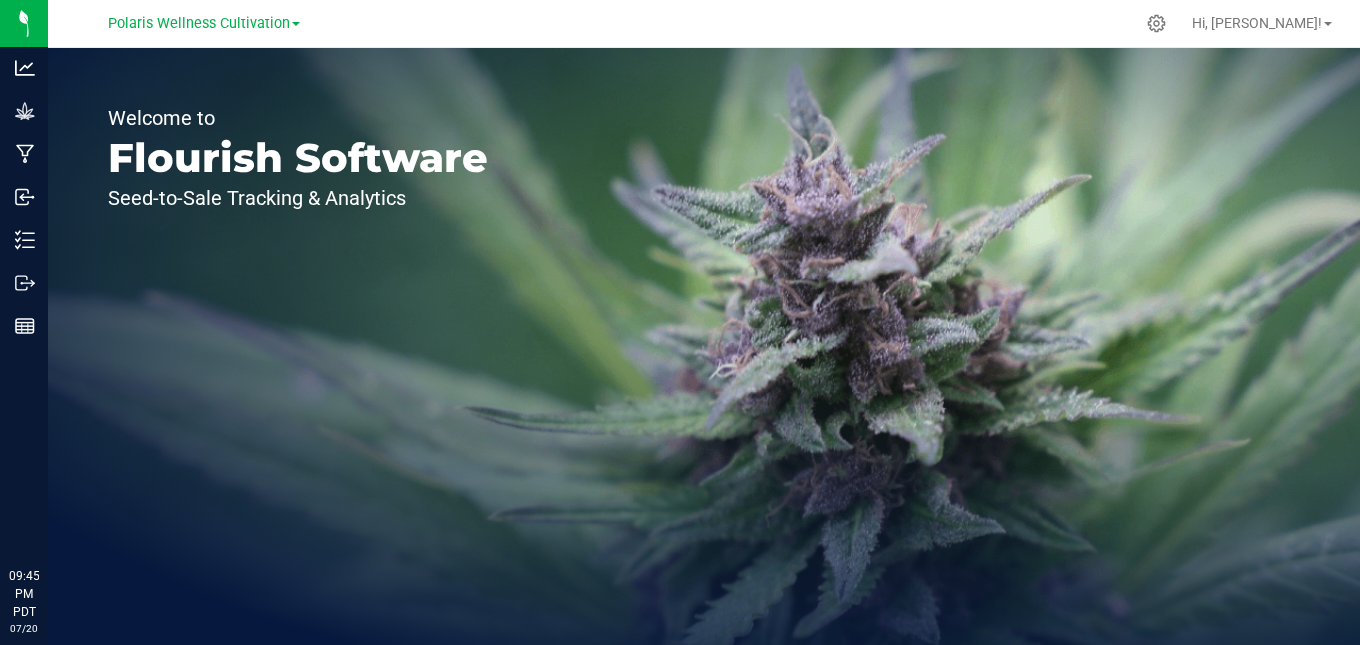 scroll, scrollTop: 0, scrollLeft: 0, axis: both 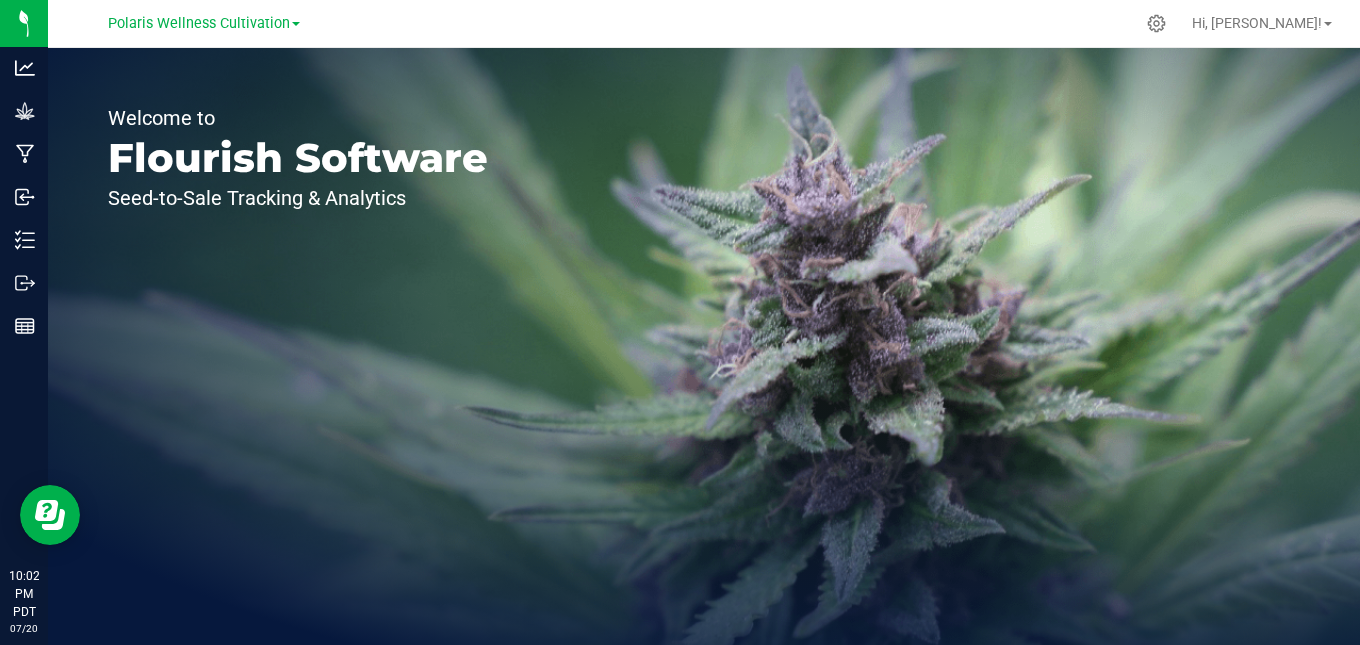click on "Welcome to   Flourish Software   Seed-to-Sale Tracking & Analytics" at bounding box center [704, 346] 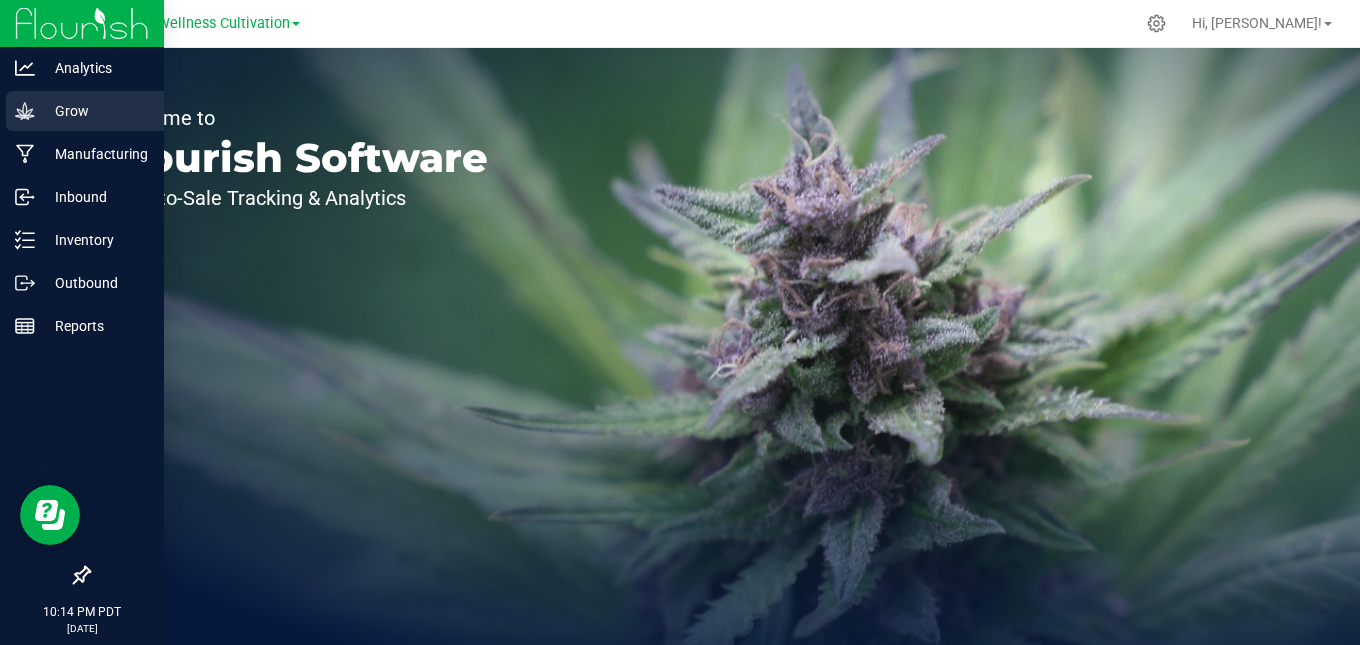 click on "Grow" at bounding box center (95, 111) 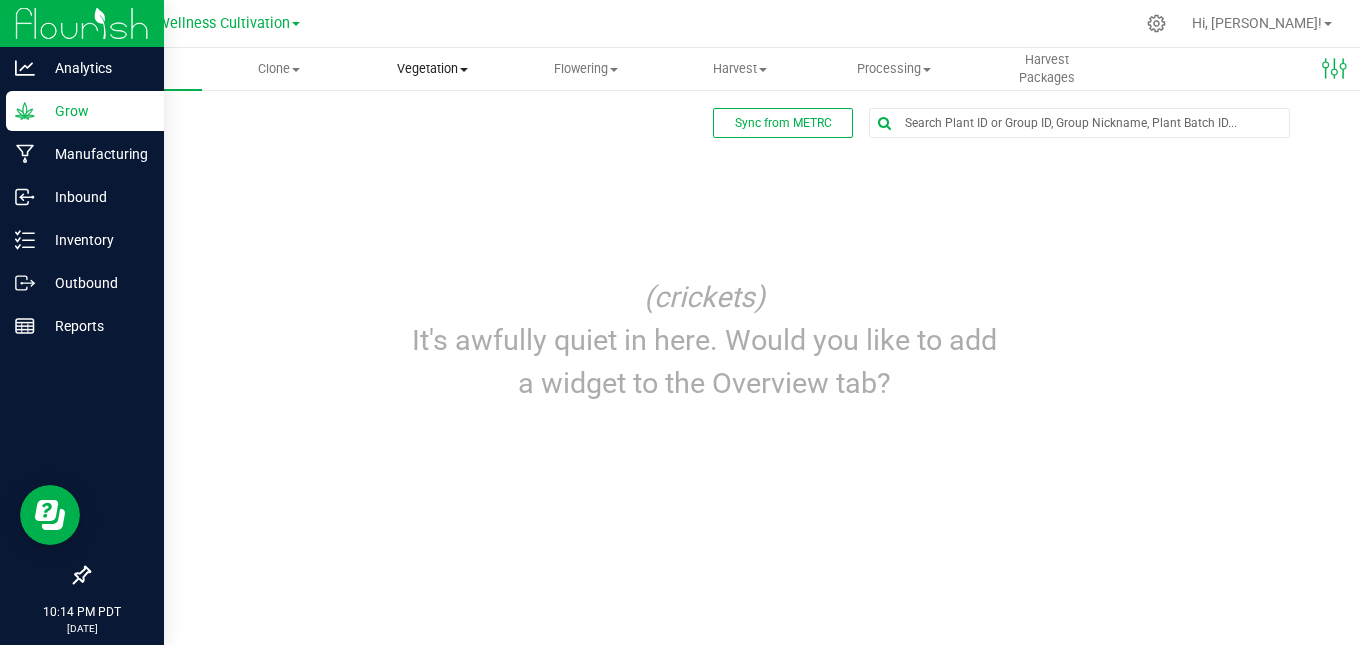 click on "Vegetation" at bounding box center (433, 69) 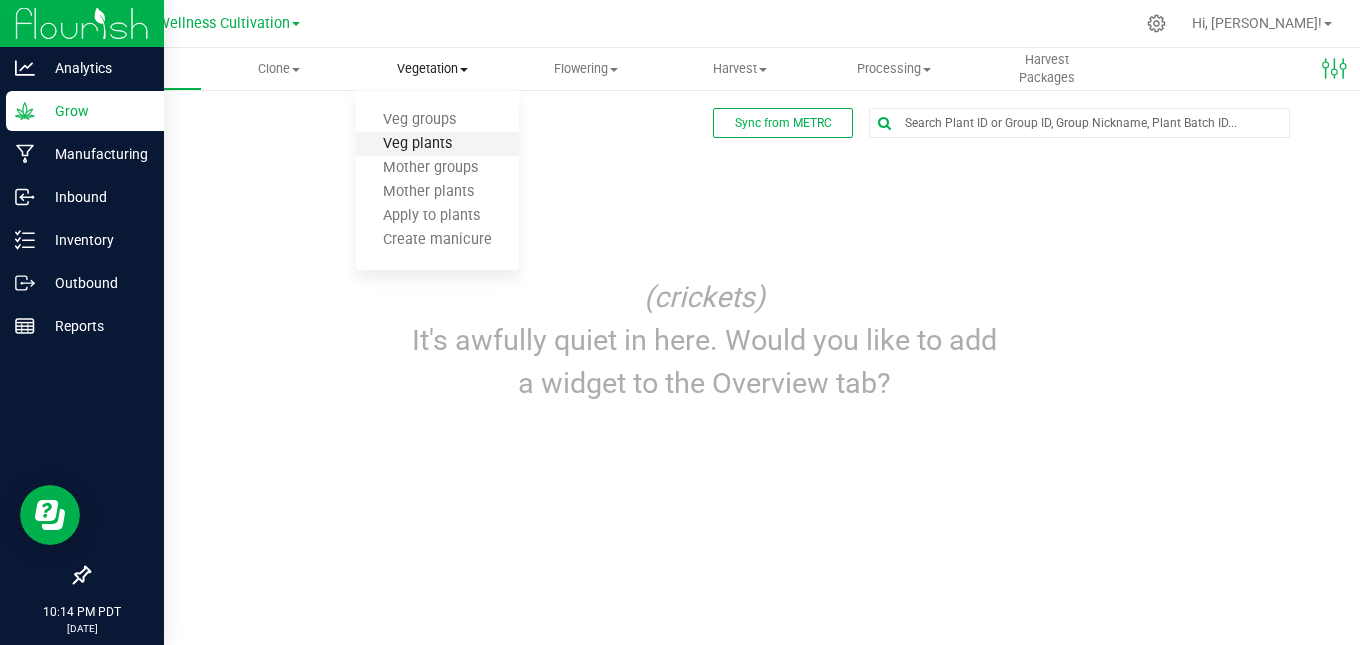 click on "Veg plants" at bounding box center (417, 144) 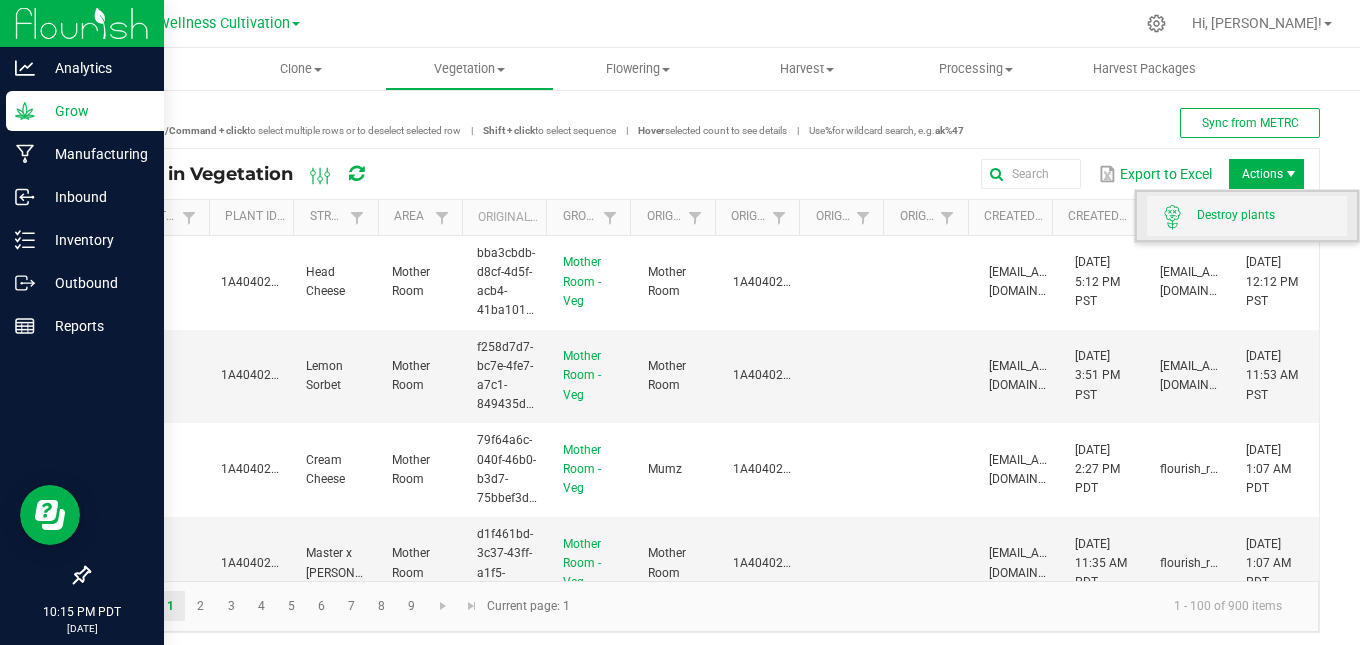 click on "Destroy plants" at bounding box center (1272, 215) 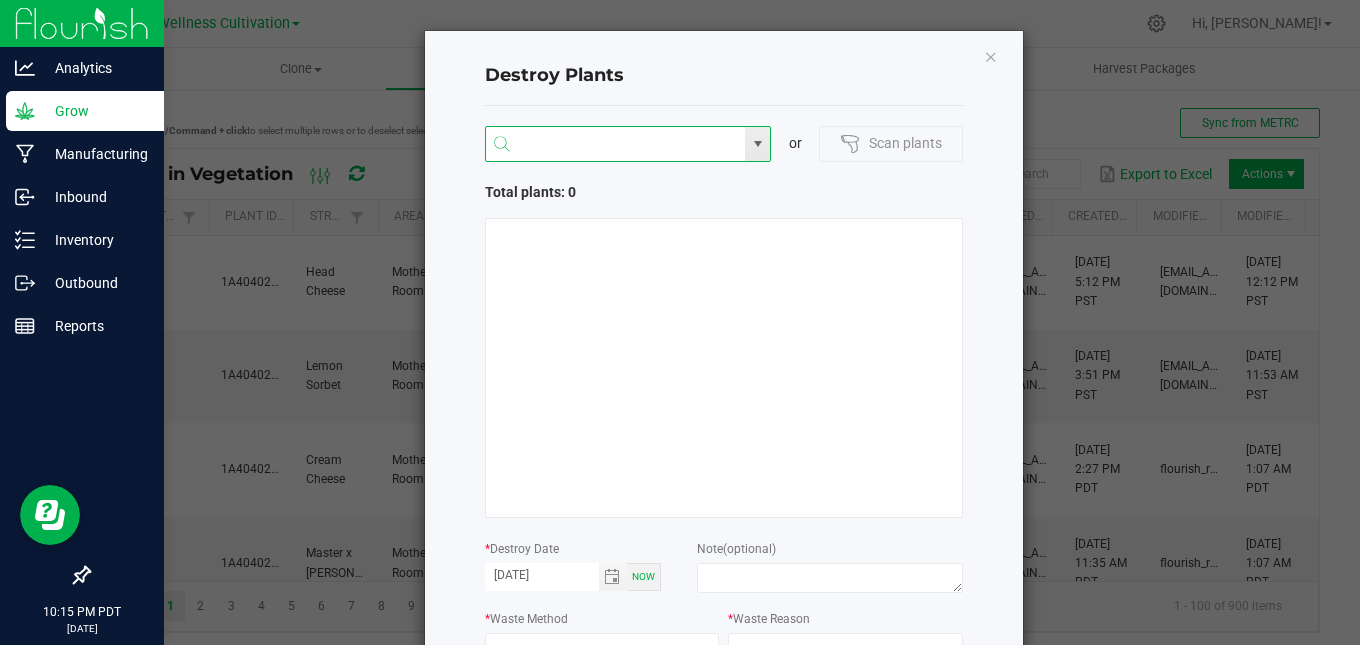click at bounding box center (616, 145) 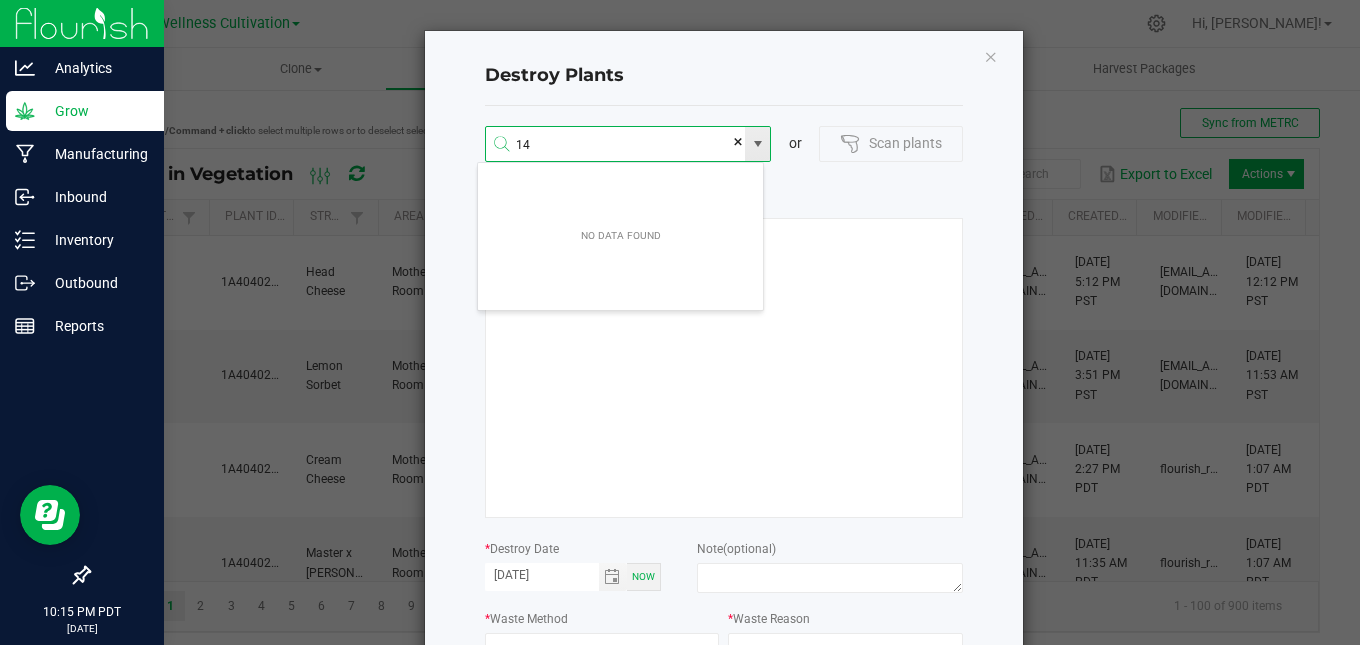 scroll, scrollTop: 99964, scrollLeft: 99713, axis: both 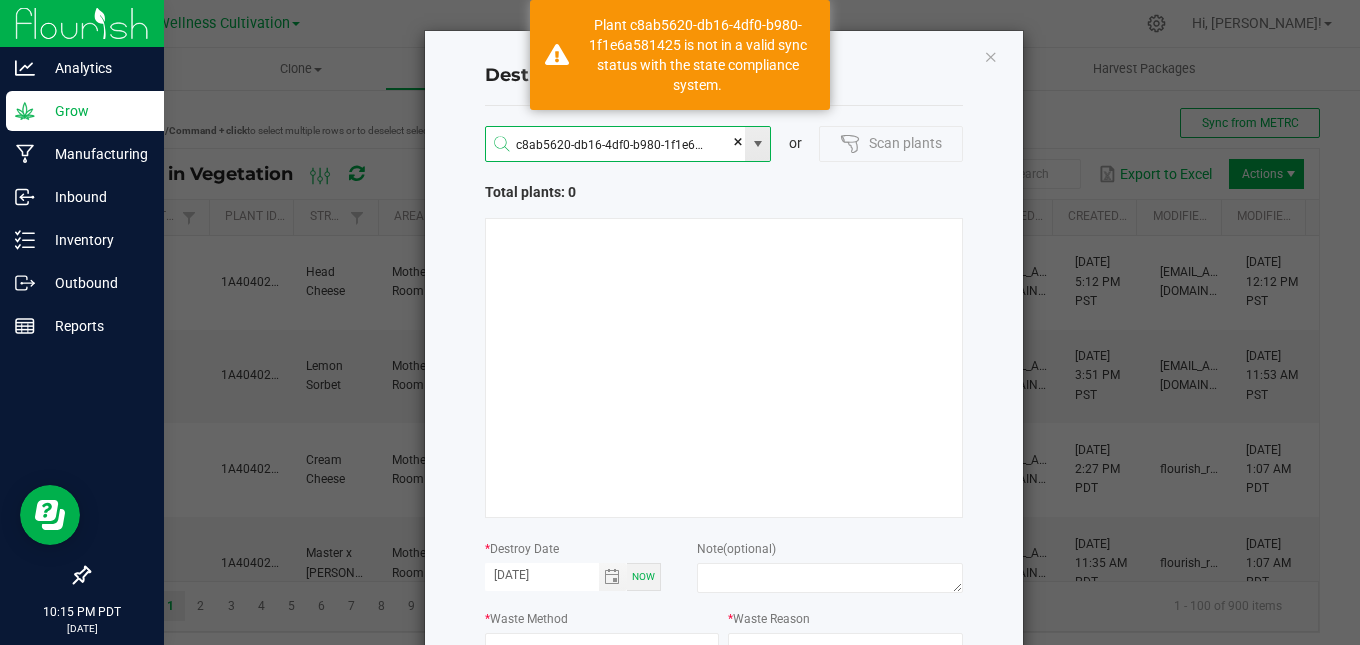 click on "c8ab5620-db16-4df0-b980-1f1e6a581425" at bounding box center [616, 145] 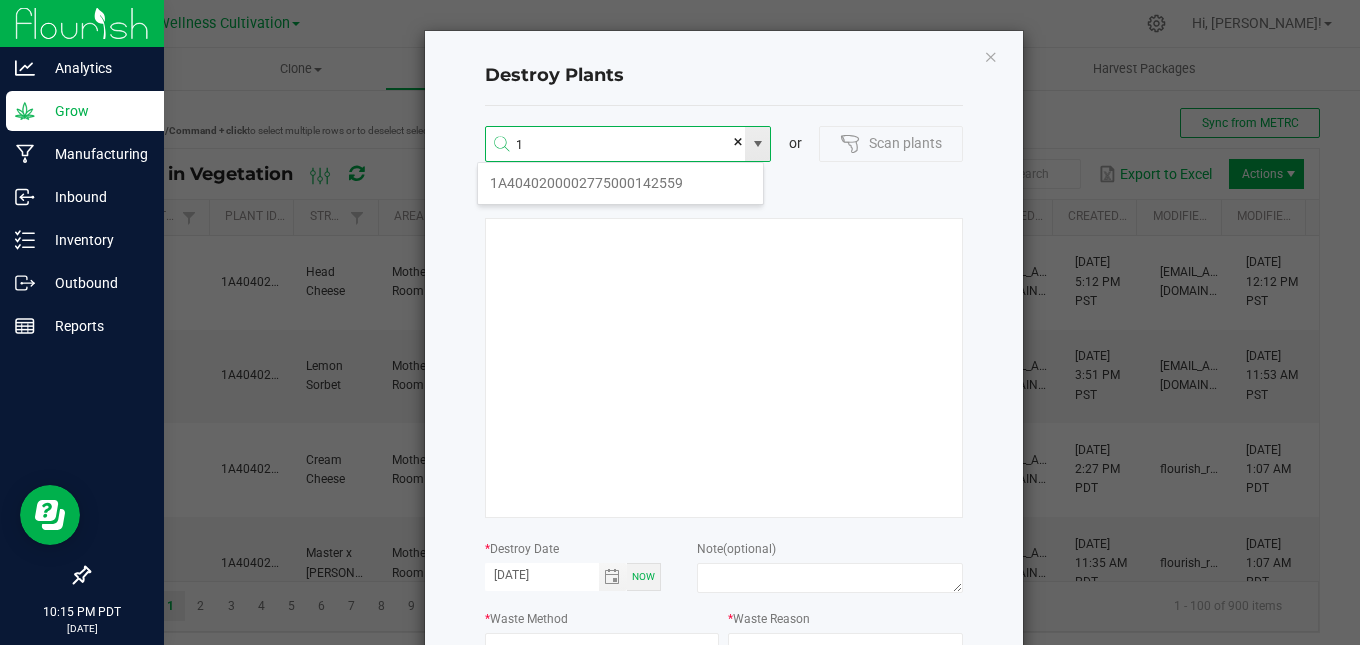 scroll, scrollTop: 99964, scrollLeft: 99713, axis: both 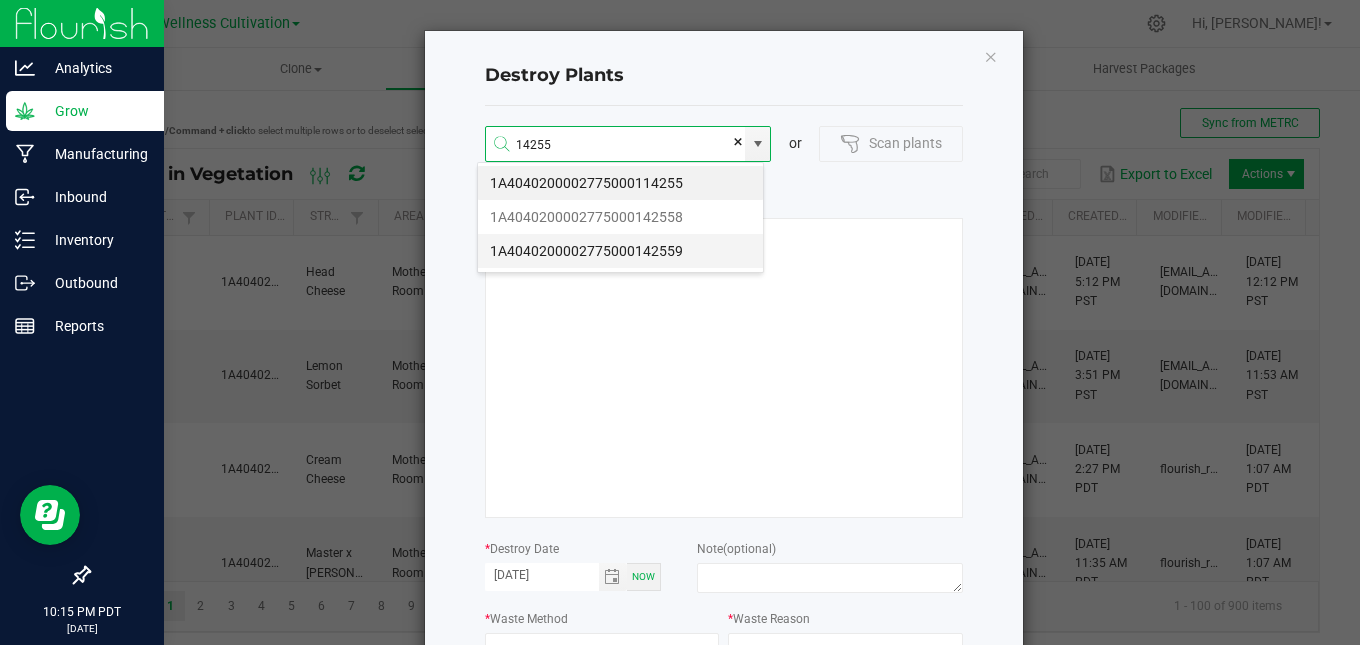 click on "1A4040200002775000142559" at bounding box center (620, 251) 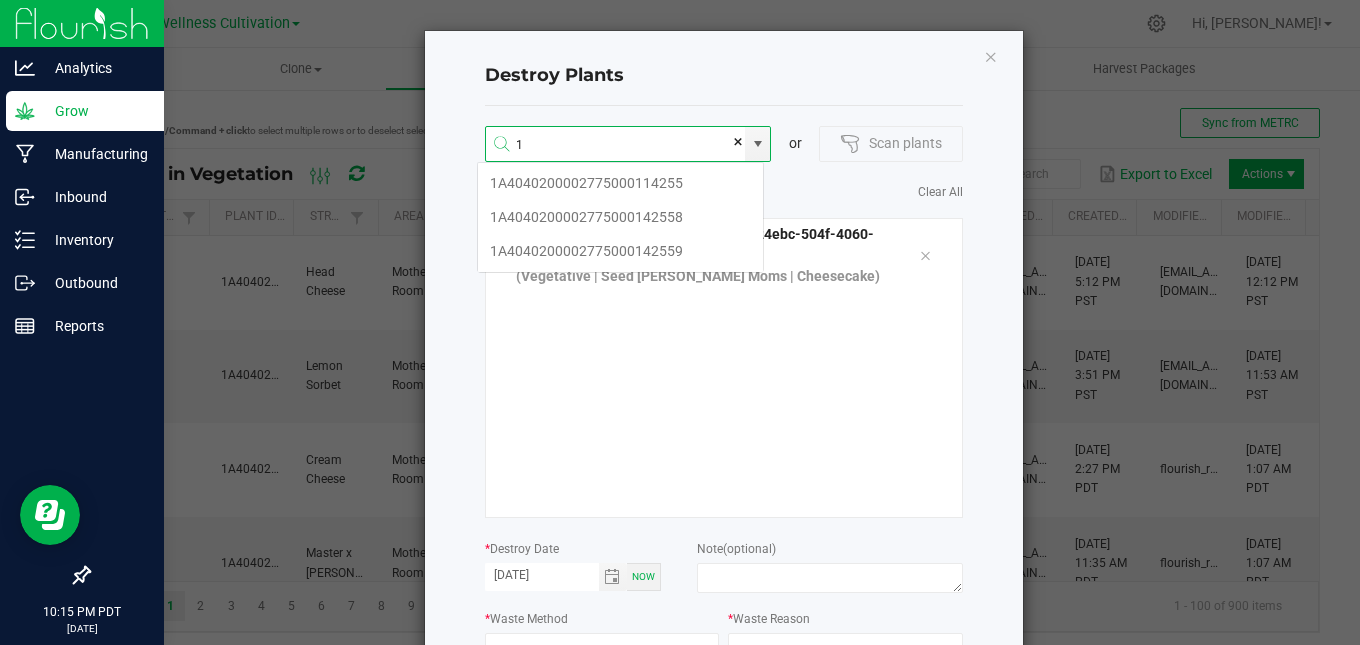 scroll, scrollTop: 99964, scrollLeft: 99713, axis: both 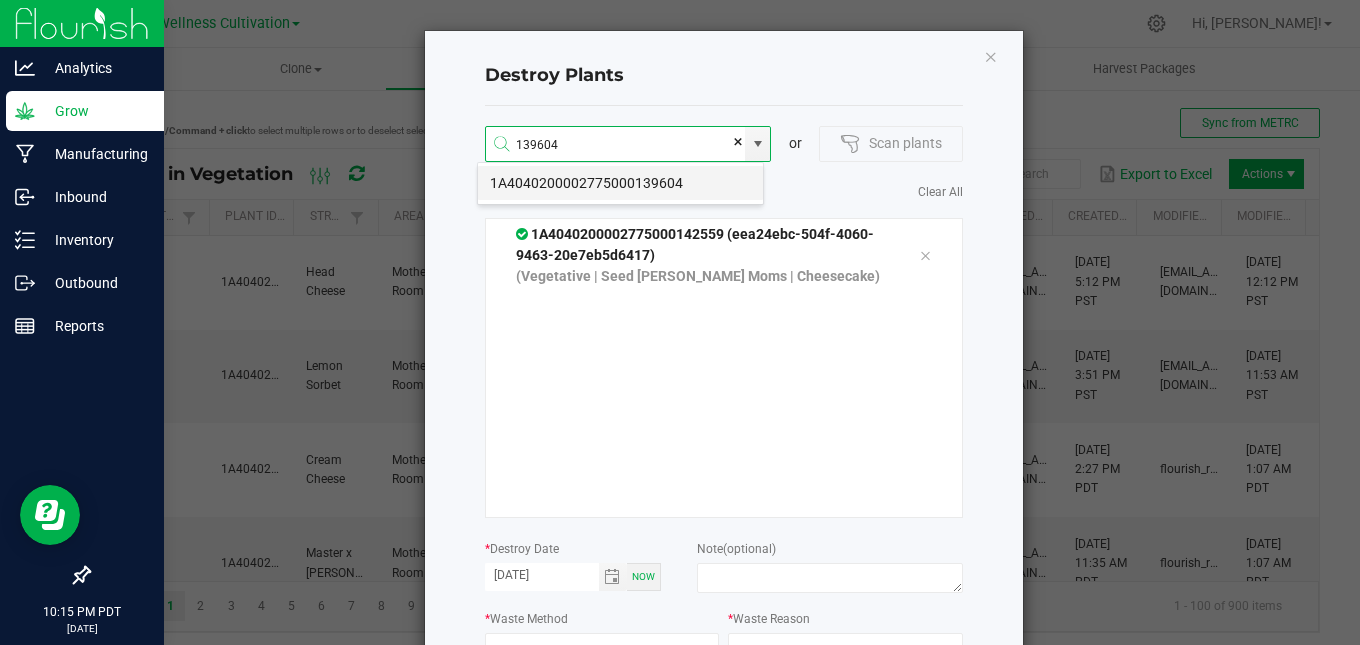 click on "1A4040200002775000139604" at bounding box center [620, 183] 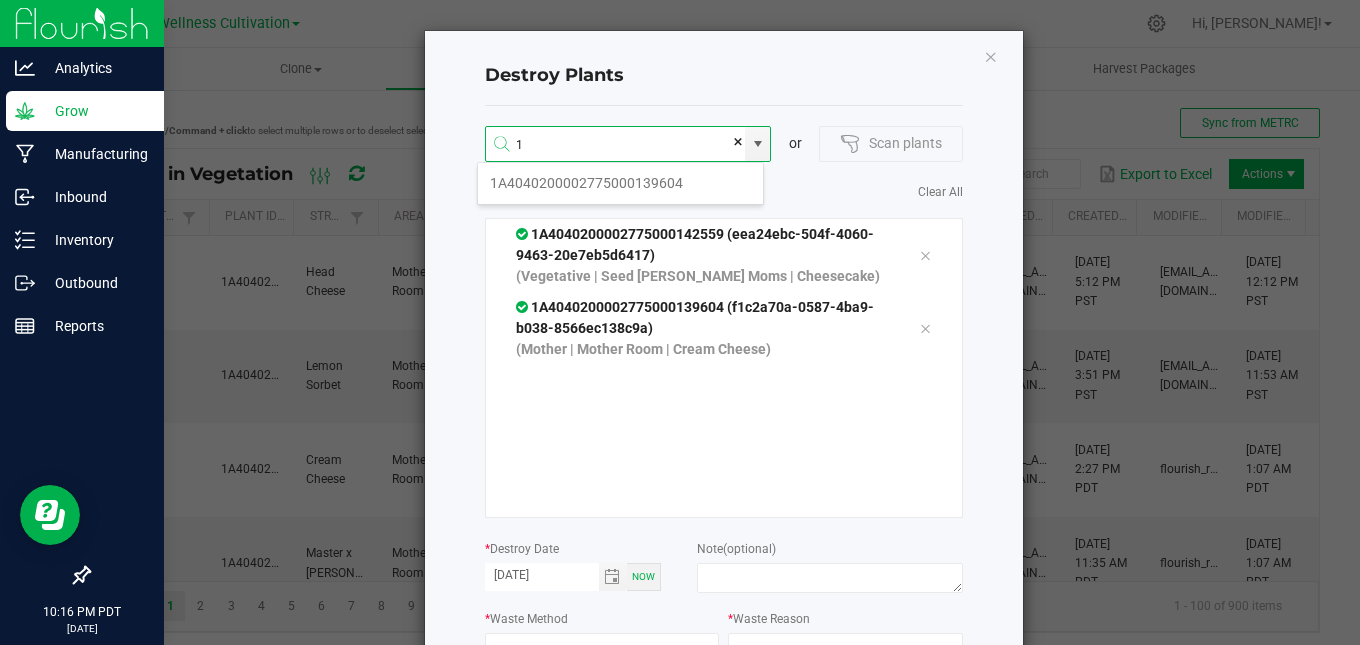 scroll, scrollTop: 99964, scrollLeft: 99713, axis: both 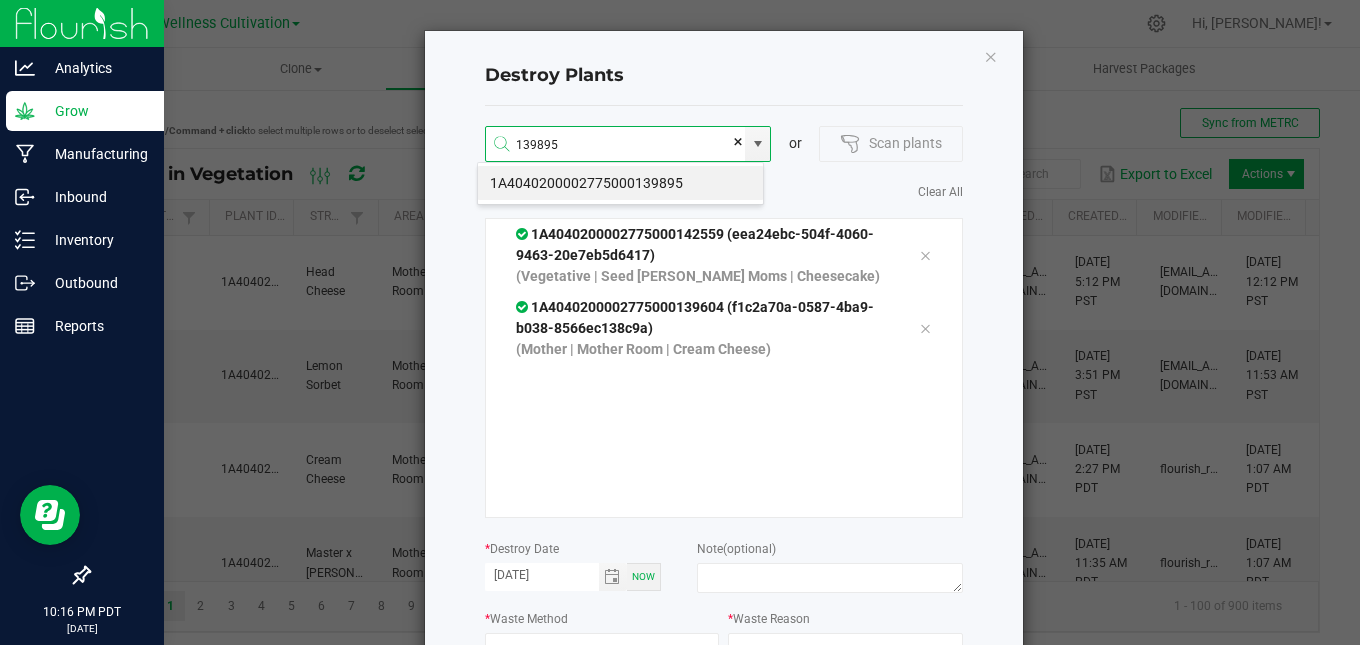 click on "1A4040200002775000139895" at bounding box center (620, 183) 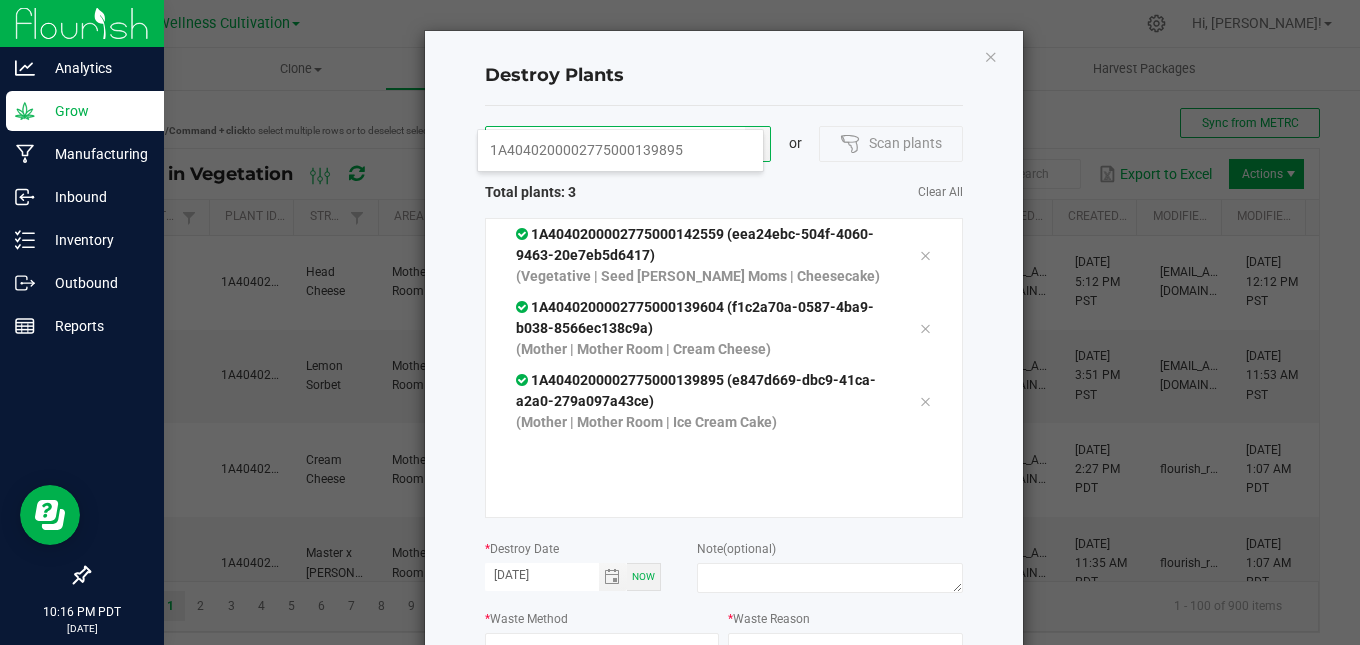 scroll, scrollTop: 33, scrollLeft: 0, axis: vertical 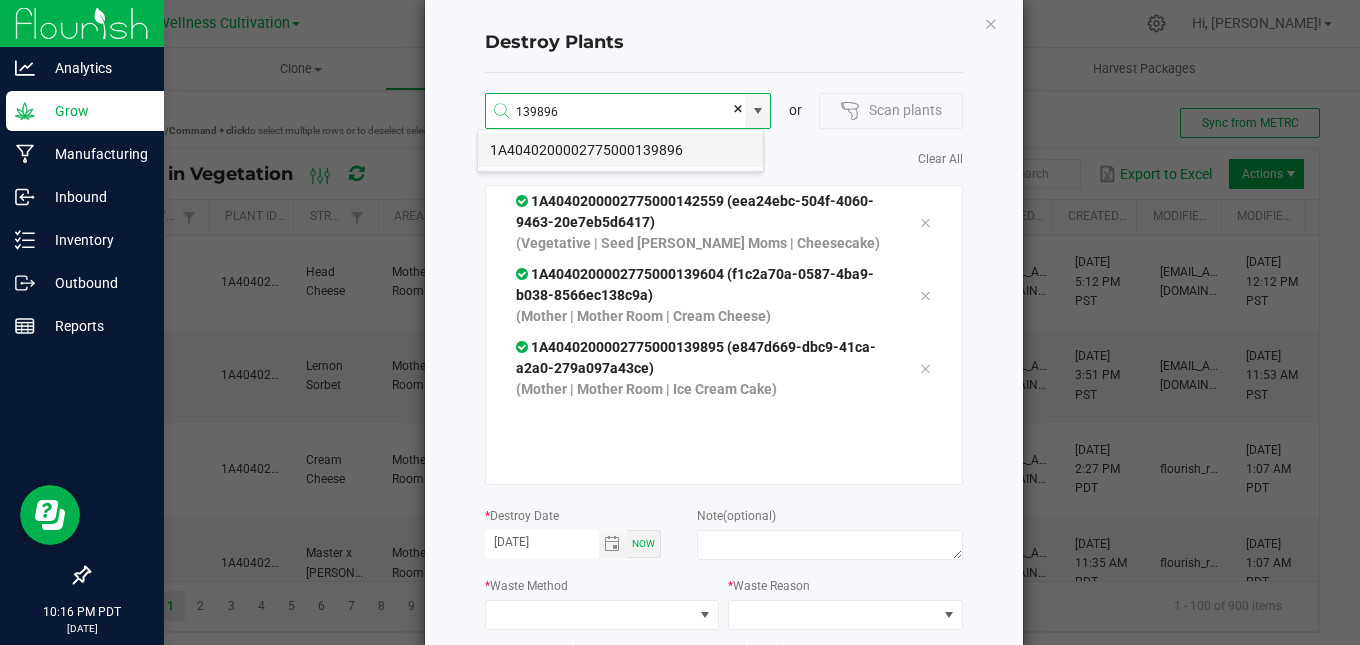 click on "1A4040200002775000139896" at bounding box center [620, 150] 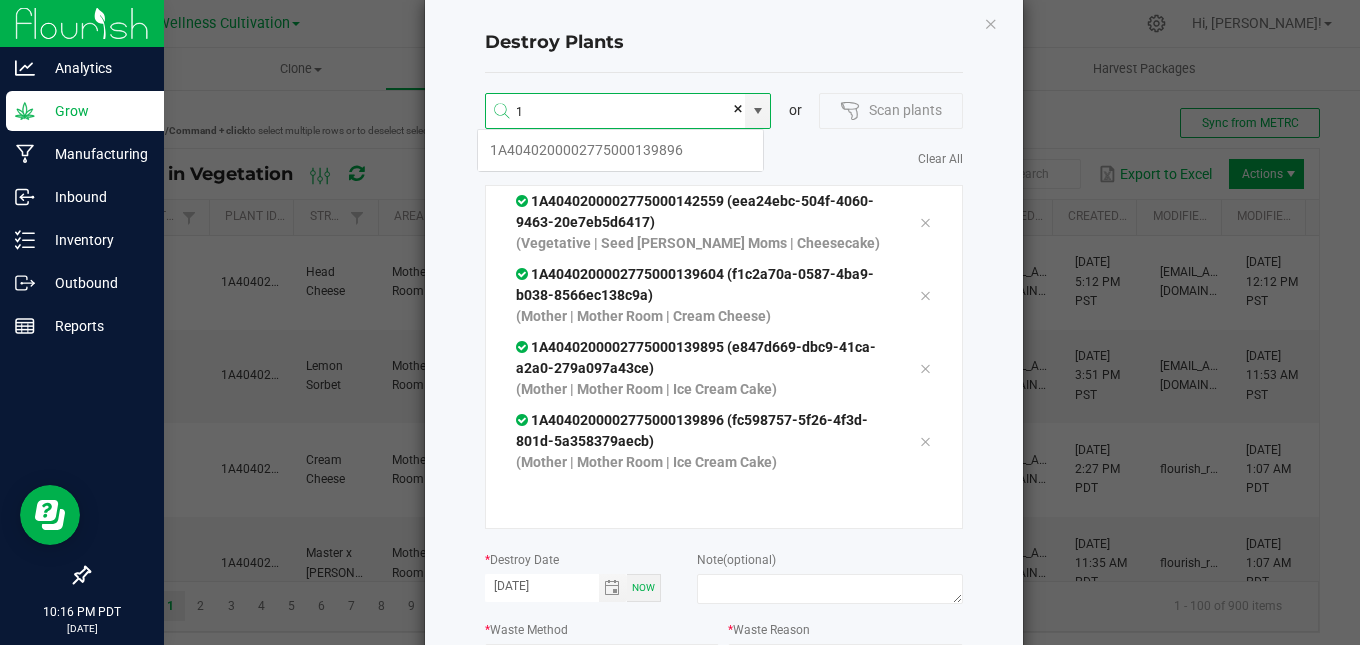 scroll, scrollTop: 99964, scrollLeft: 99713, axis: both 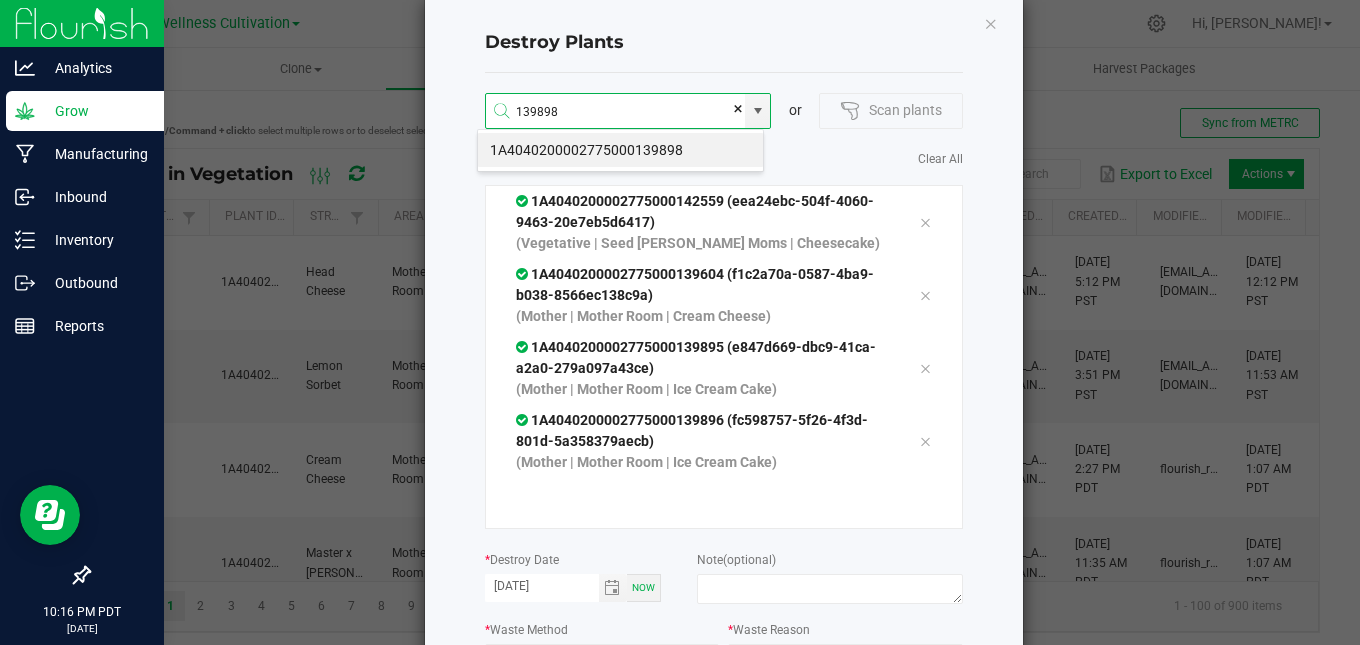 click on "1A4040200002775000139898" at bounding box center (620, 150) 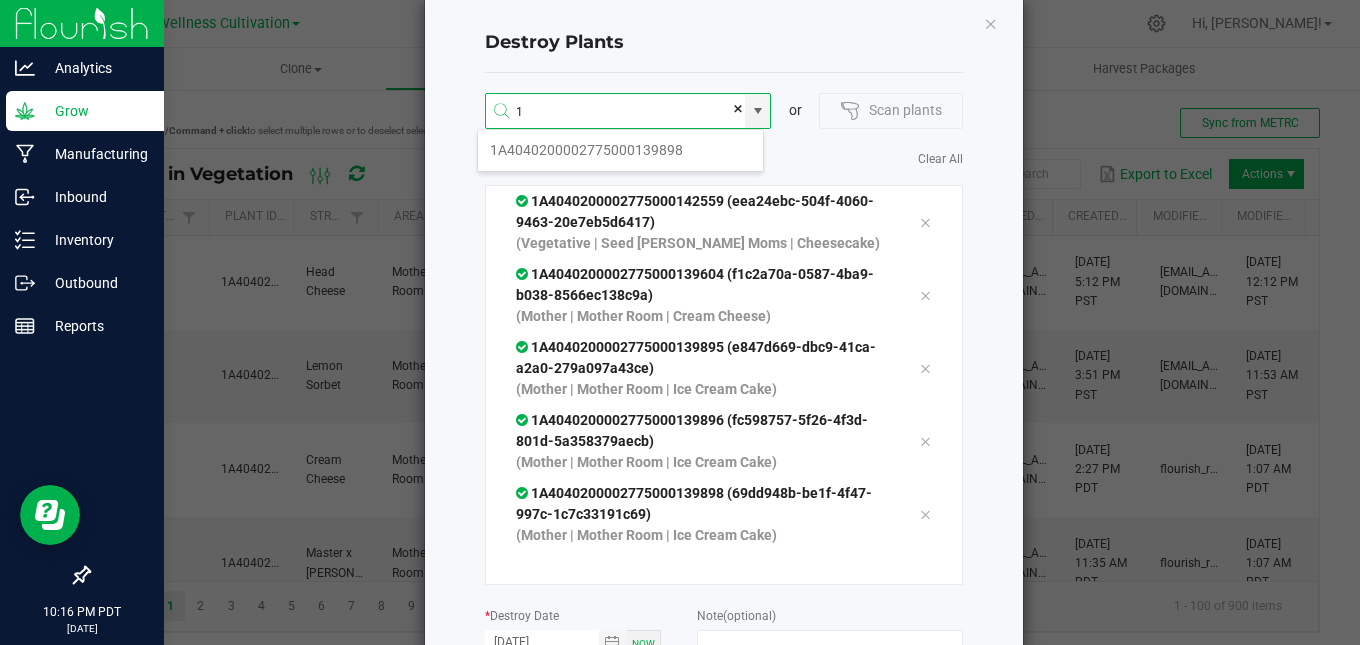 scroll, scrollTop: 99964, scrollLeft: 99713, axis: both 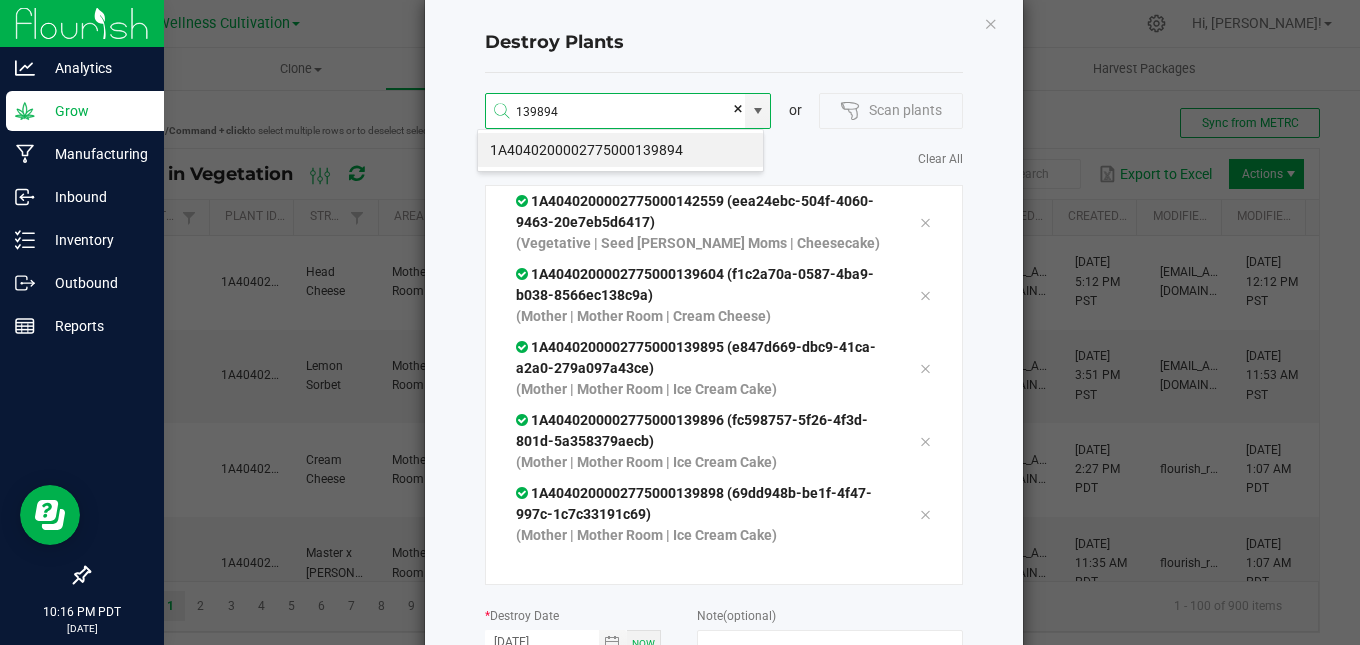 click on "1A4040200002775000139894" at bounding box center (620, 150) 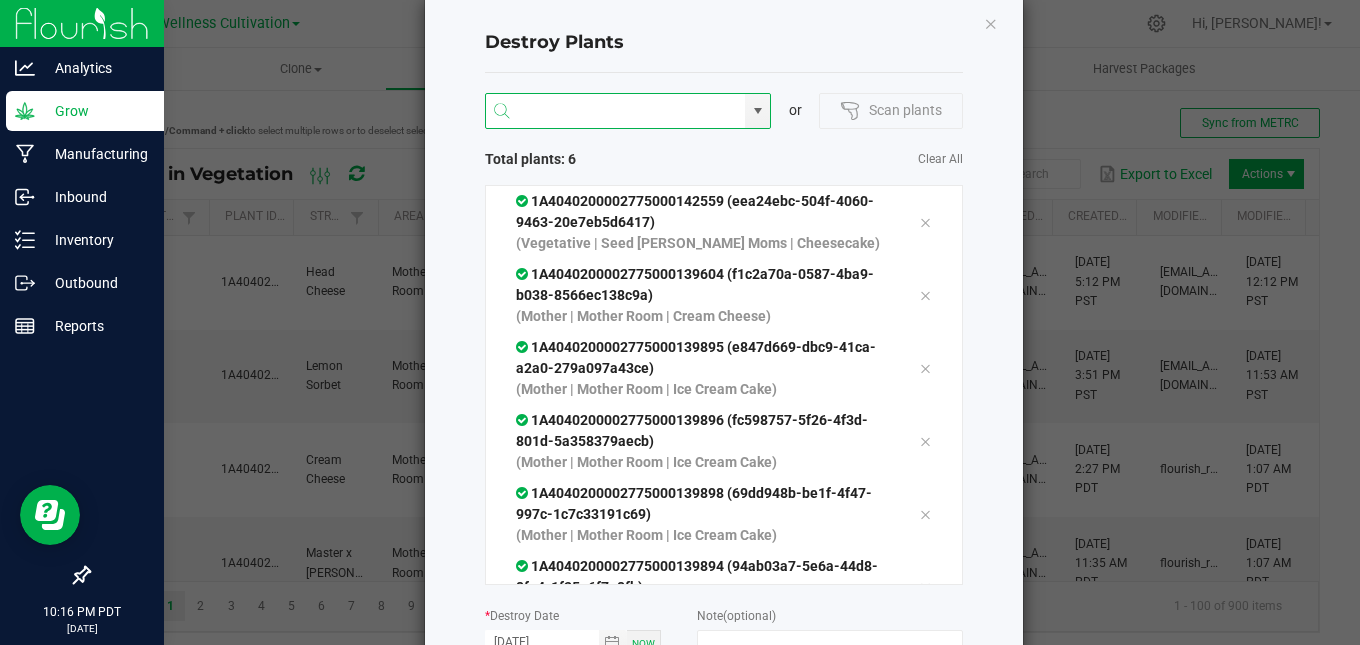 scroll, scrollTop: 17, scrollLeft: 0, axis: vertical 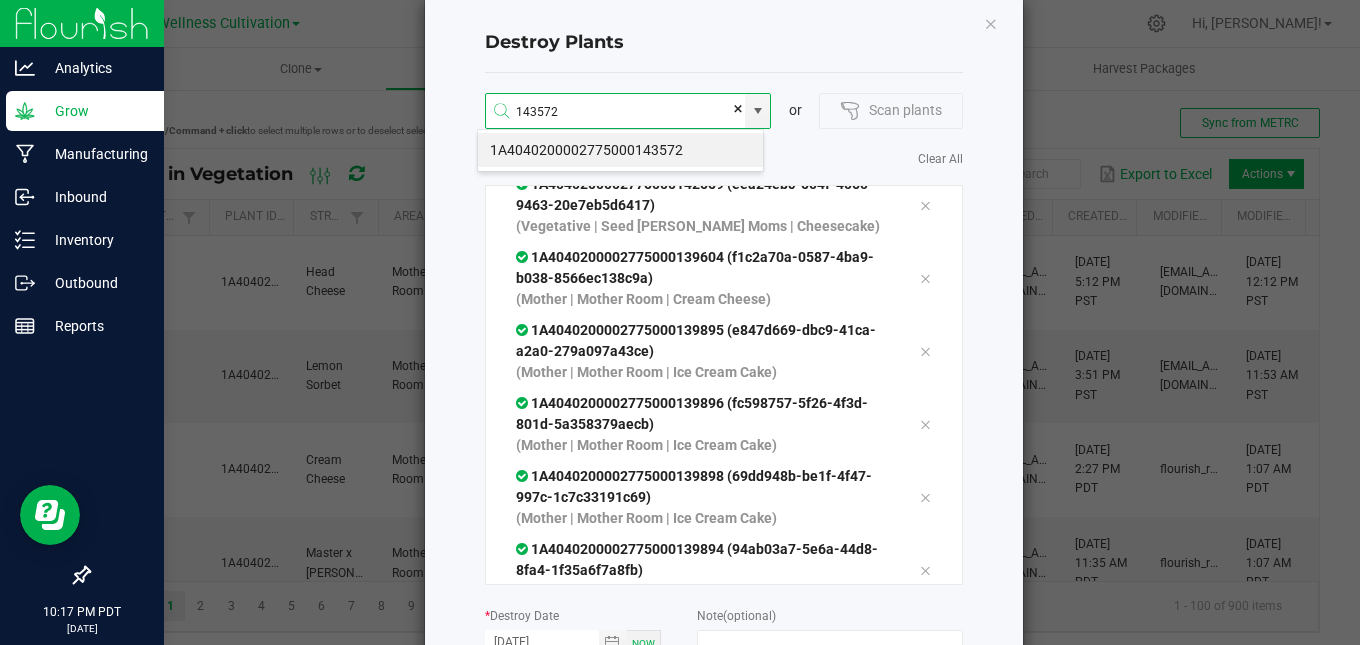 click on "1A4040200002775000143572" at bounding box center (620, 150) 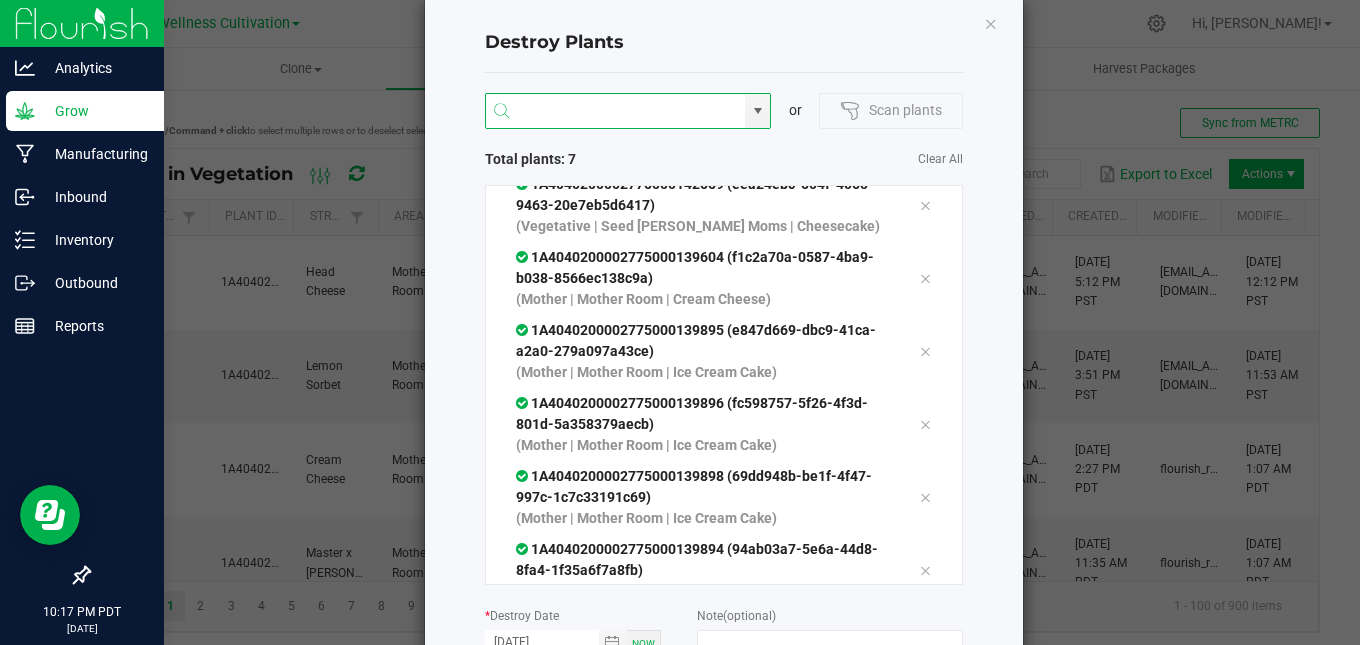 scroll, scrollTop: 90, scrollLeft: 0, axis: vertical 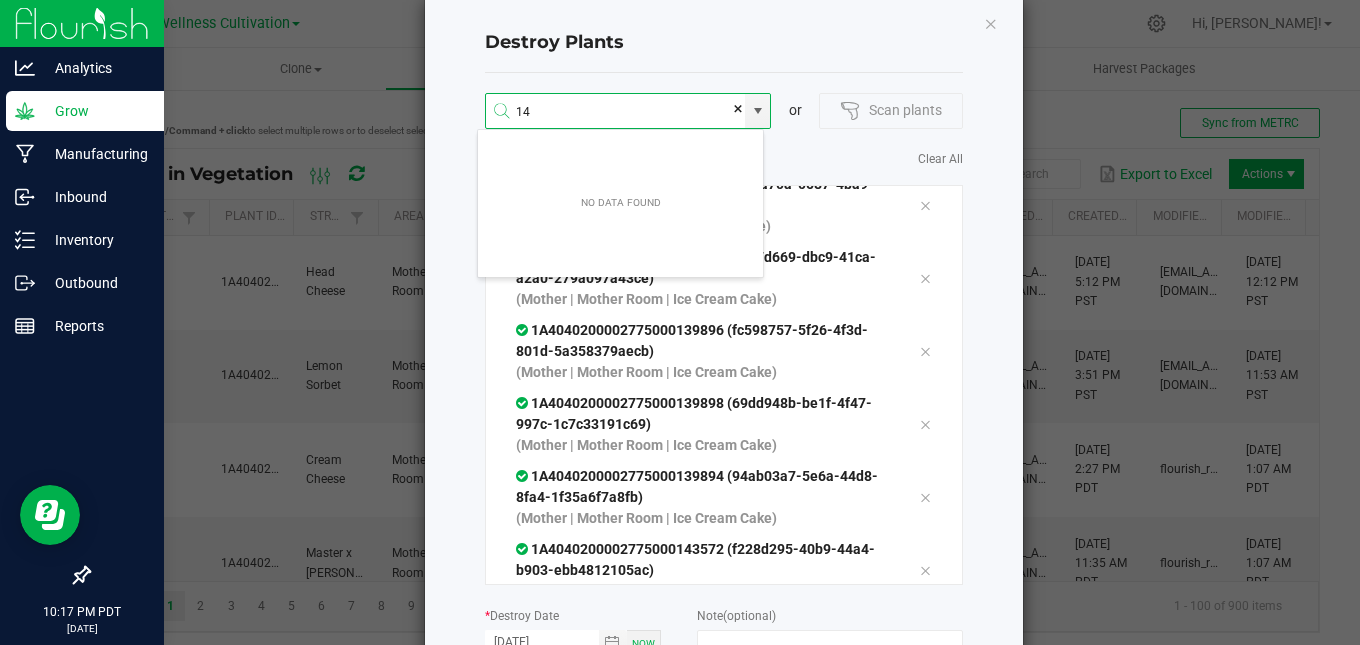 type on "1" 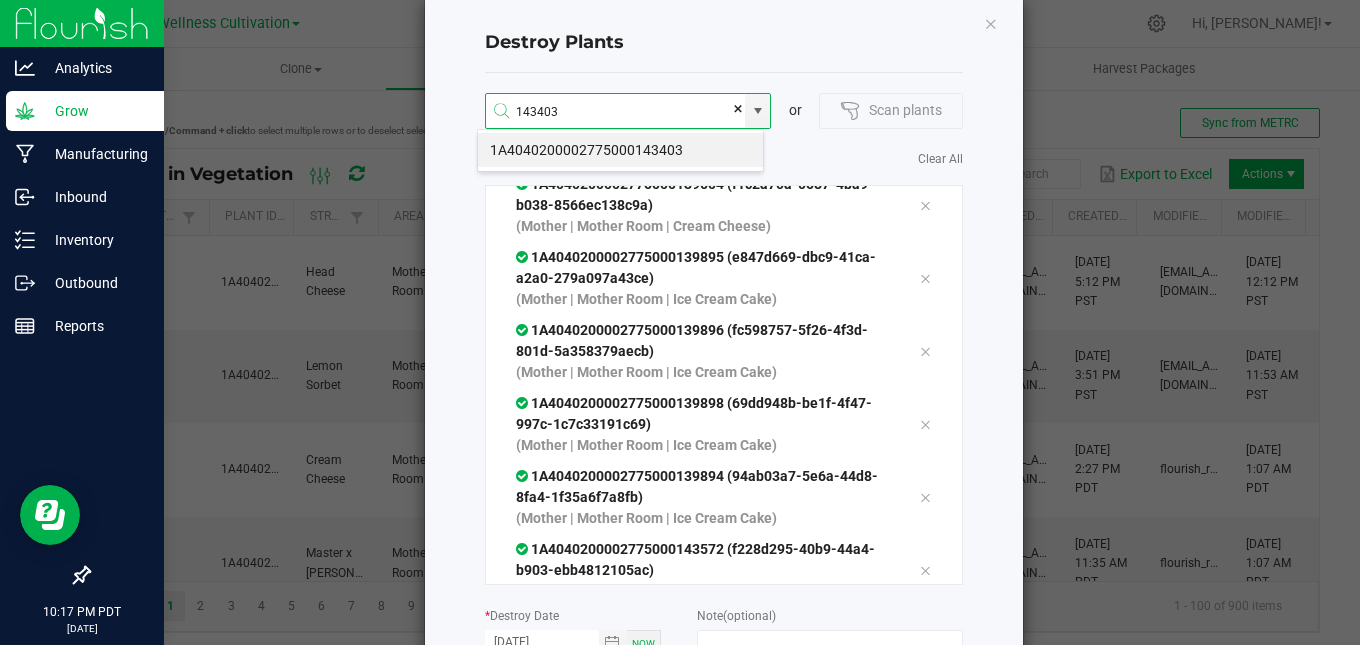 click on "1A4040200002775000143403" at bounding box center [620, 150] 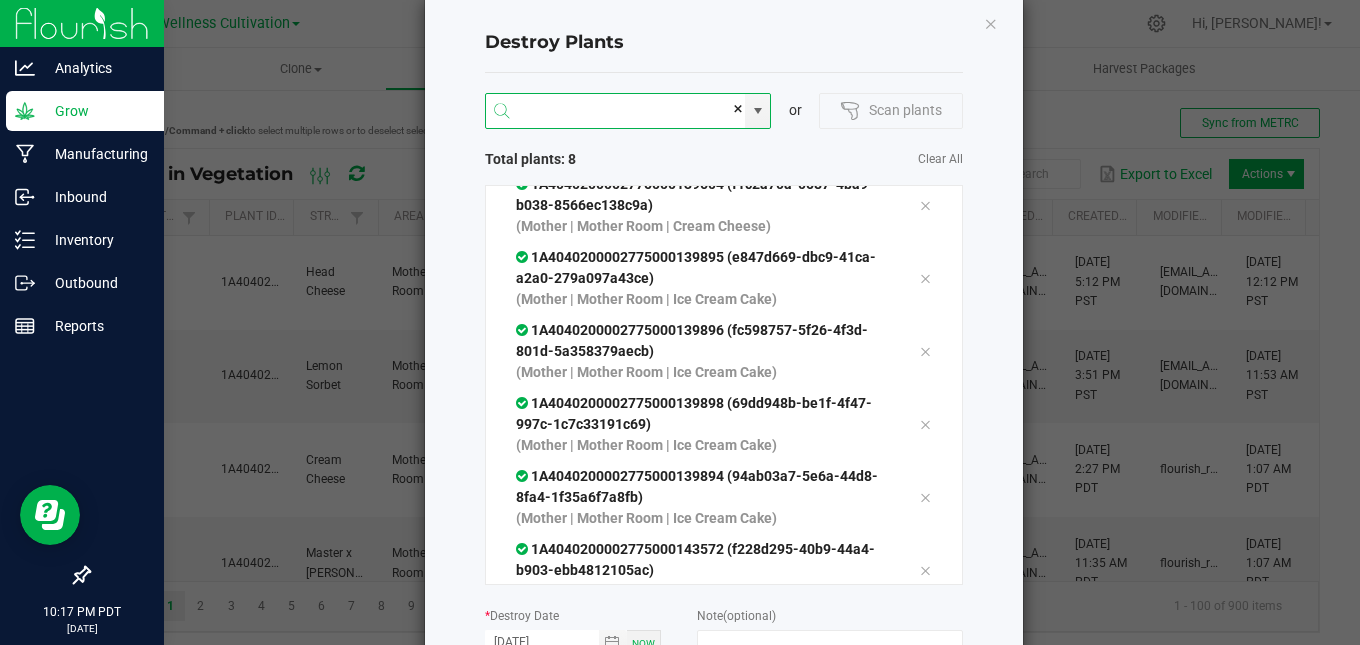 scroll, scrollTop: 163, scrollLeft: 0, axis: vertical 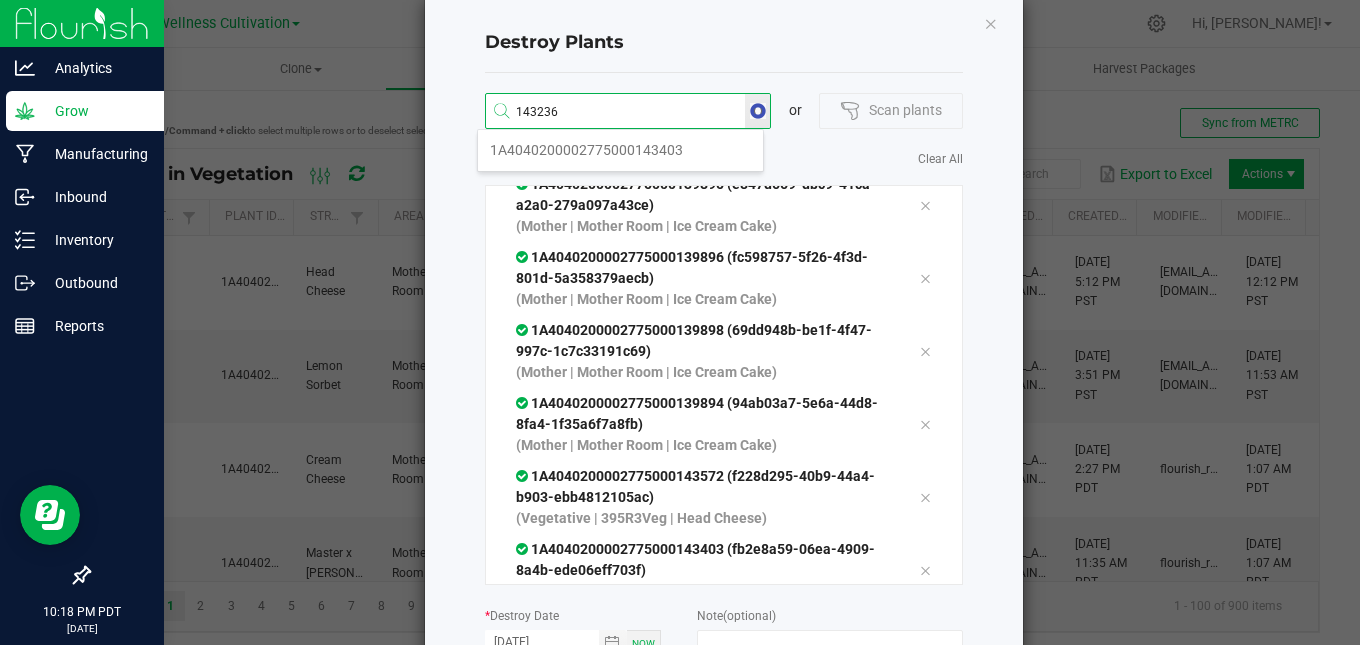 click on "143236" at bounding box center [616, 112] 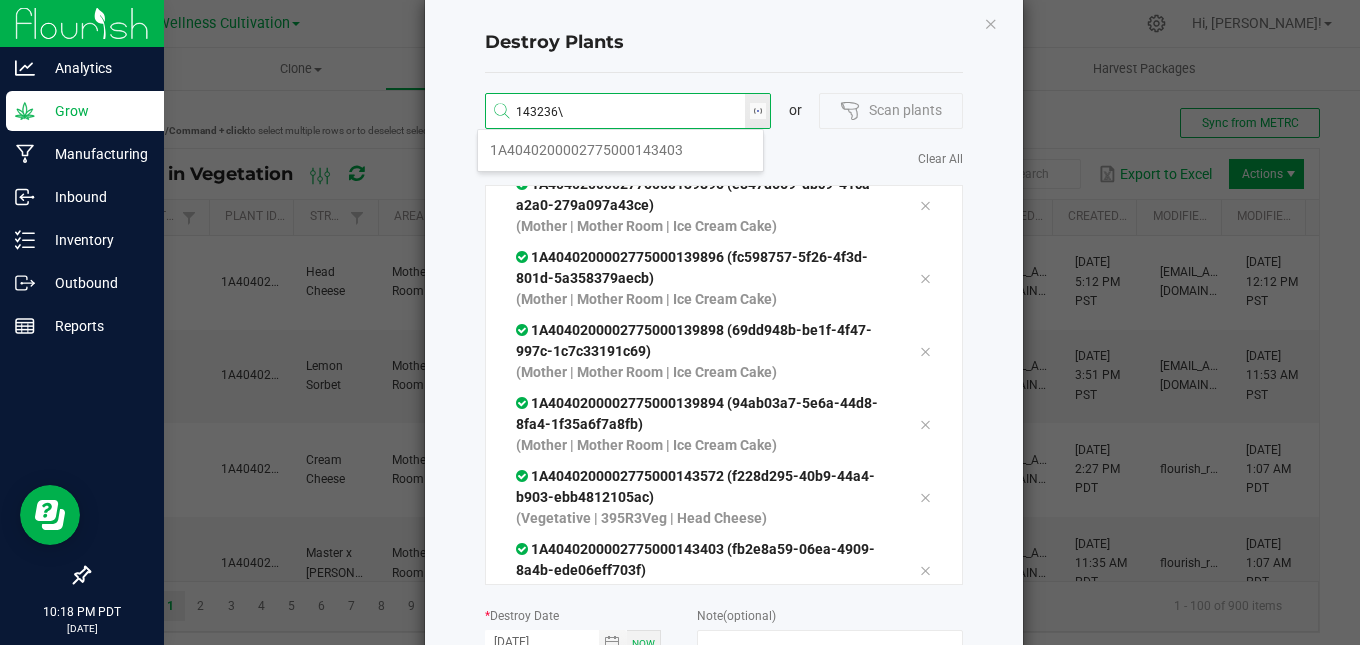 type on "143236" 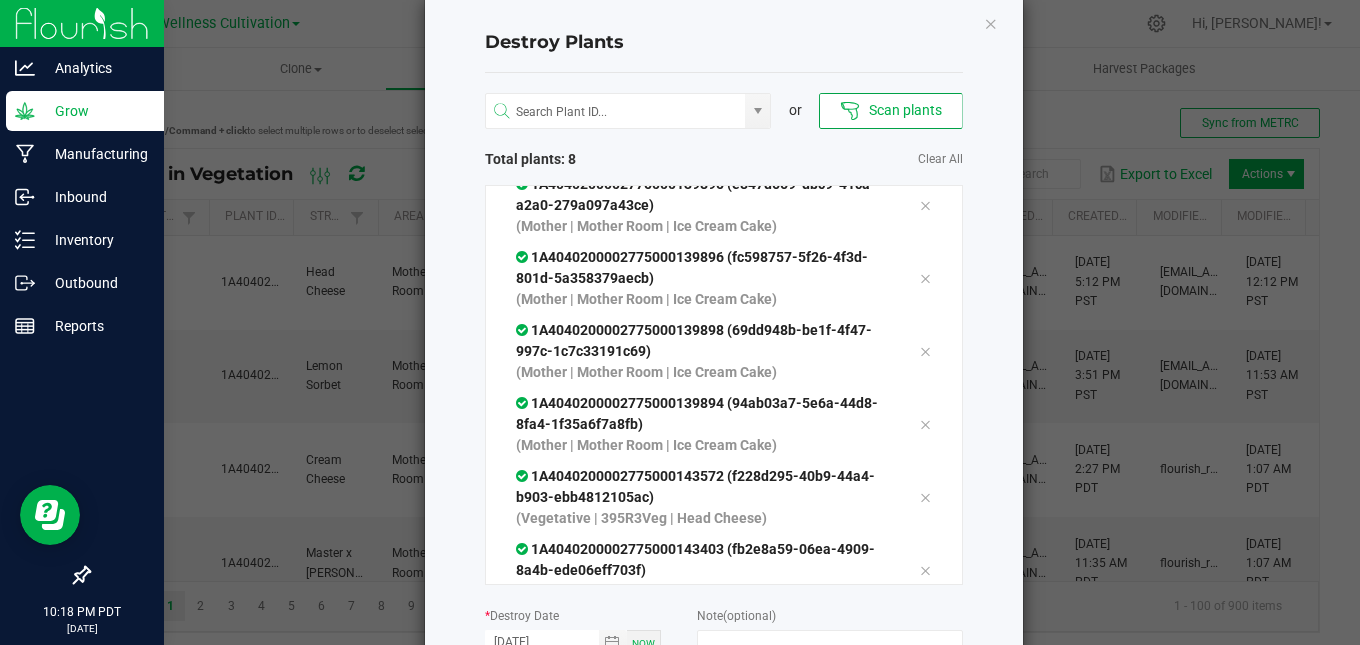 scroll, scrollTop: 236, scrollLeft: 0, axis: vertical 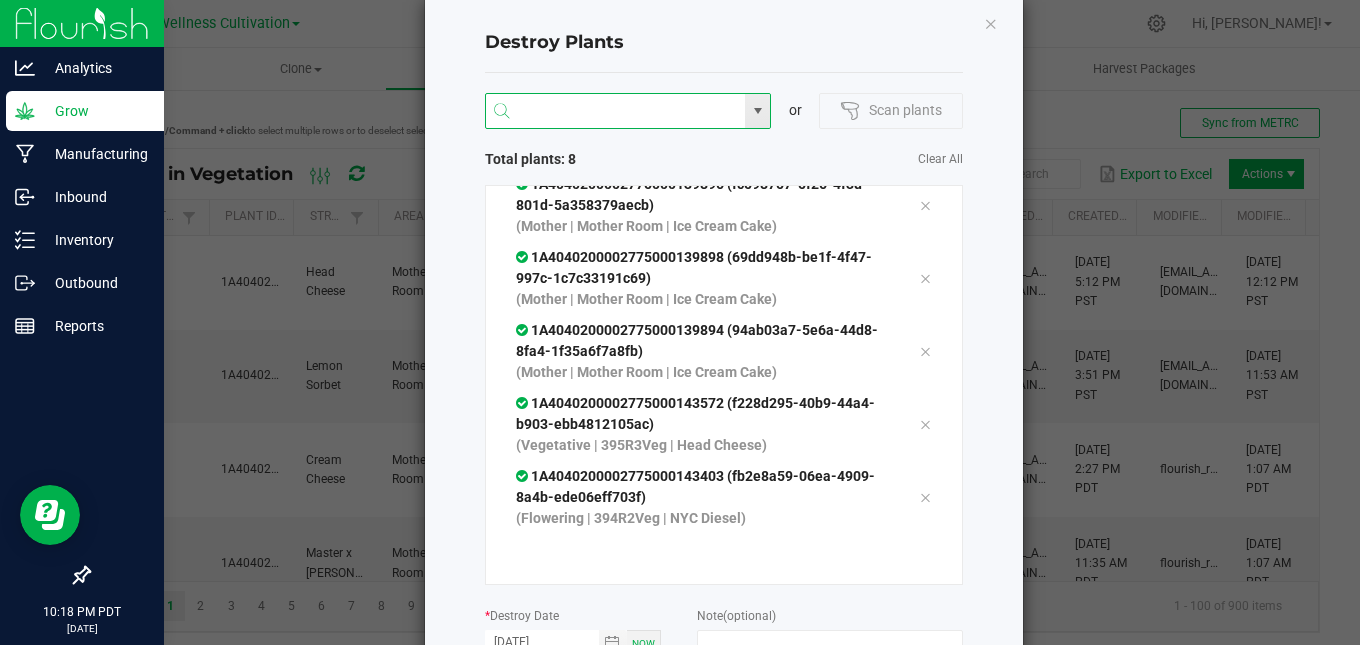 click at bounding box center [616, 112] 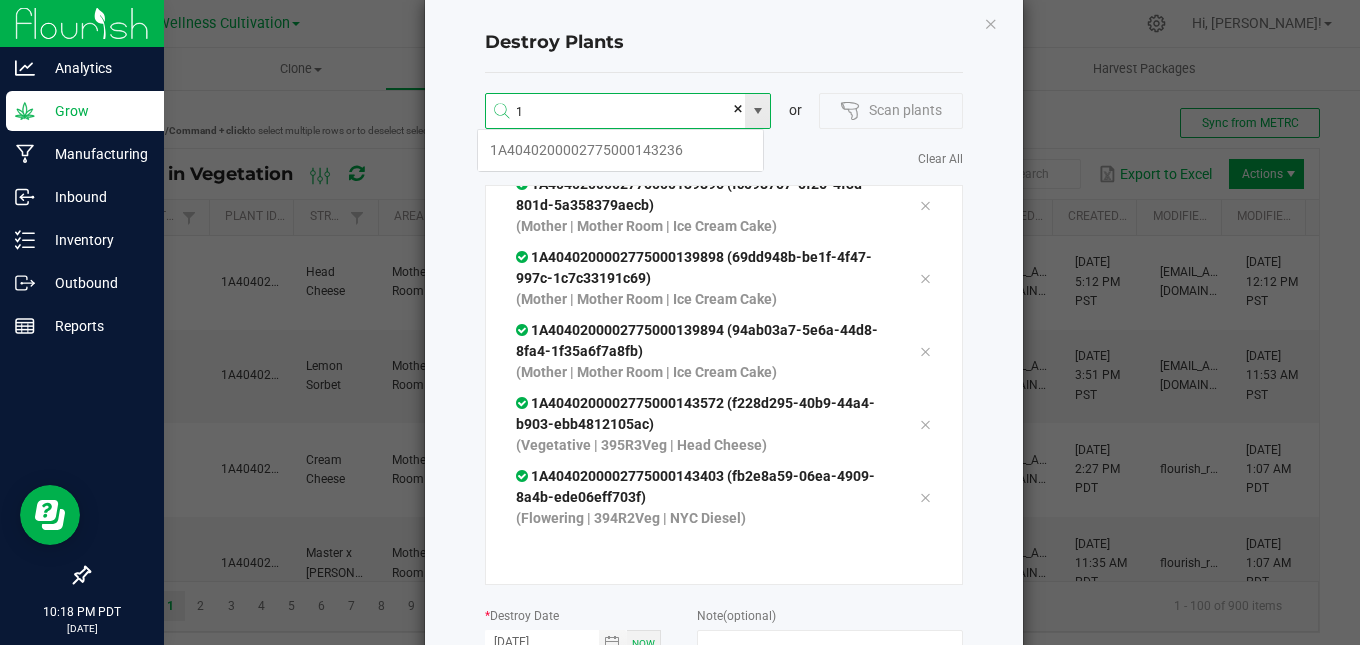scroll, scrollTop: 99964, scrollLeft: 99713, axis: both 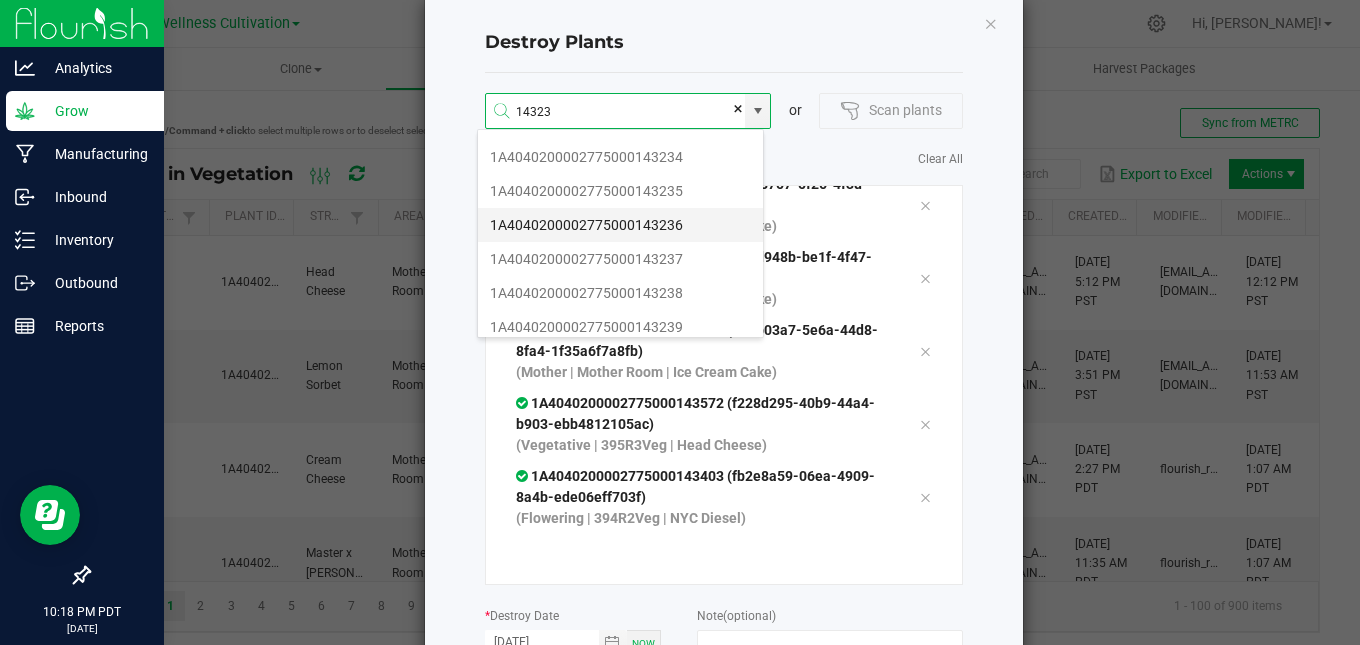 click on "1A4040200002775000143236" at bounding box center (620, 225) 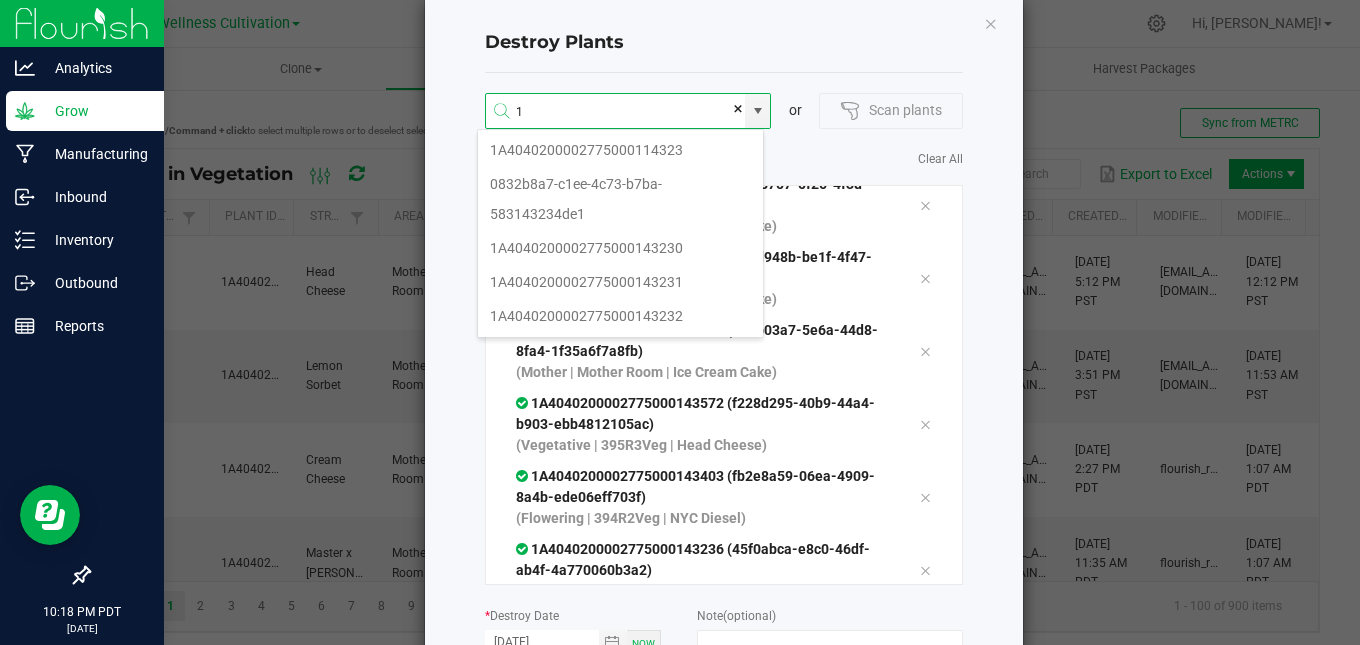 scroll, scrollTop: 99964, scrollLeft: 99713, axis: both 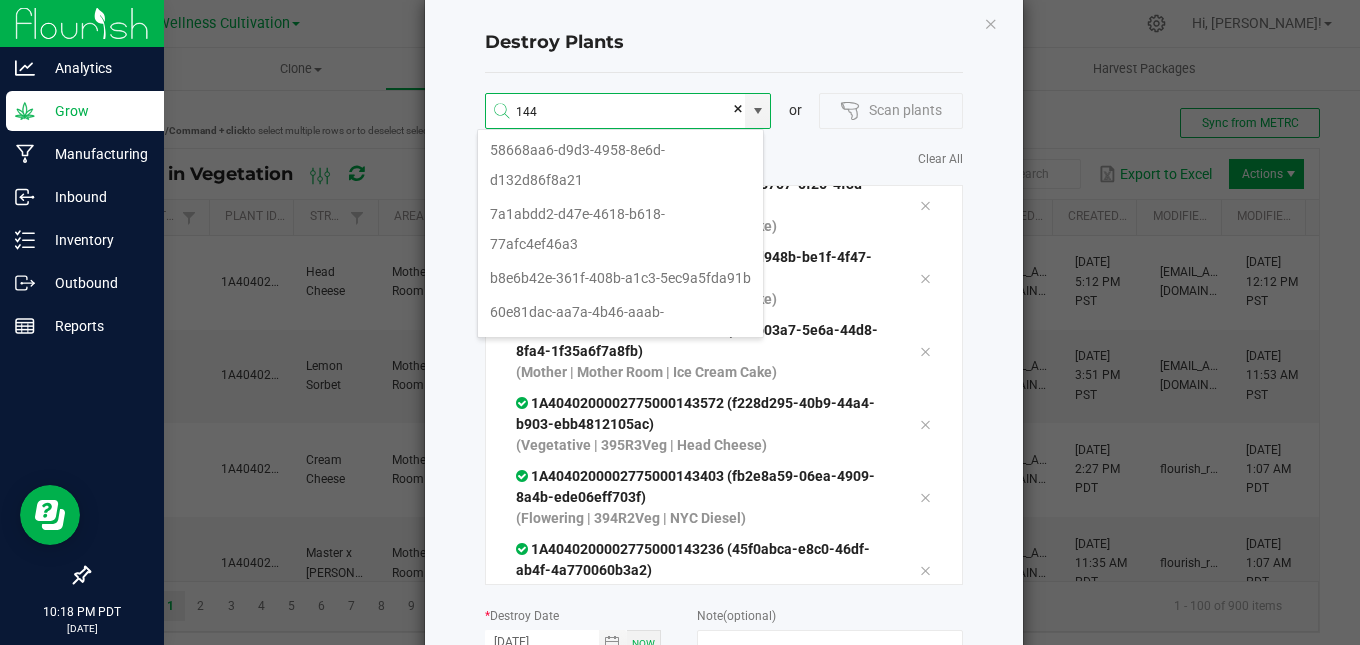 type on "1444" 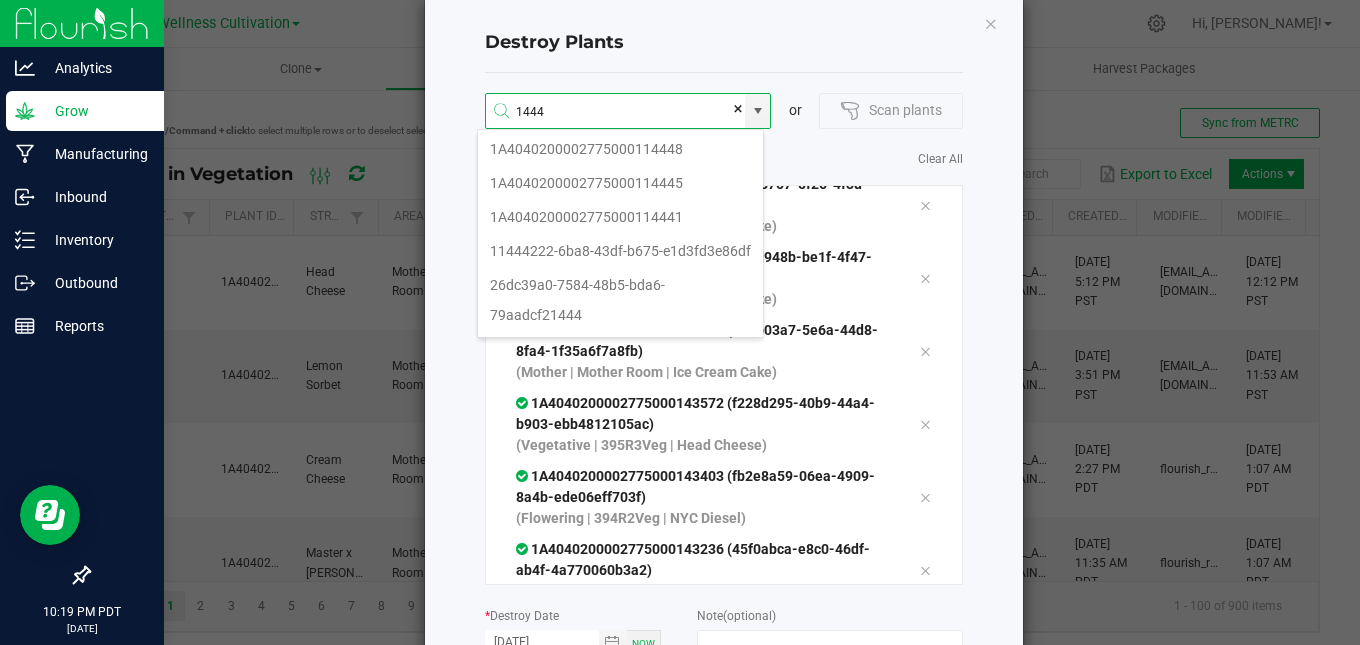 scroll, scrollTop: 373, scrollLeft: 0, axis: vertical 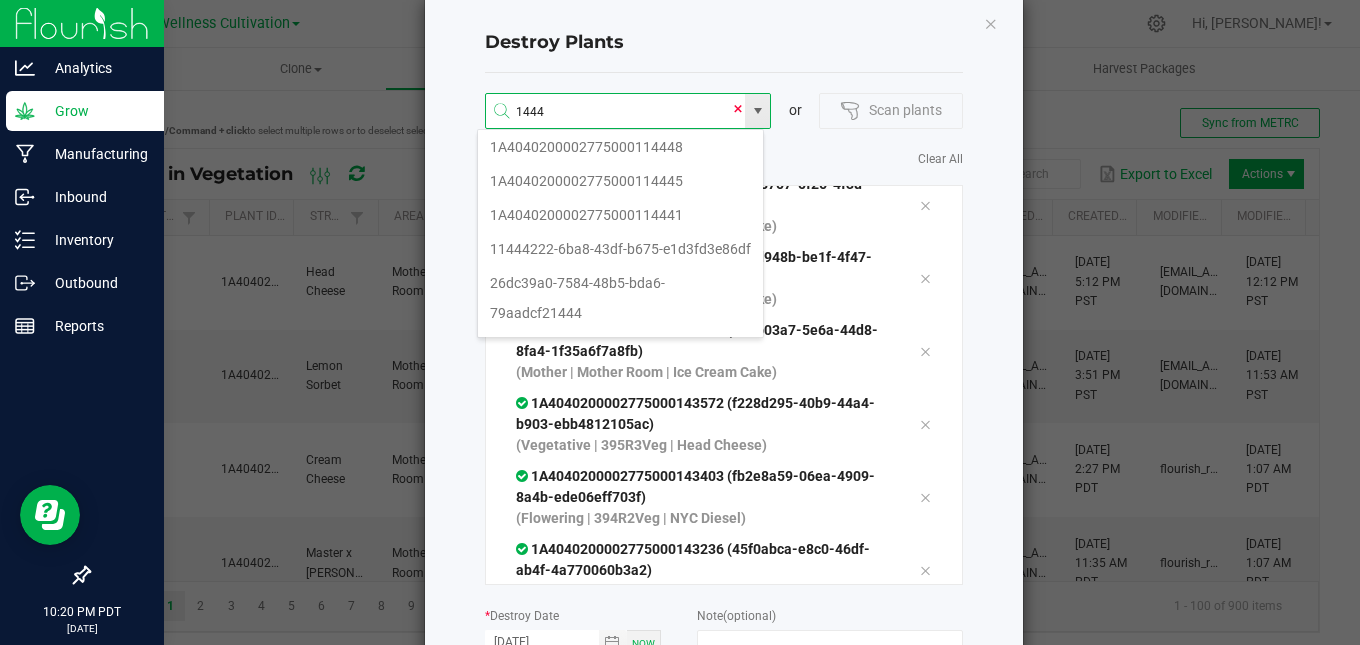 click at bounding box center [738, 109] 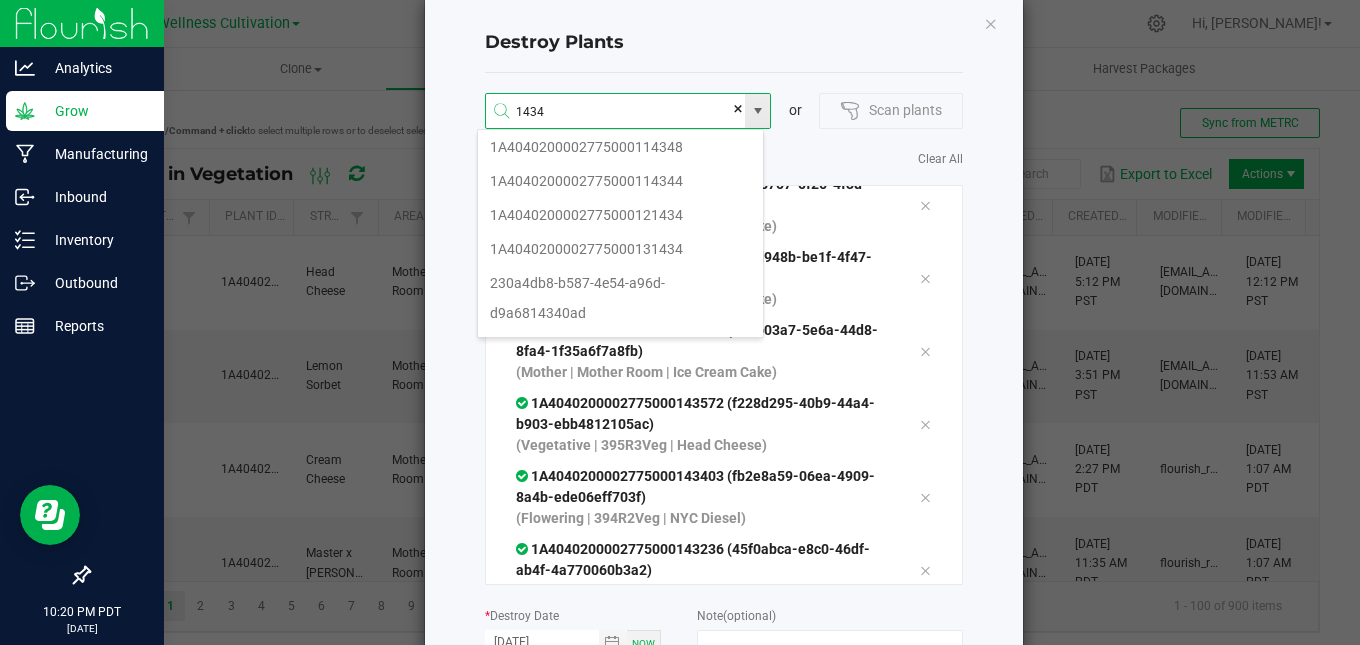 scroll, scrollTop: 0, scrollLeft: 0, axis: both 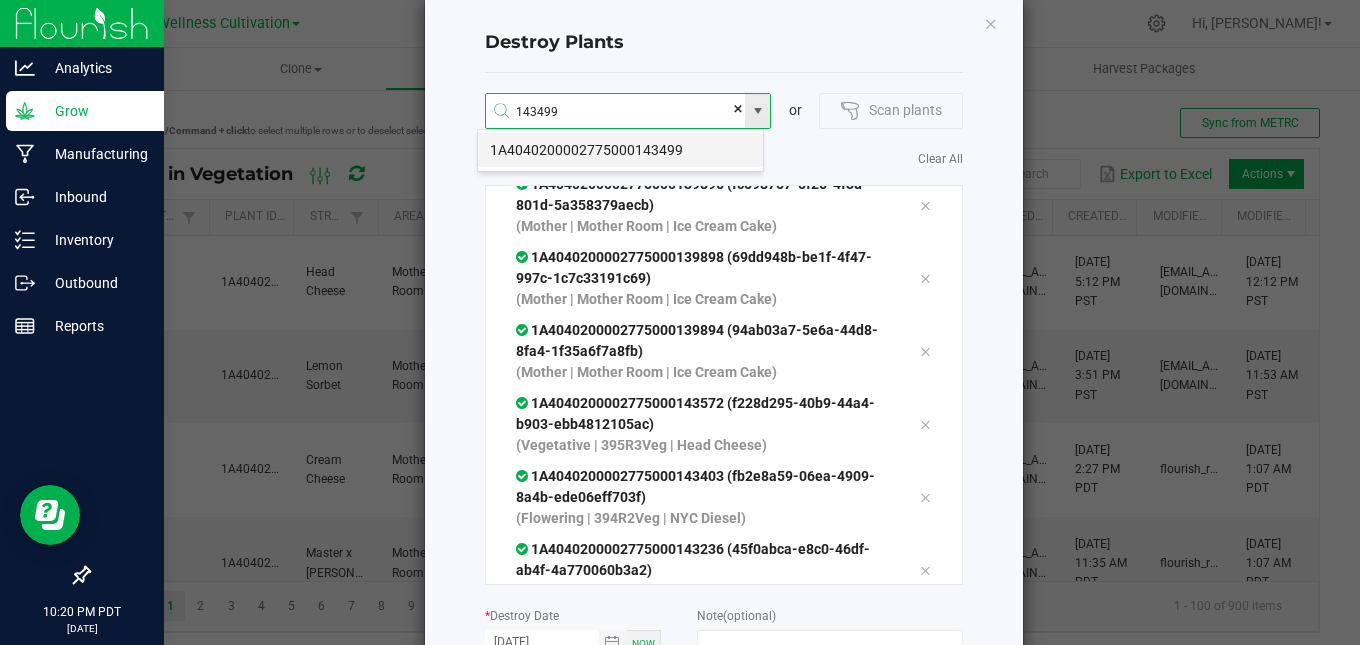 click on "1A4040200002775000143499" at bounding box center [620, 150] 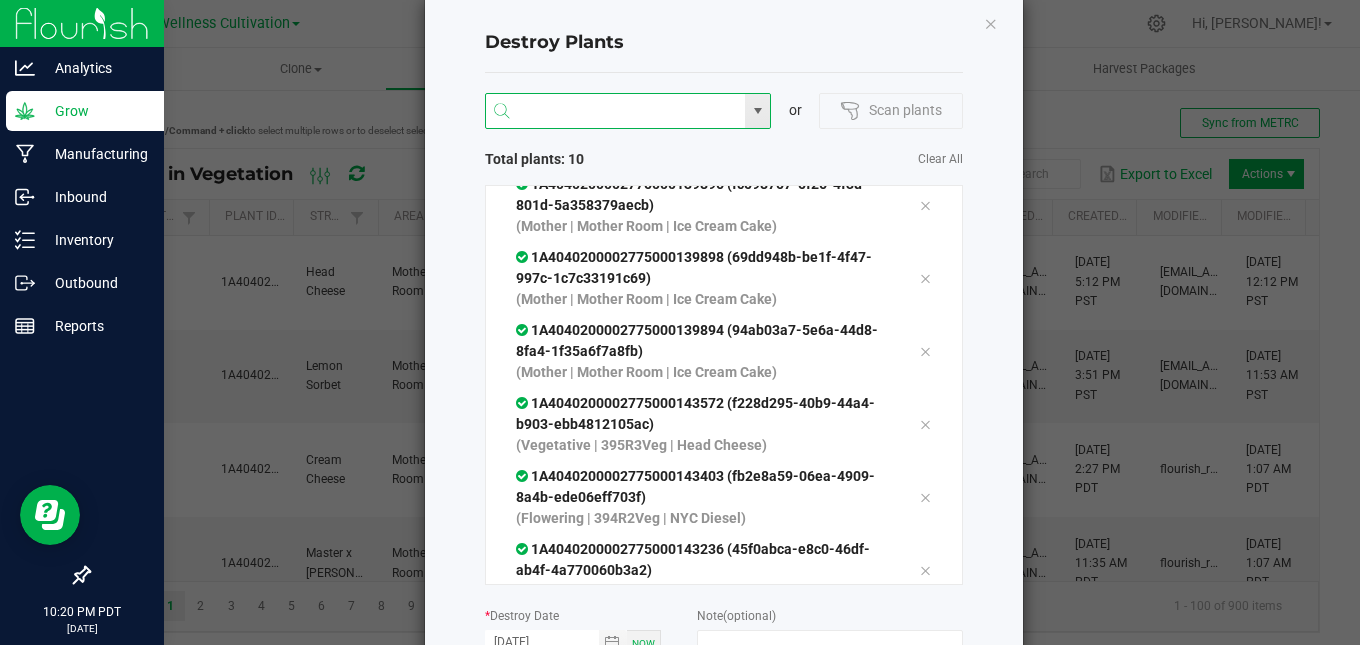 scroll, scrollTop: 309, scrollLeft: 0, axis: vertical 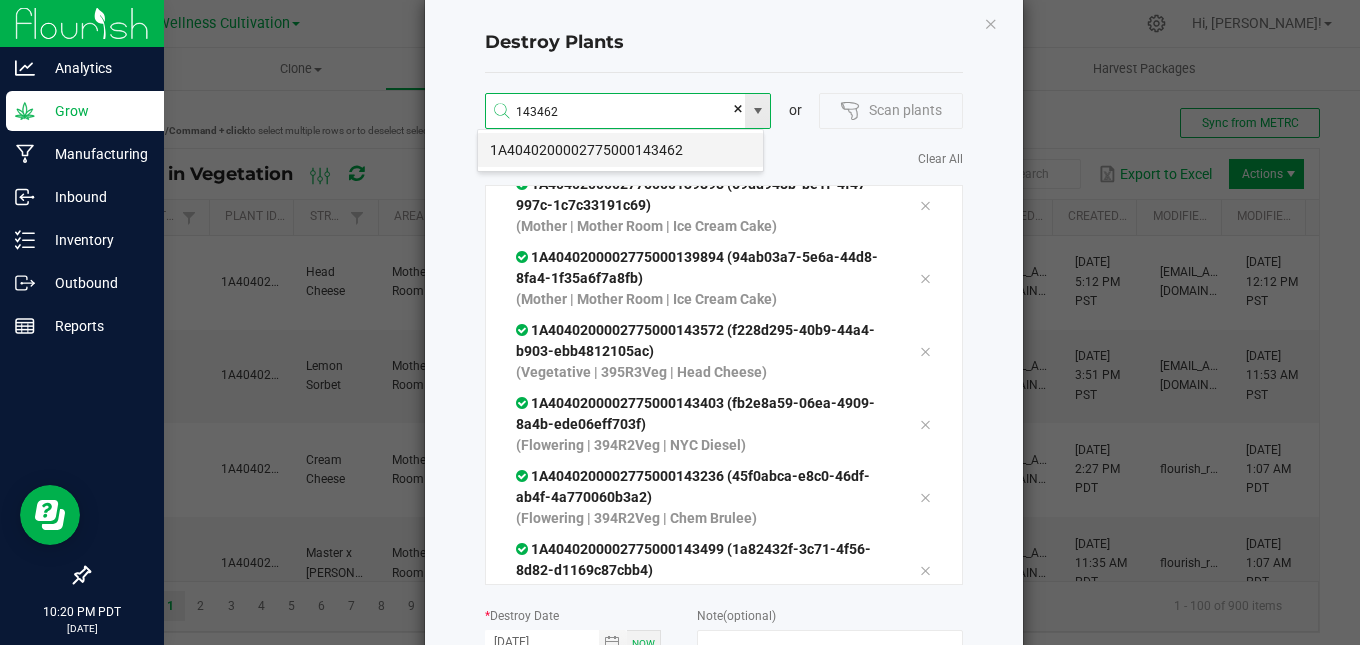 click on "1A4040200002775000143462" at bounding box center [620, 150] 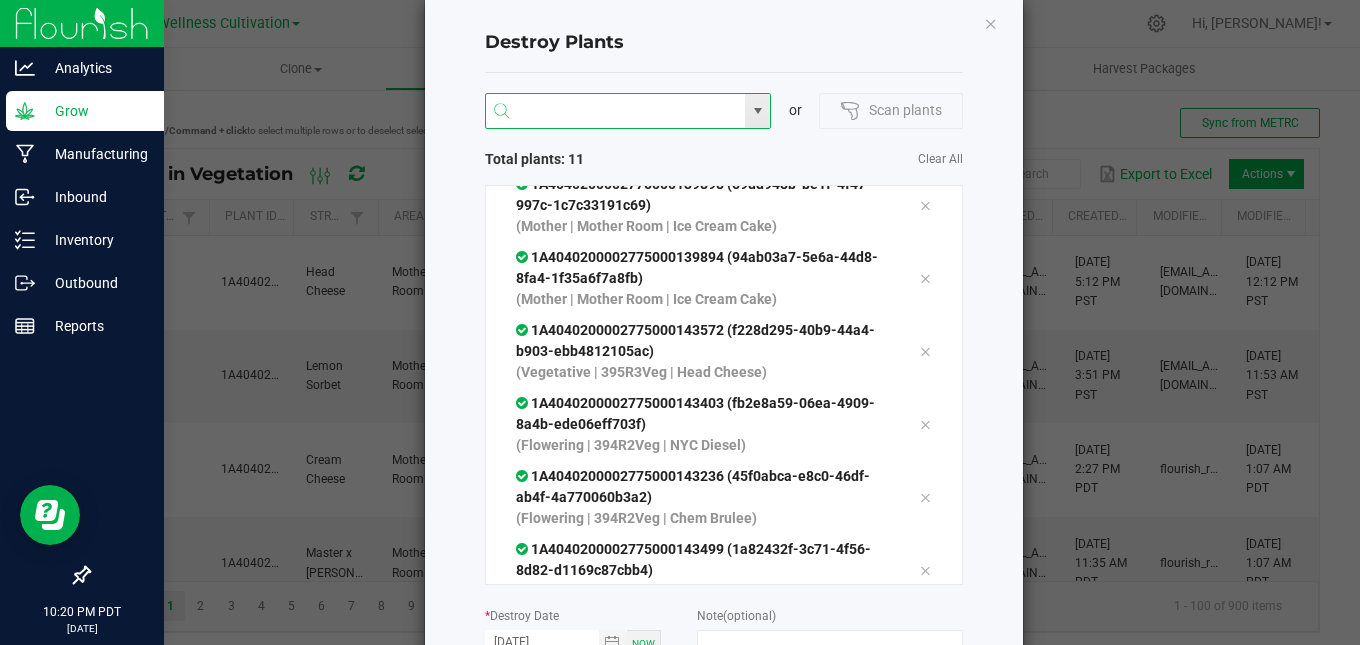 scroll, scrollTop: 382, scrollLeft: 0, axis: vertical 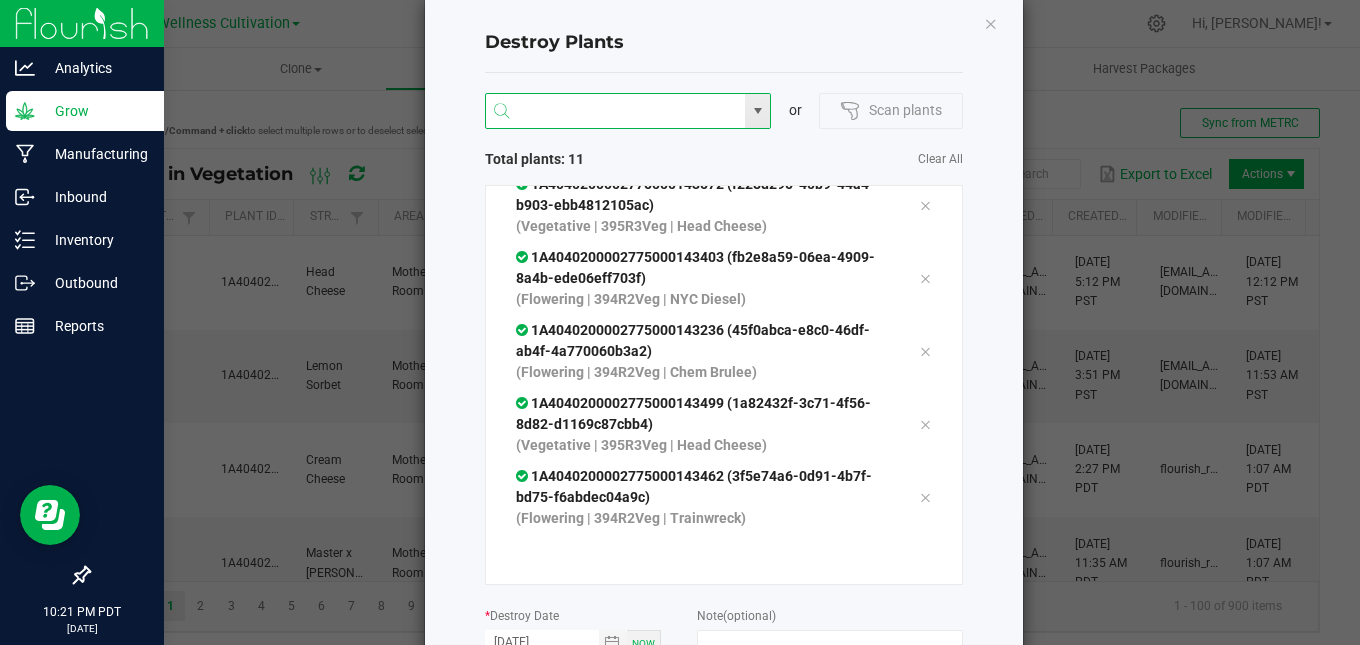 click at bounding box center [616, 112] 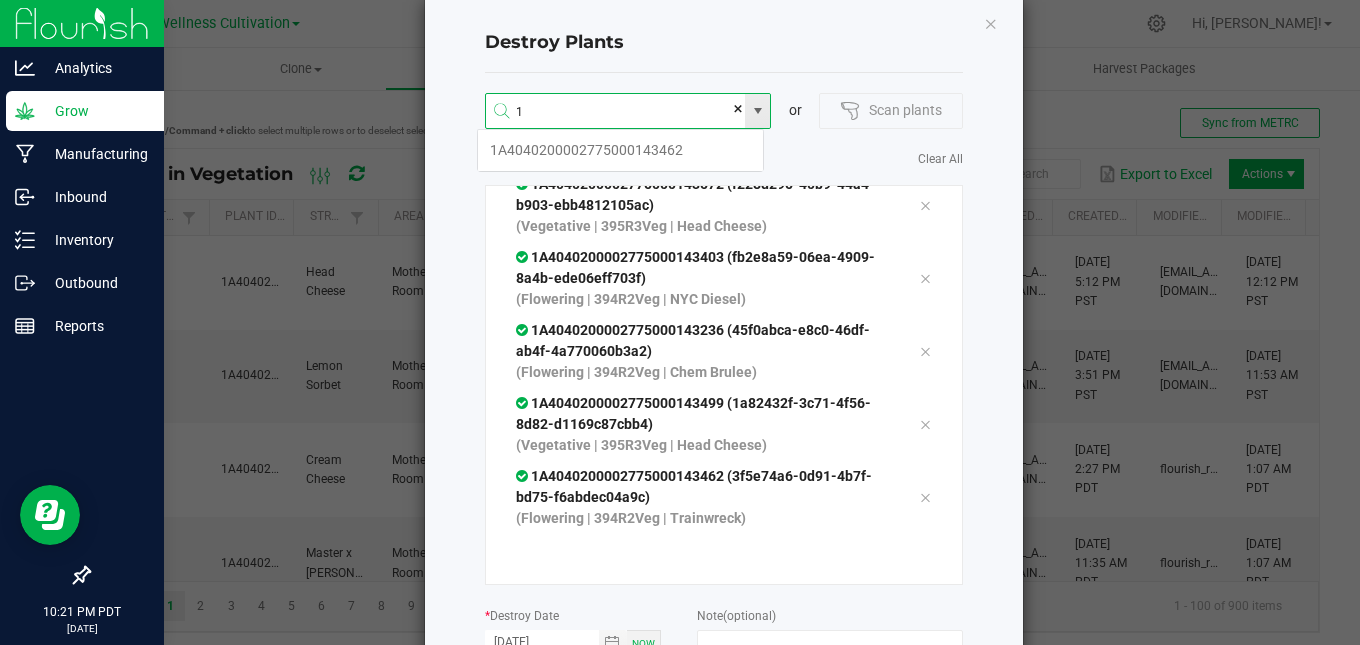 scroll, scrollTop: 99964, scrollLeft: 99713, axis: both 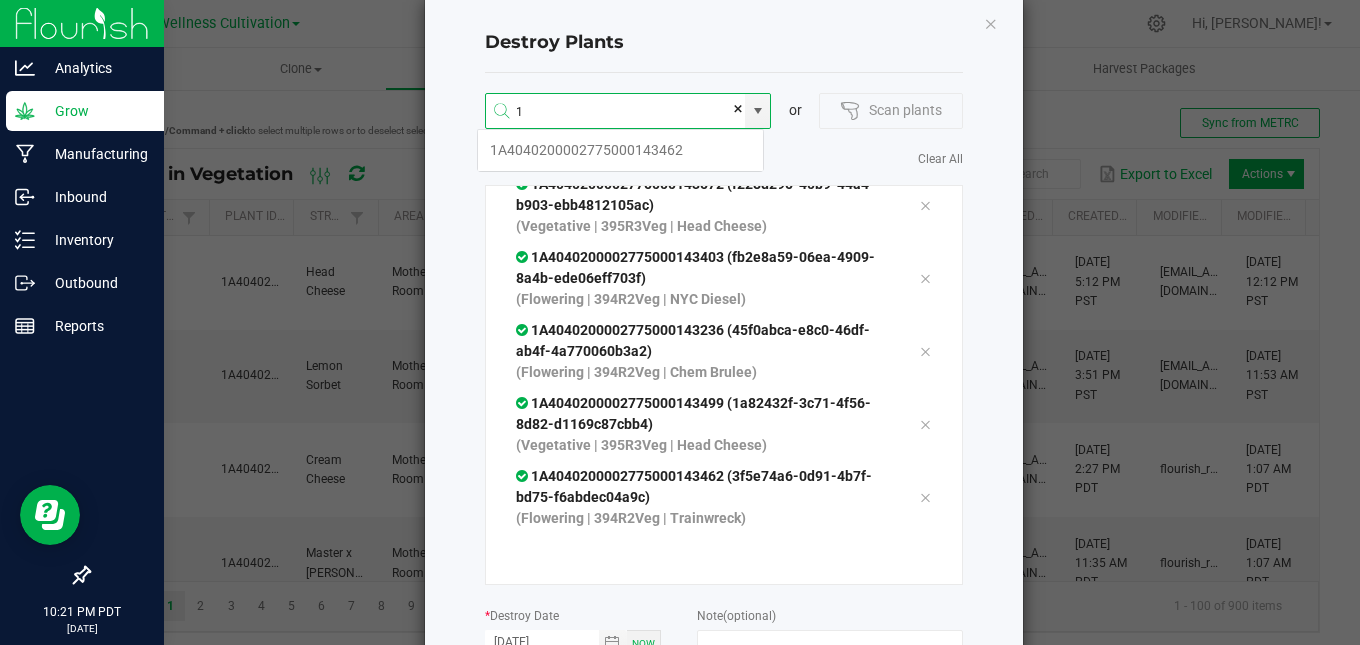 type on "1" 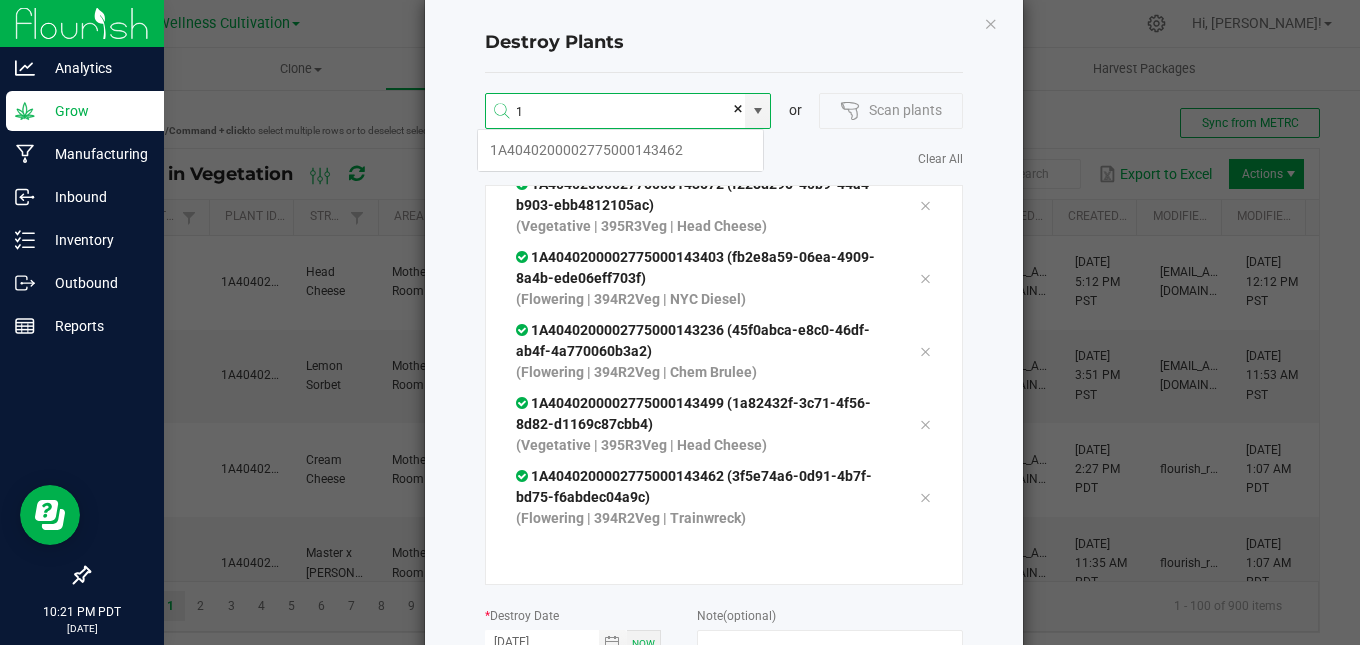 click on "1A4040200002775000143236 (45f0abca-e8c0-46df-ab4f-4a770060b3a2)" 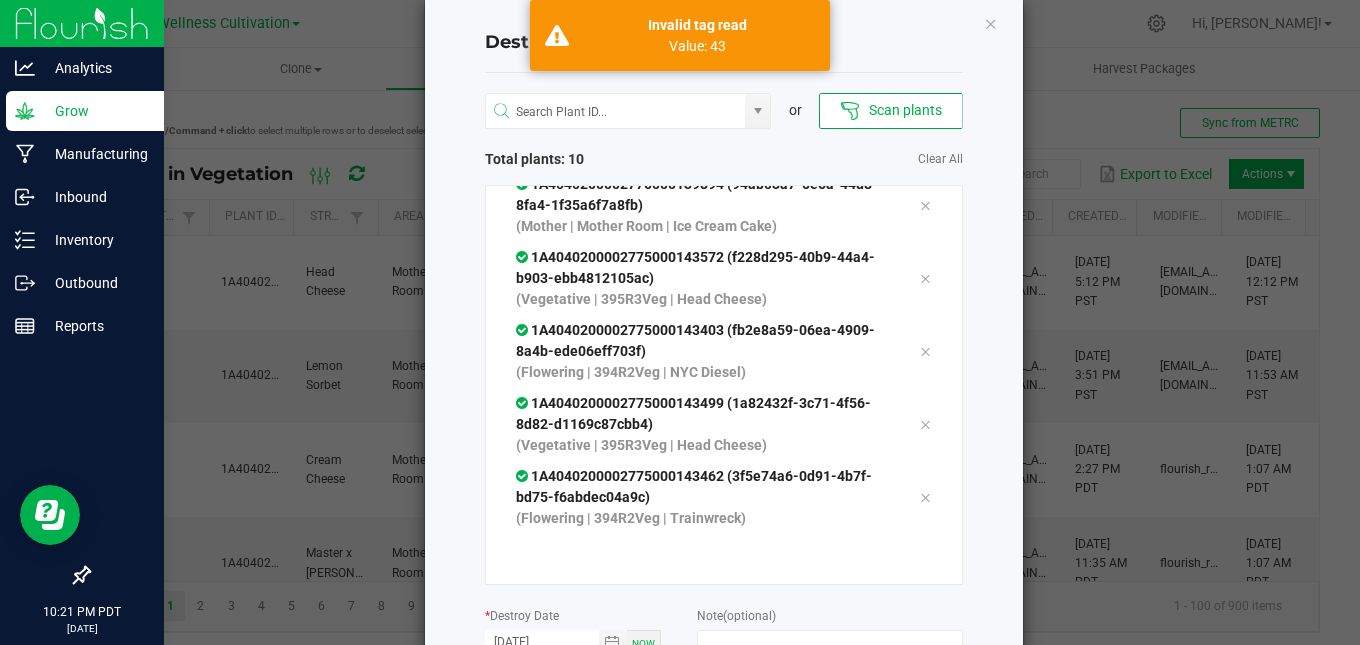 scroll, scrollTop: 382, scrollLeft: 0, axis: vertical 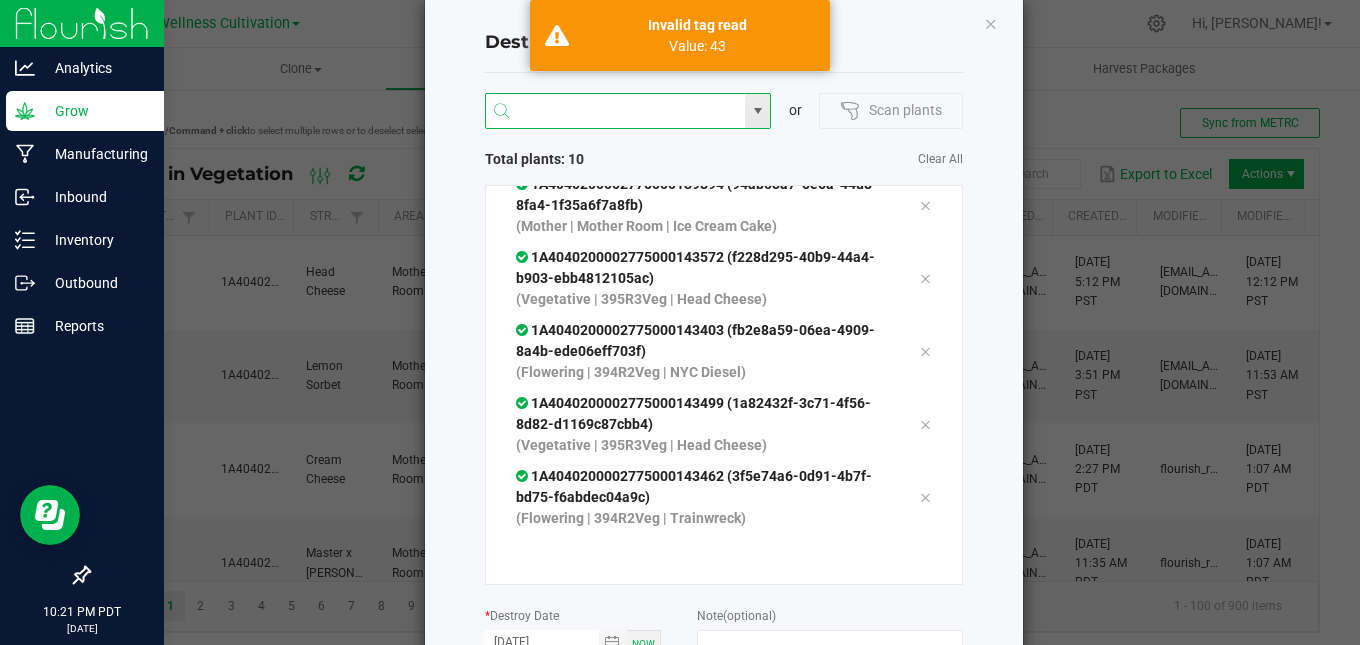 click at bounding box center [616, 112] 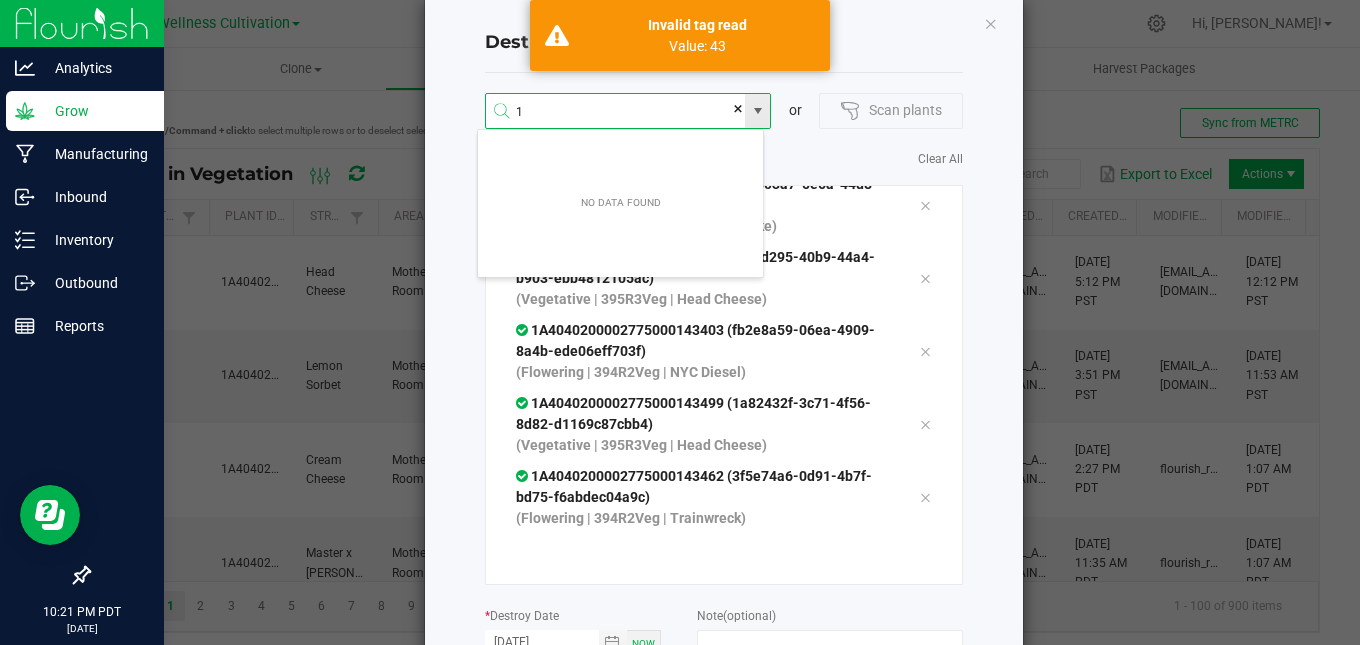 scroll, scrollTop: 99964, scrollLeft: 99713, axis: both 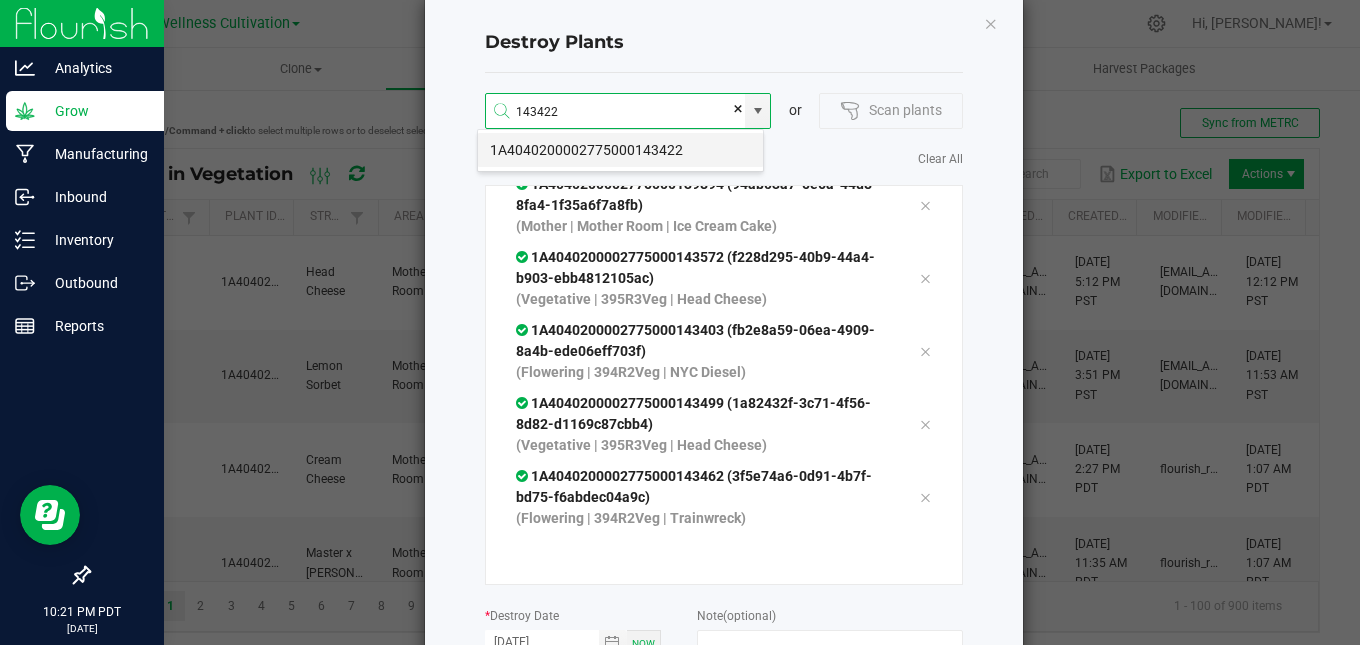 click on "1A4040200002775000143422" at bounding box center (620, 150) 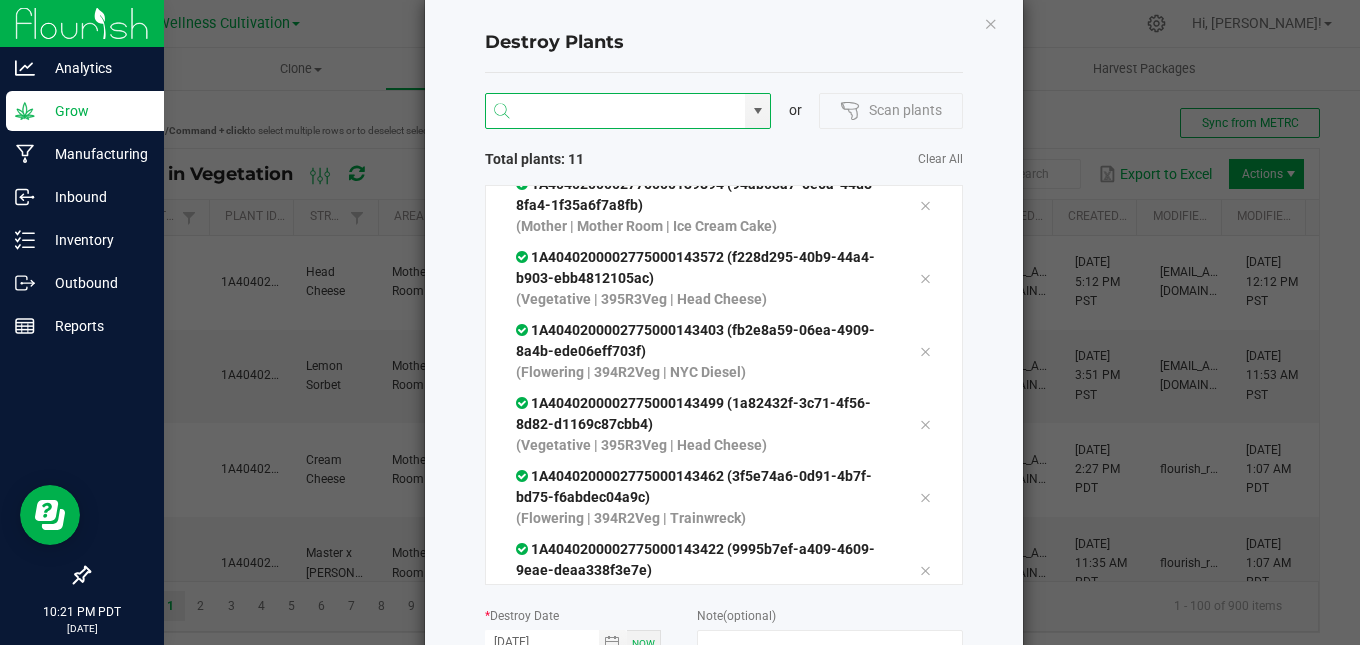 scroll, scrollTop: 455, scrollLeft: 0, axis: vertical 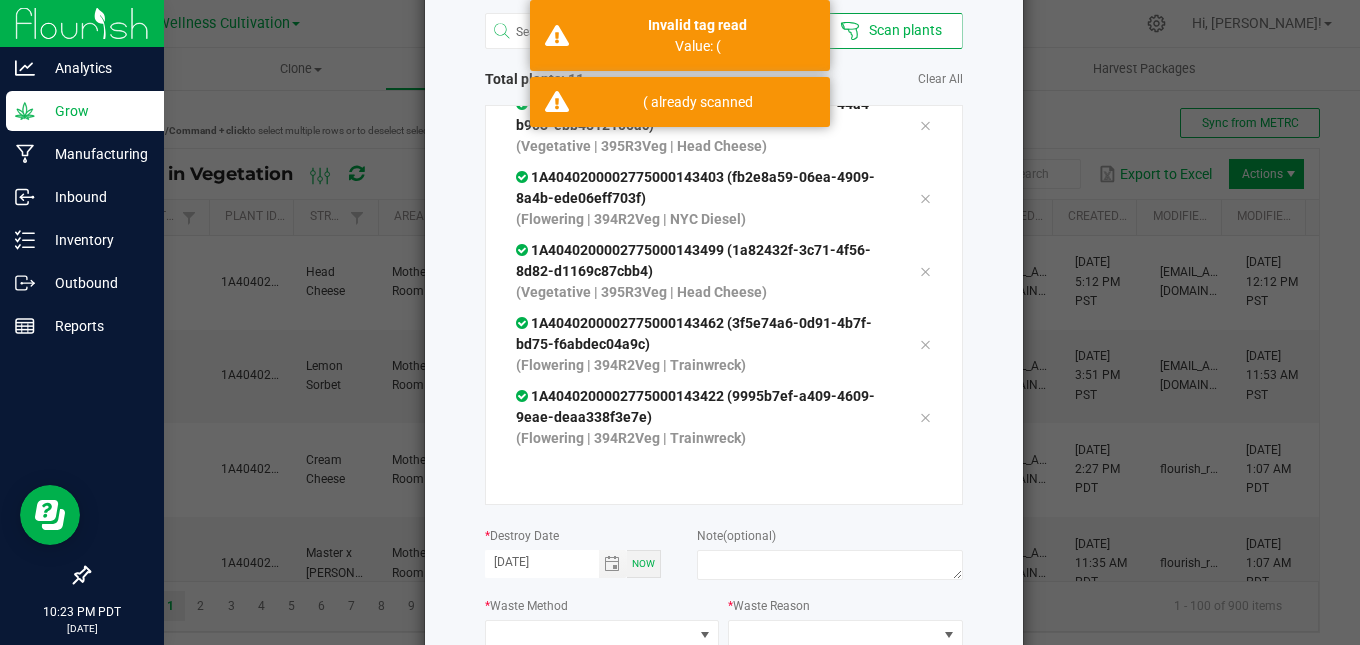 click on "Destroy Plants
or
Scan plants   Total plants: 11   Clear All
1A4040200002775000142559 (eea24ebc-504f-4060-9463-20e7eb5d6417)  (Vegetative | Seed [PERSON_NAME] Moms | Cheesecake)
1A4040200002775000139604 (f1c2a70a-0587-4ba9-b038-8566ec138c9a)  (Mother | Mother Room | Cream Cheese)
1A4040200002775000139895 (e847d669-dbc9-41ca-a2a0-279a097a43ce)  (Mother | Mother Room | Ice Cream Cake)
1A4040200002775000139896 (fc598757-5f26-4f3d-801d-5a358379aecb)  (Mother | Mother Room | Ice Cream Cake)
1A4040200002775000139898 (69dd948b-be1f-4f47-997c-1c7c33191c69)  (Mother | Mother Room | Ice Cream Cake)
1A4040200002775000139894 (94ab03a7-5e6a-44d8-8fa4-1f35a6f7a8fb) * Now * *" 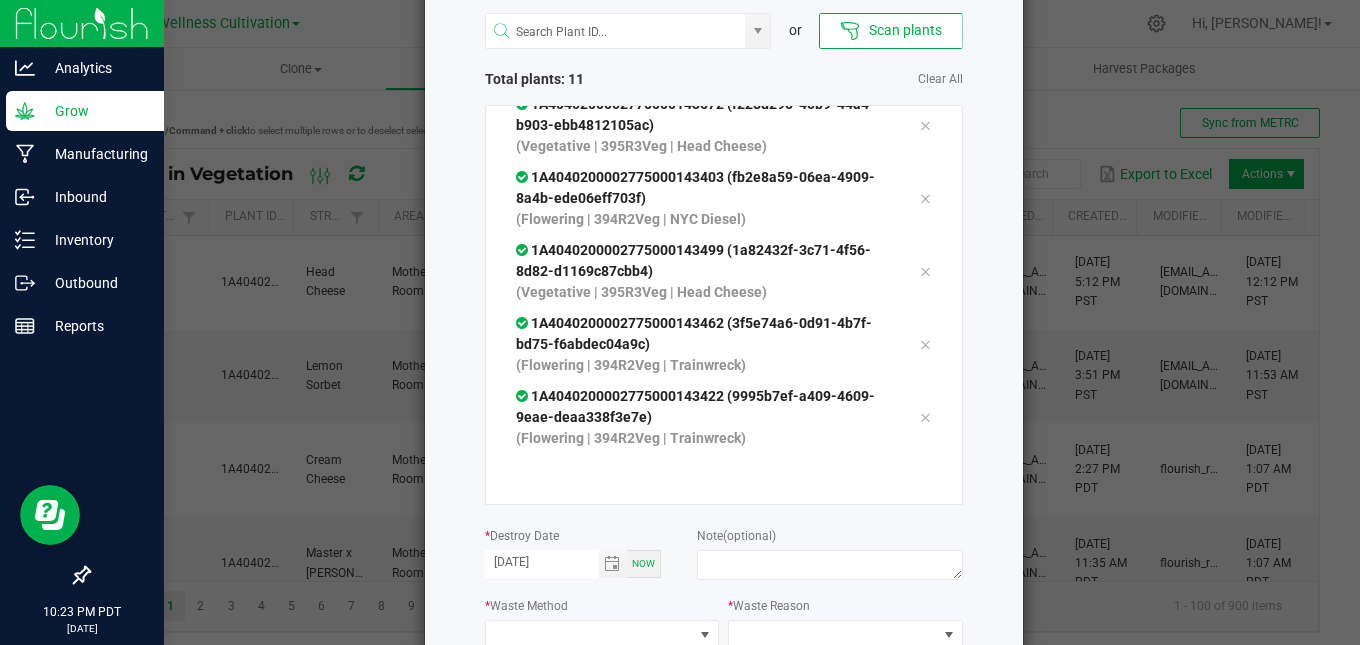click on "Clear All" 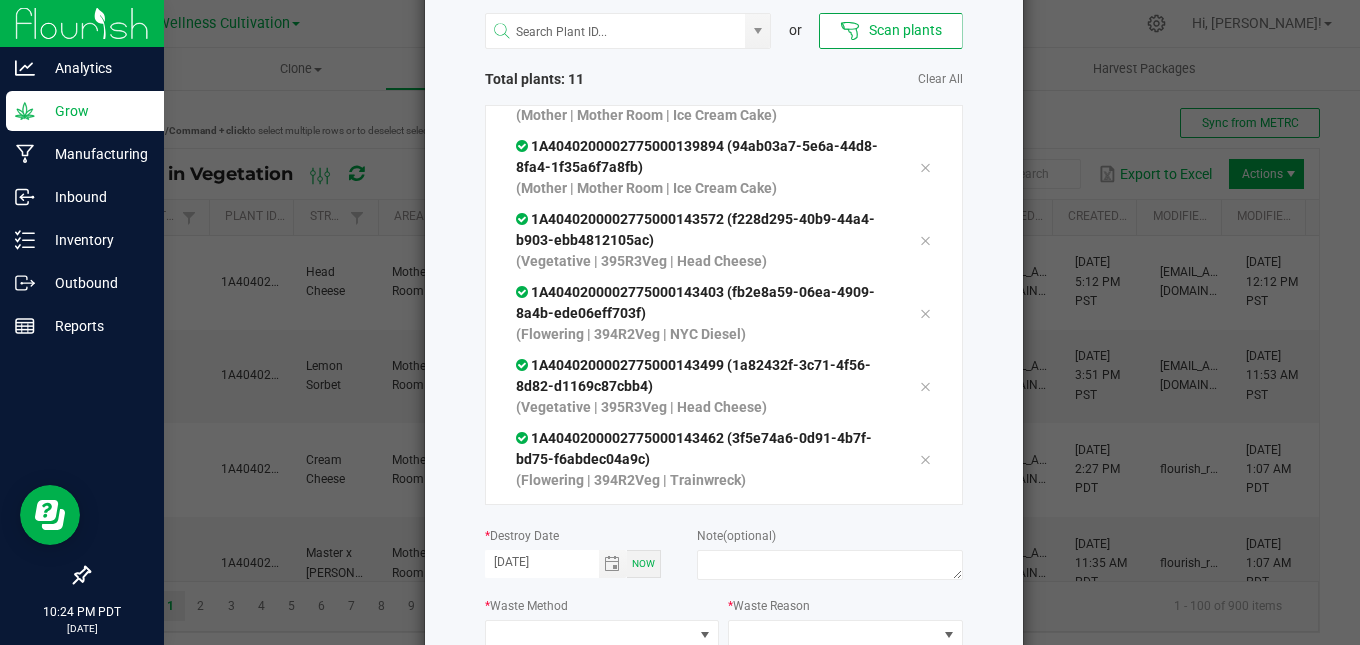 scroll, scrollTop: 295, scrollLeft: 0, axis: vertical 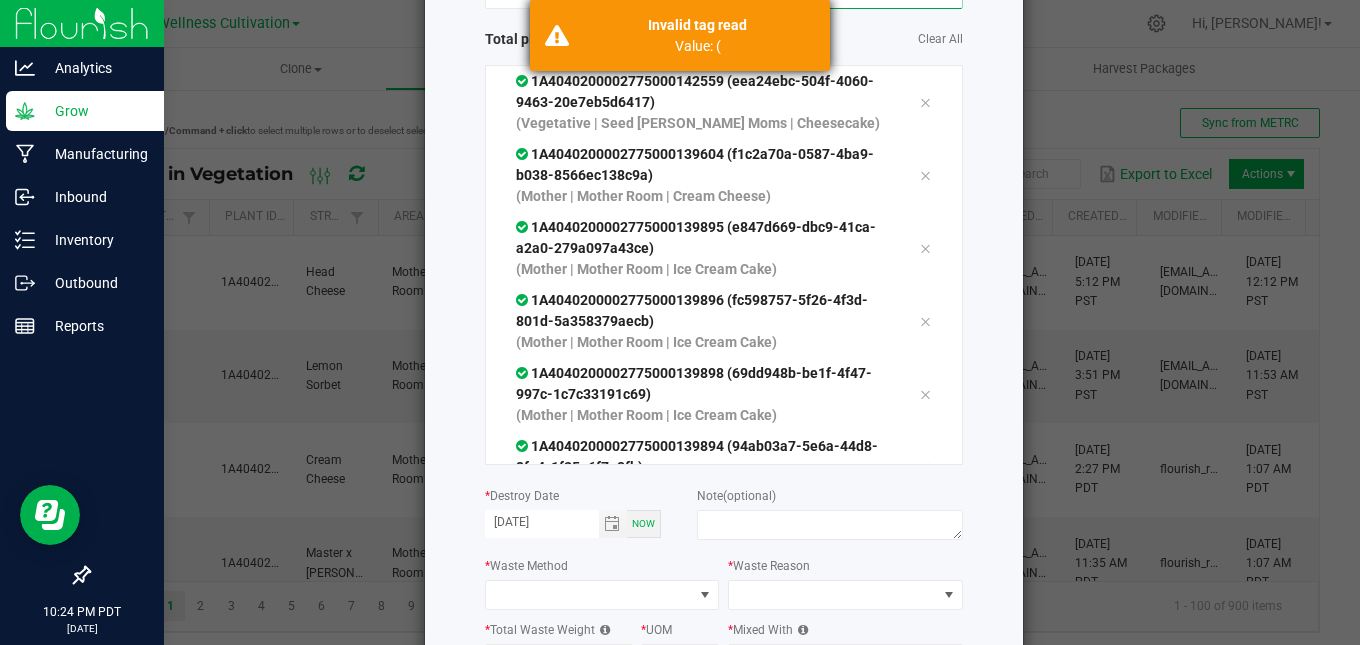 click on "Invalid tag read" at bounding box center [697, 25] 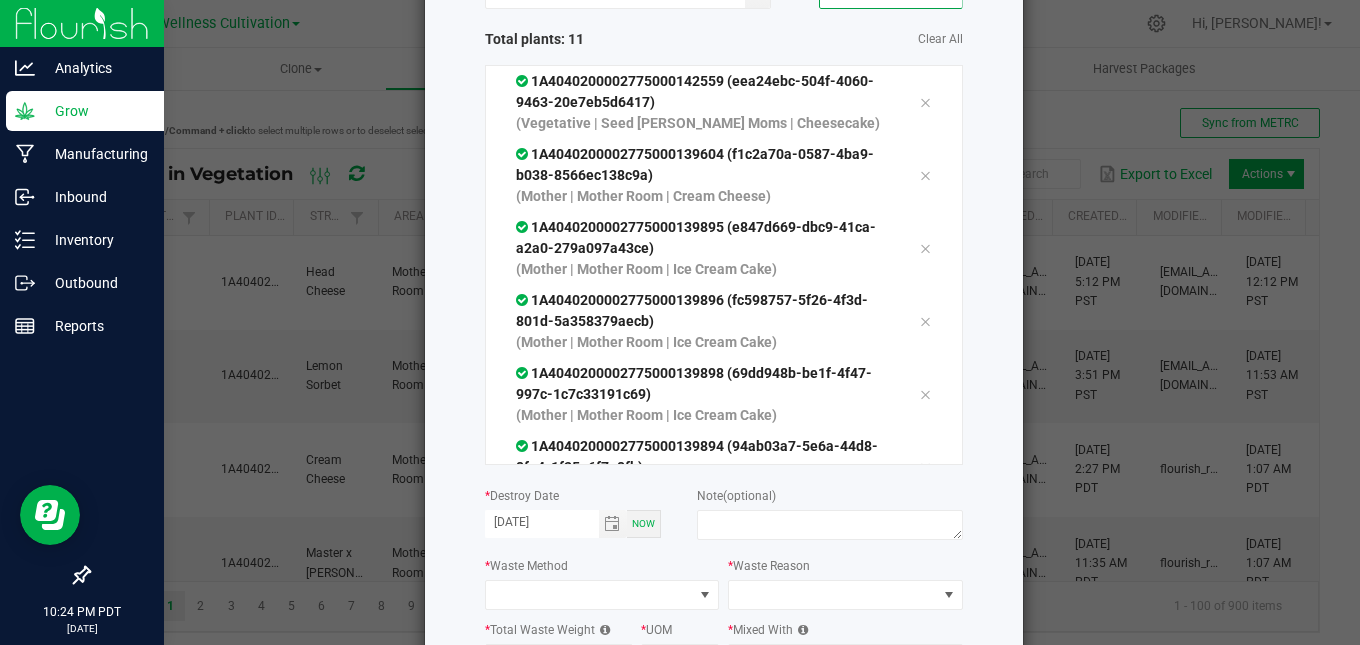 click on "Clear All" 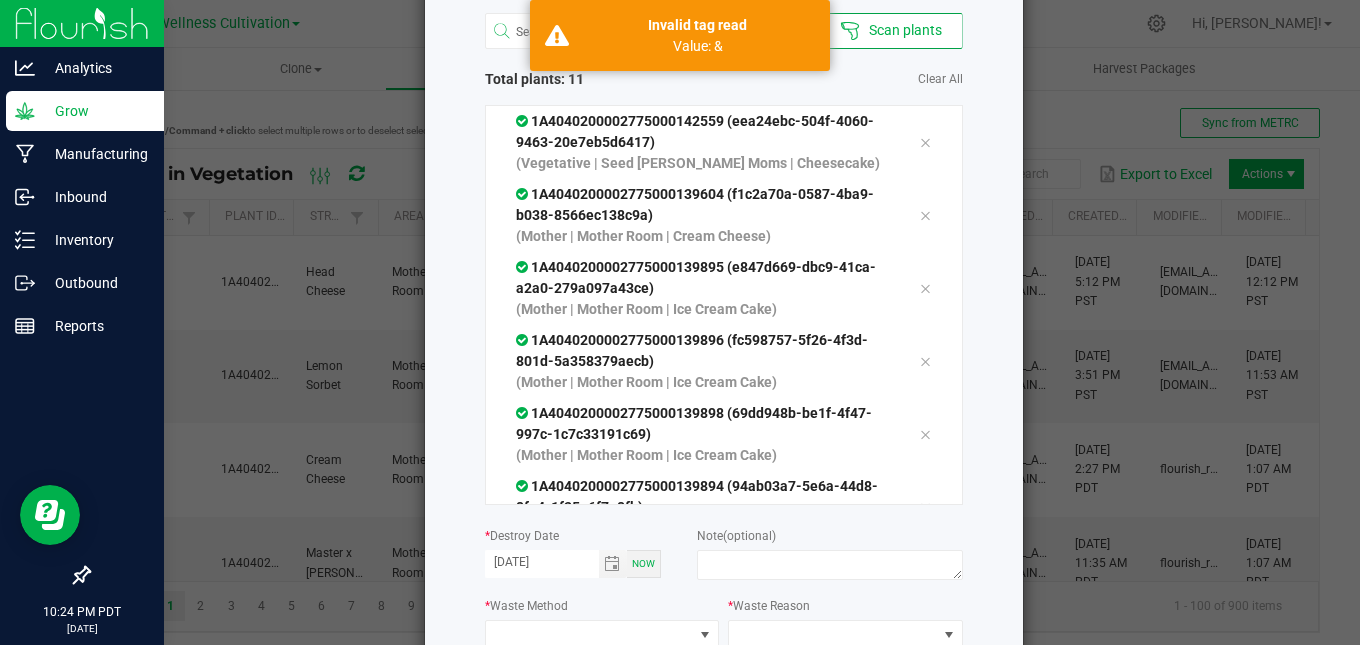 scroll, scrollTop: 455, scrollLeft: 0, axis: vertical 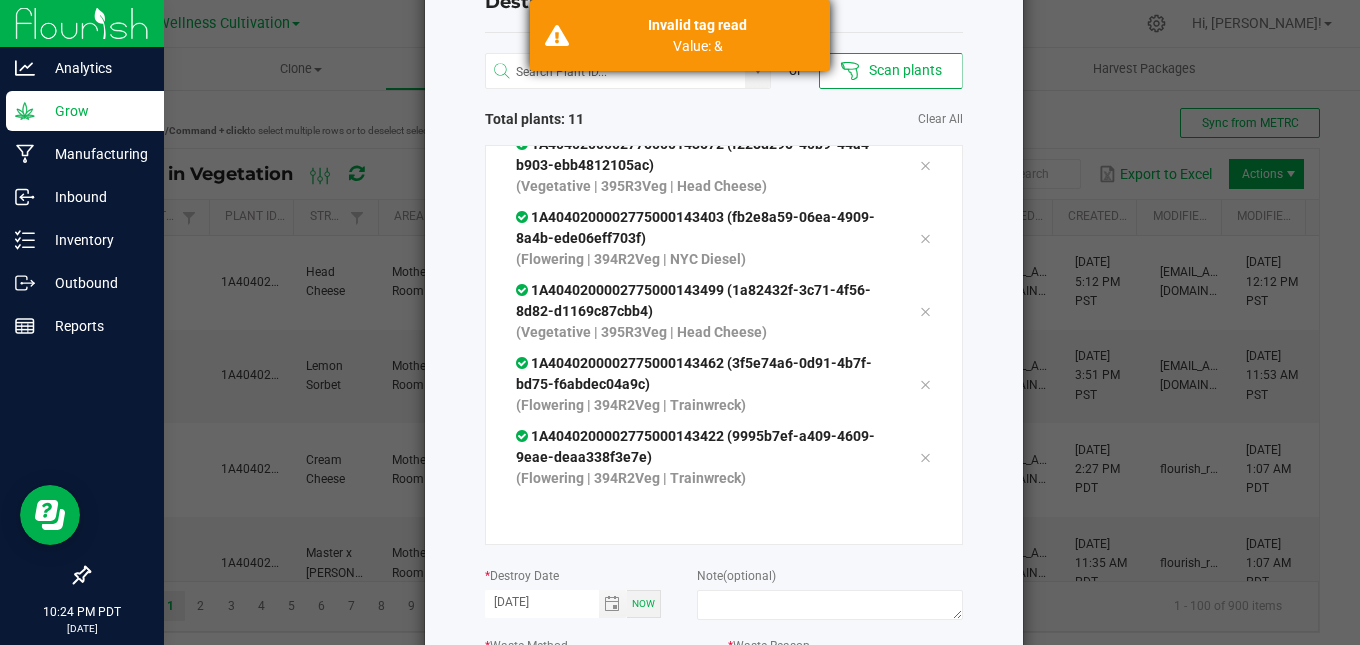 click on "Invalid tag read" at bounding box center (697, 25) 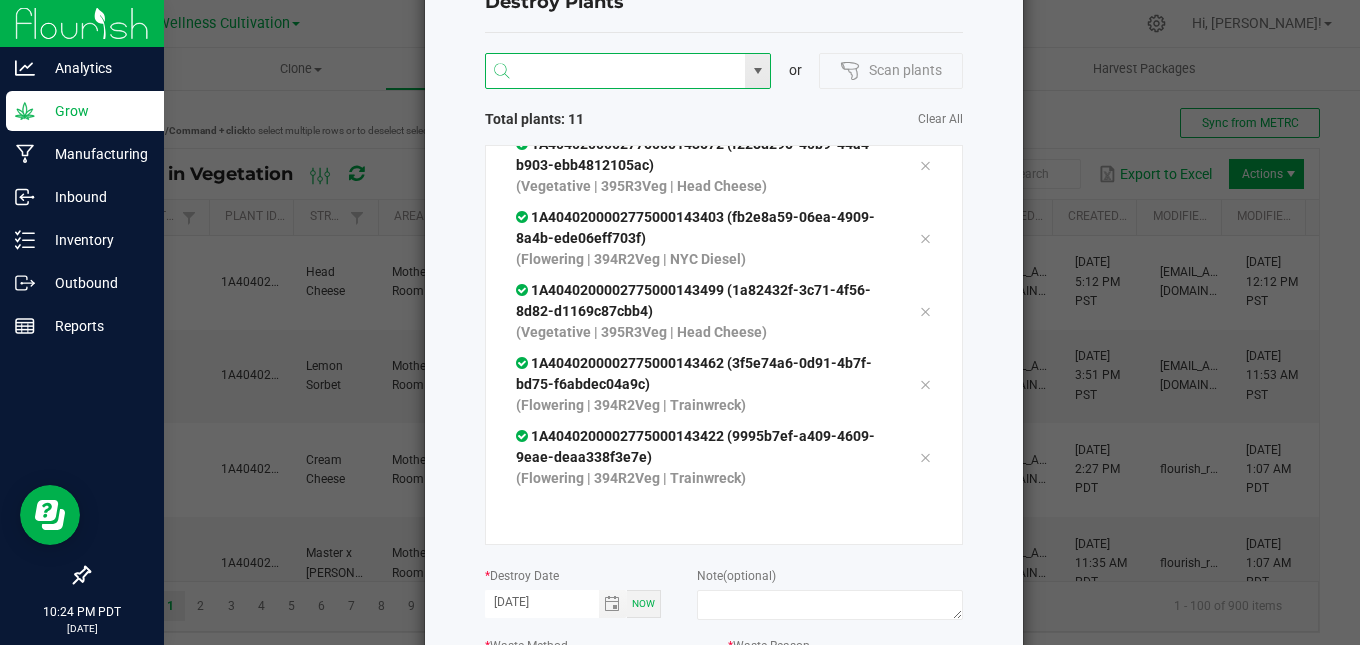 click at bounding box center (616, 72) 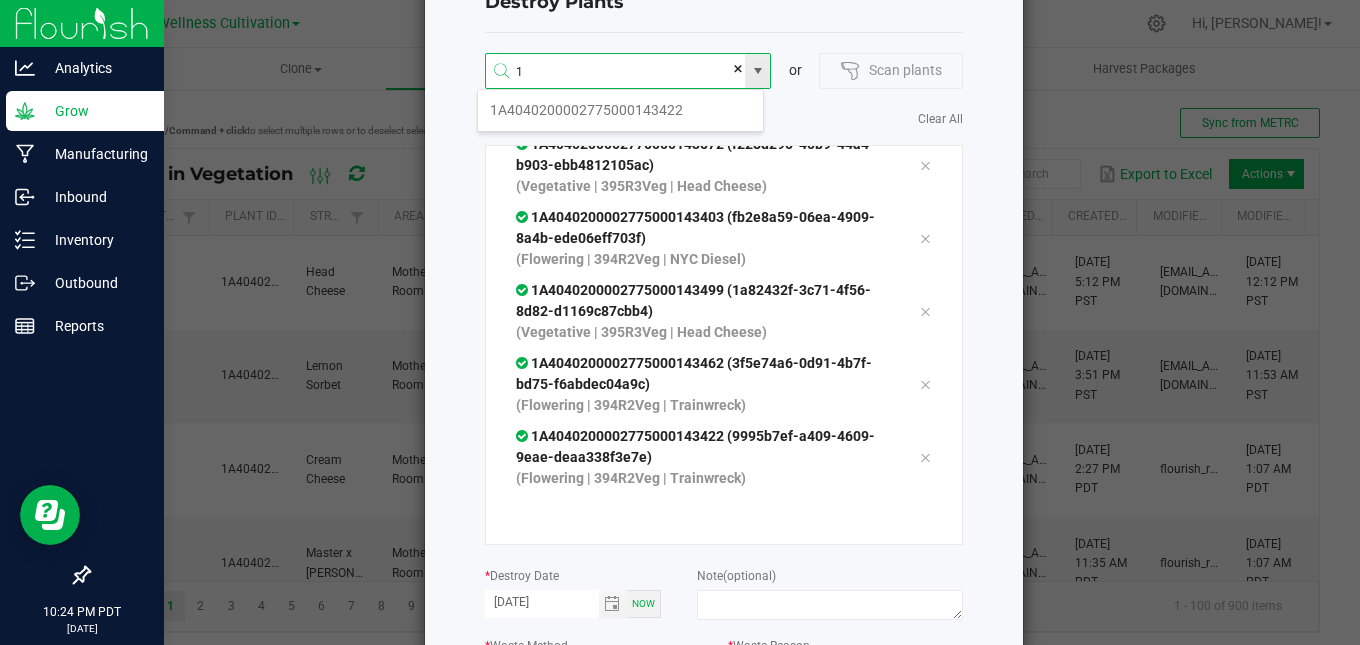 scroll, scrollTop: 99964, scrollLeft: 99713, axis: both 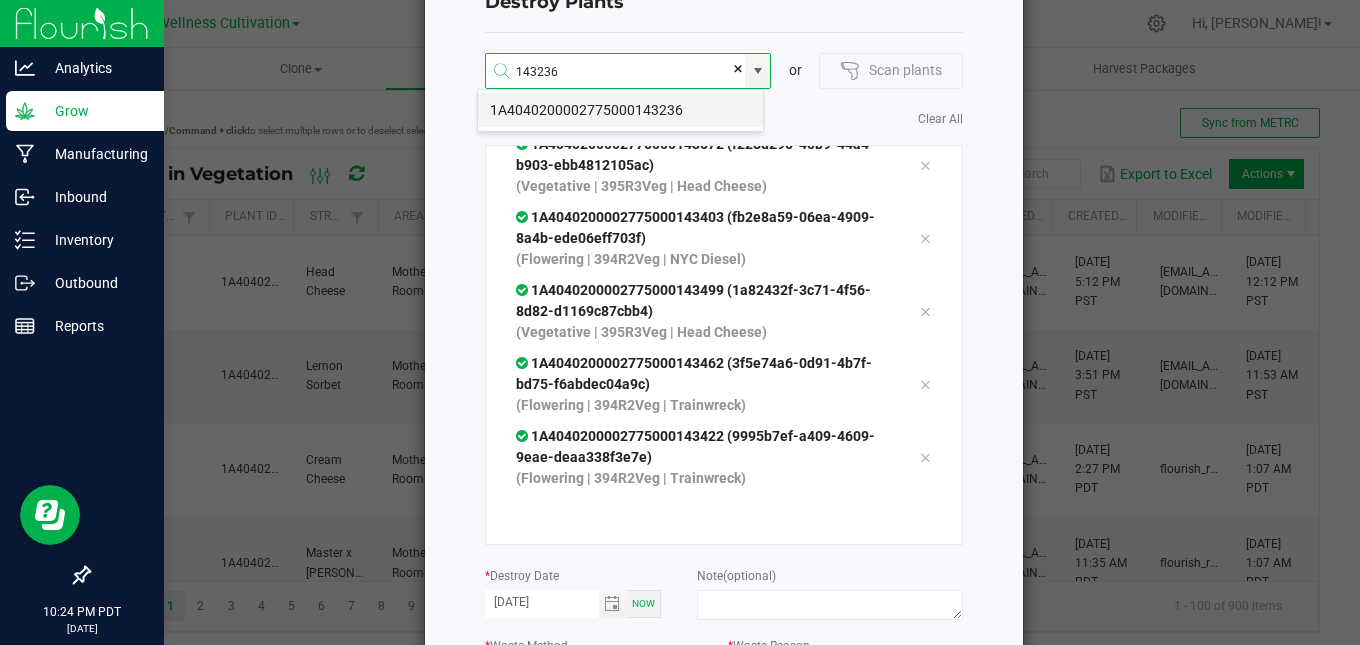 click on "1A4040200002775000143236" at bounding box center (620, 110) 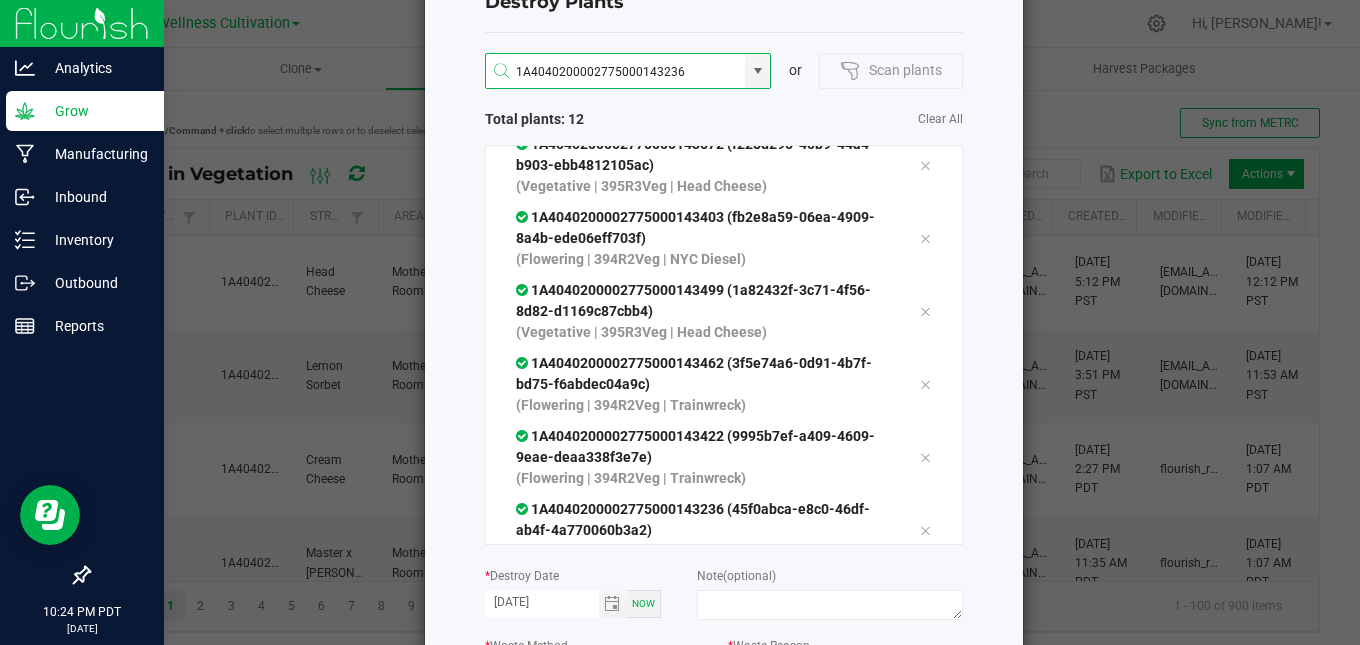 type 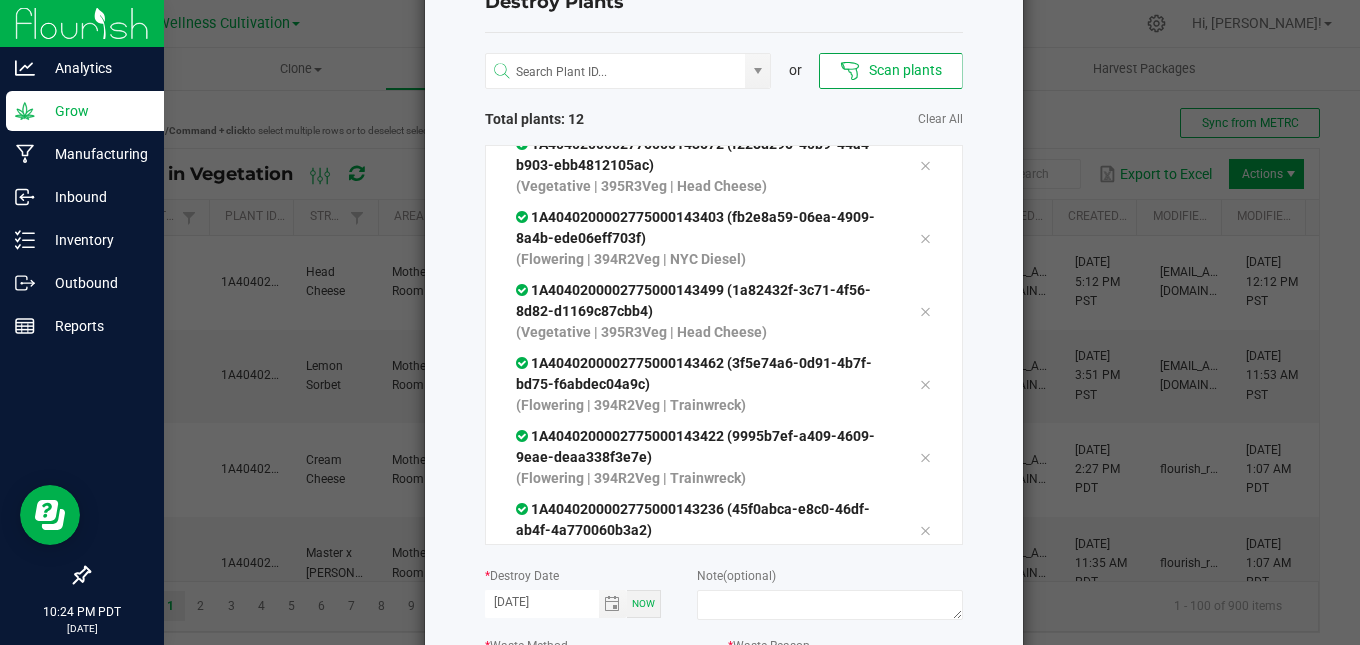 scroll, scrollTop: 528, scrollLeft: 0, axis: vertical 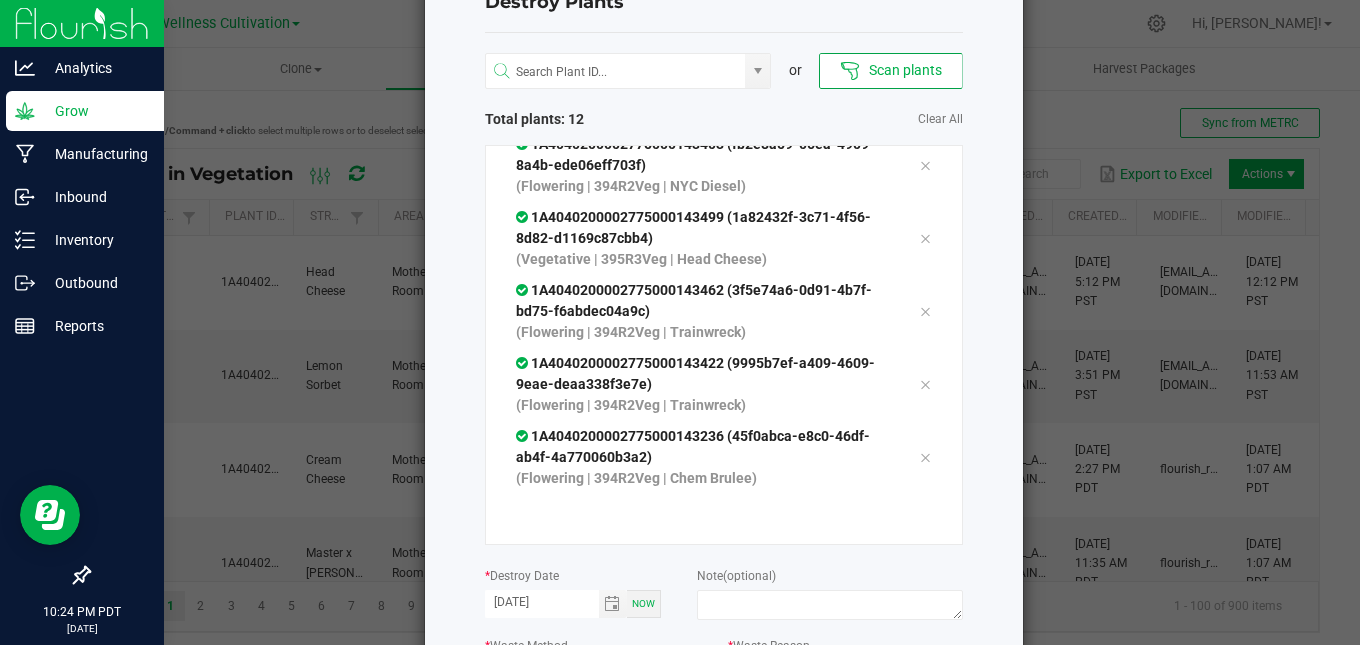 click on "Destroy Plants
or
Scan plants   Total plants: 12   Clear All
1A4040200002775000142559 (eea24ebc-504f-4060-9463-20e7eb5d6417)  (Vegetative | Seed [PERSON_NAME] Moms | Cheesecake)
1A4040200002775000139604 (f1c2a70a-0587-4ba9-b038-8566ec138c9a)  (Mother | Mother Room | Cream Cheese)
1A4040200002775000139895 (e847d669-dbc9-41ca-a2a0-279a097a43ce)  (Mother | Mother Room | Ice Cream Cake)
1A4040200002775000139896 (fc598757-5f26-4f3d-801d-5a358379aecb)  (Mother | Mother Room | Ice Cream Cake)
1A4040200002775000139898 (69dd948b-be1f-4f47-997c-1c7c33191c69)  (Mother | Mother Room | Ice Cream Cake)
1A4040200002775000139894 (94ab03a7-5e6a-44d8-8fa4-1f35a6f7a8fb) * Now * *" 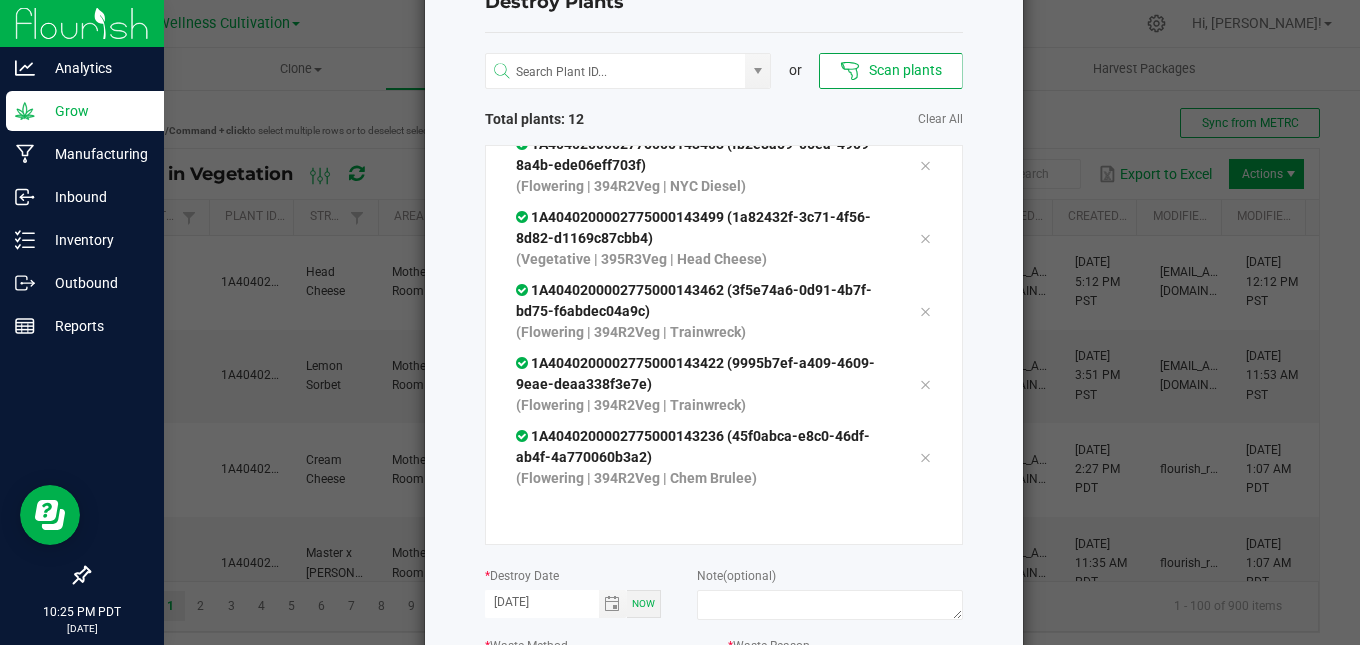 click on "Destroy Plants
or
Scan plants   Total plants: 12   Clear All
1A4040200002775000142559 (eea24ebc-504f-4060-9463-20e7eb5d6417)  (Vegetative | Seed [PERSON_NAME] Moms | Cheesecake)
1A4040200002775000139604 (f1c2a70a-0587-4ba9-b038-8566ec138c9a)  (Mother | Mother Room | Cream Cheese)
1A4040200002775000139895 (e847d669-dbc9-41ca-a2a0-279a097a43ce)  (Mother | Mother Room | Ice Cream Cake)
1A4040200002775000139896 (fc598757-5f26-4f3d-801d-5a358379aecb)  (Mother | Mother Room | Ice Cream Cake)
1A4040200002775000139898 (69dd948b-be1f-4f47-997c-1c7c33191c69)  (Mother | Mother Room | Ice Cream Cake)
1A4040200002775000139894 (94ab03a7-5e6a-44d8-8fa4-1f35a6f7a8fb) * Now * *" 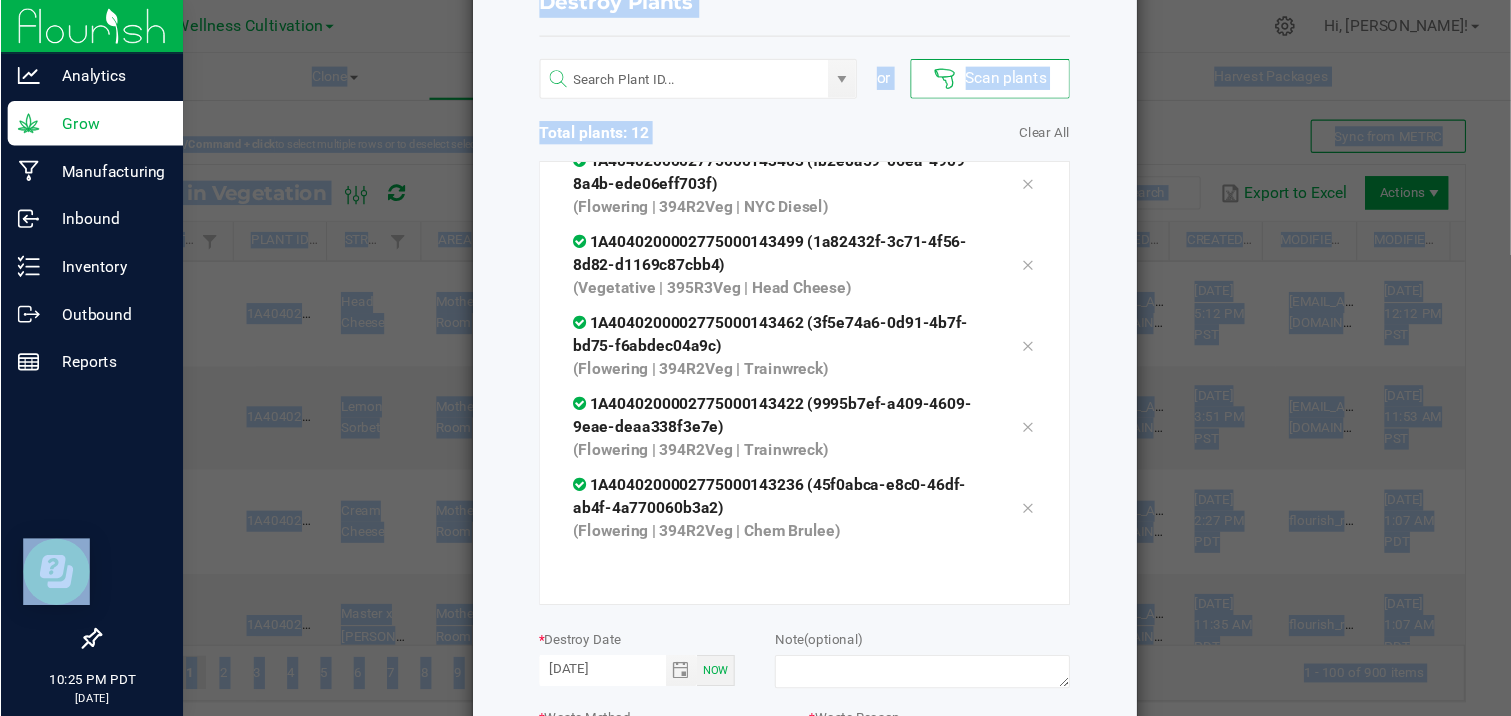 scroll, scrollTop: 0, scrollLeft: 0, axis: both 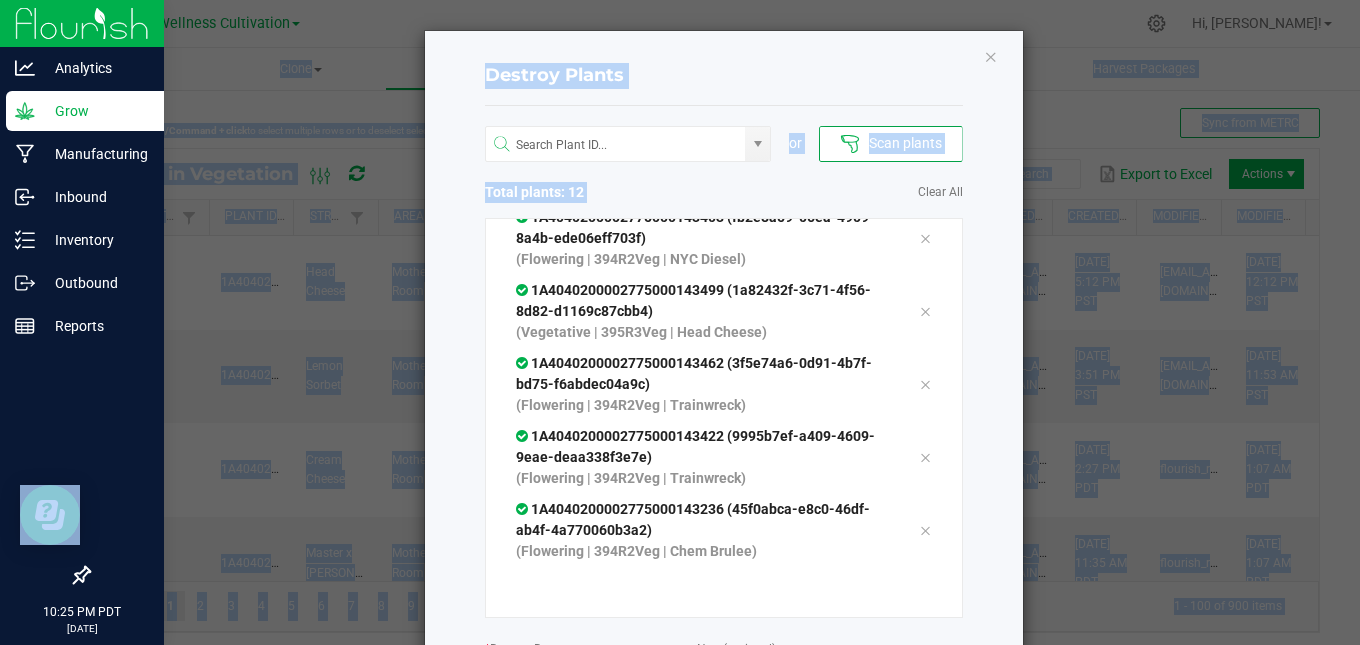 drag, startPoint x: 1353, startPoint y: 128, endPoint x: 1359, endPoint y: -121, distance: 249.07228 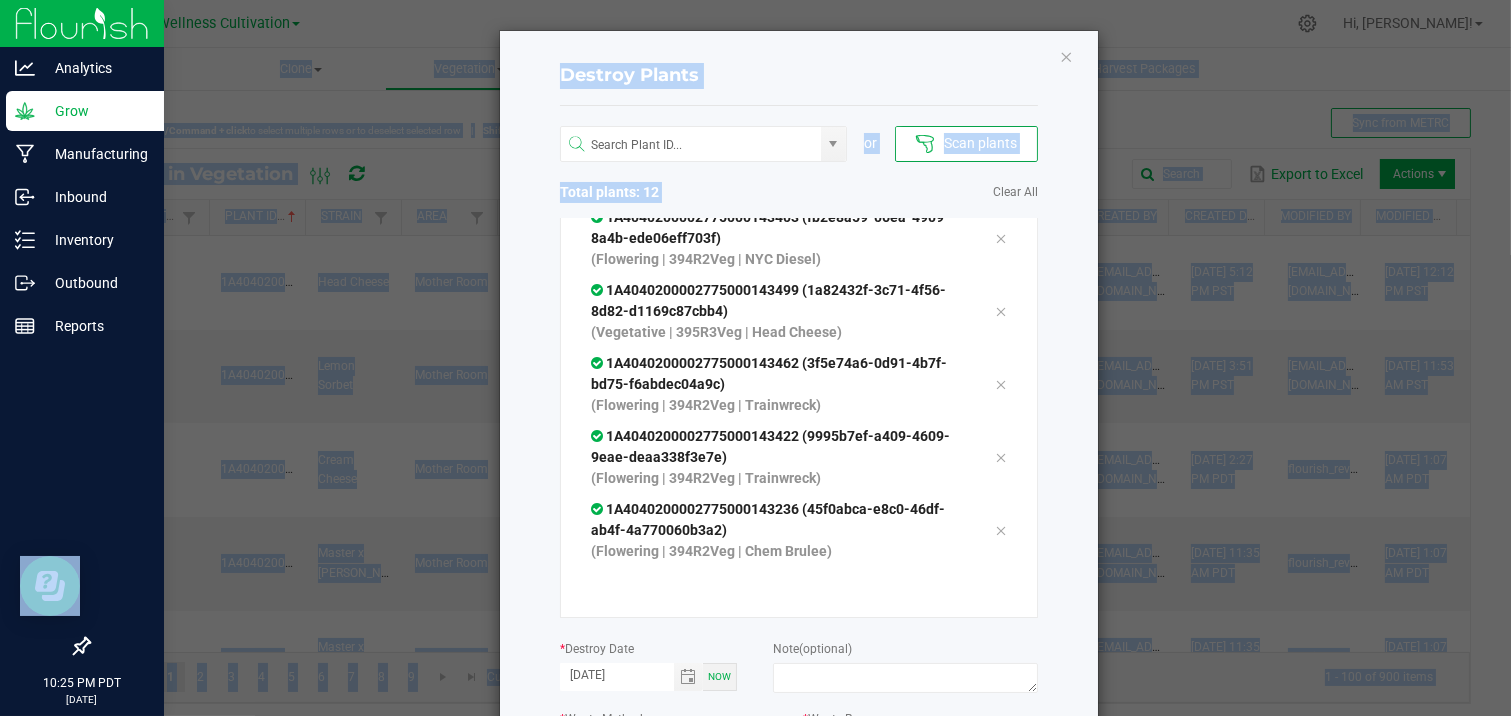 scroll, scrollTop: 527, scrollLeft: 0, axis: vertical 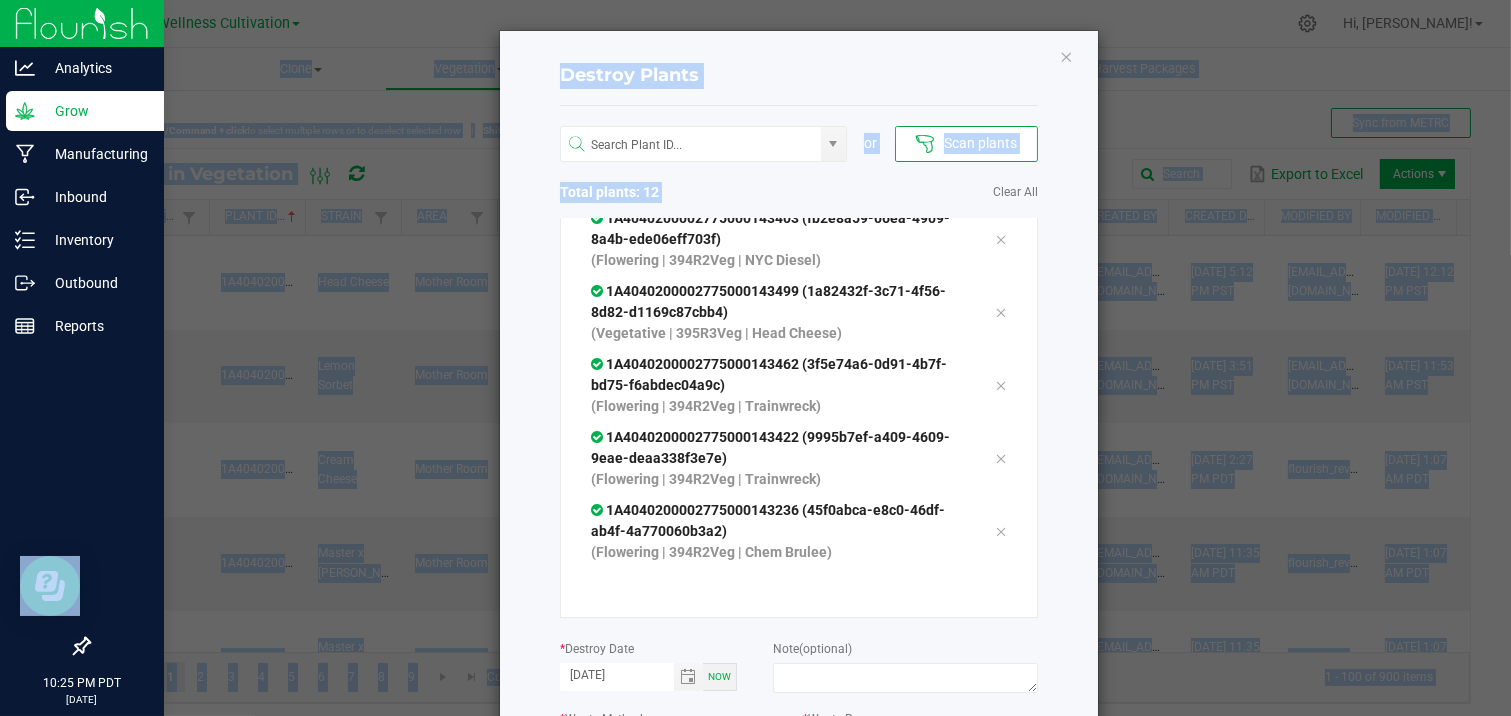 drag, startPoint x: 1359, startPoint y: -121, endPoint x: 792, endPoint y: 80, distance: 601.57294 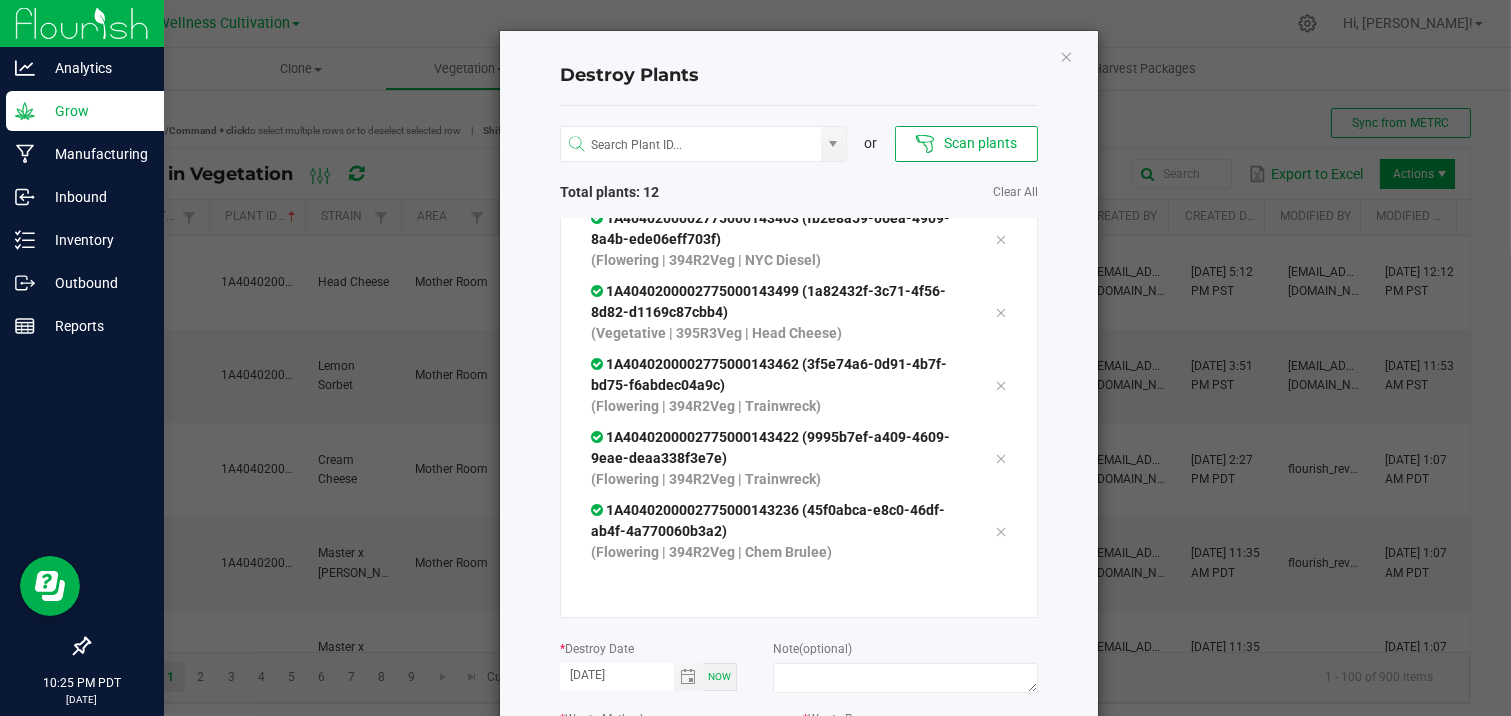 click on "Destroy Plants
or
Scan plants   Total plants: 12   Clear All
1A4040200002775000142559 (eea24ebc-504f-4060-9463-20e7eb5d6417)  (Vegetative | Seed [PERSON_NAME] Moms | Cheesecake)
1A4040200002775000139604 (f1c2a70a-0587-4ba9-b038-8566ec138c9a)  (Mother | Mother Room | Cream Cheese)
1A4040200002775000139895 (e847d669-dbc9-41ca-a2a0-279a097a43ce)  (Mother | Mother Room | Ice Cream Cake)
1A4040200002775000139896 (fc598757-5f26-4f3d-801d-5a358379aecb)  (Mother | Mother Room | Ice Cream Cake)
1A4040200002775000139898 (69dd948b-be1f-4f47-997c-1c7c33191c69)  (Mother | Mother Room | Ice Cream Cake)
1A4040200002775000139894 (94ab03a7-5e6a-44d8-8fa4-1f35a6f7a8fb) * Now * *" 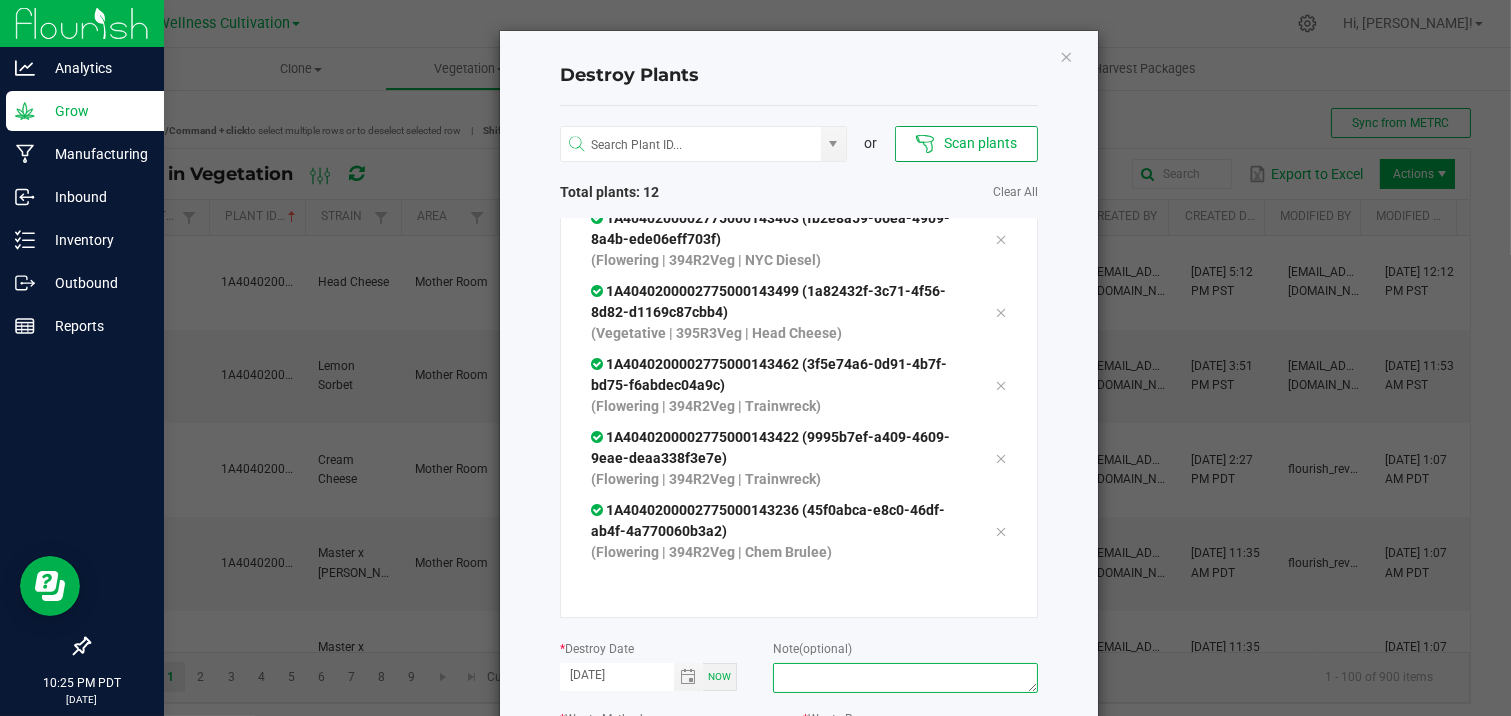 click at bounding box center (905, 678) 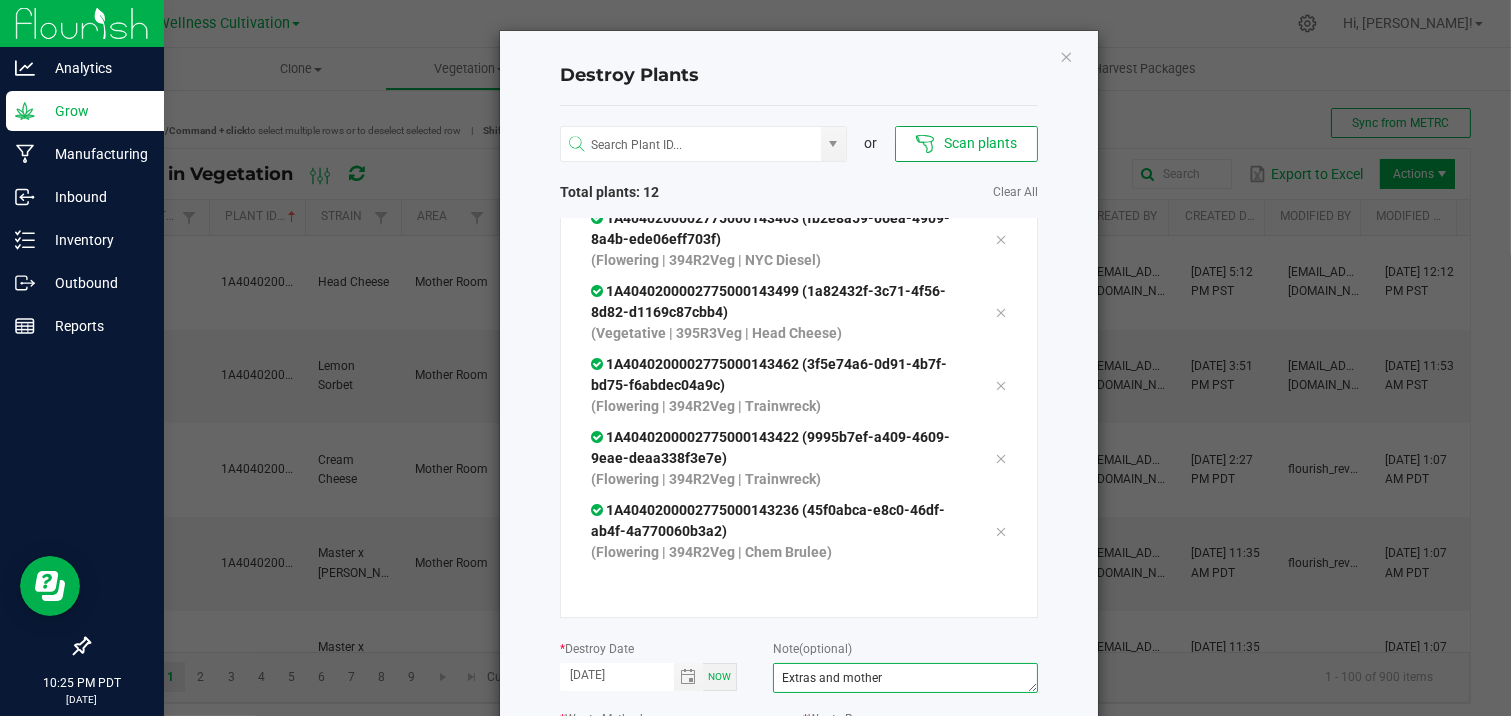 type on "Extras and mother" 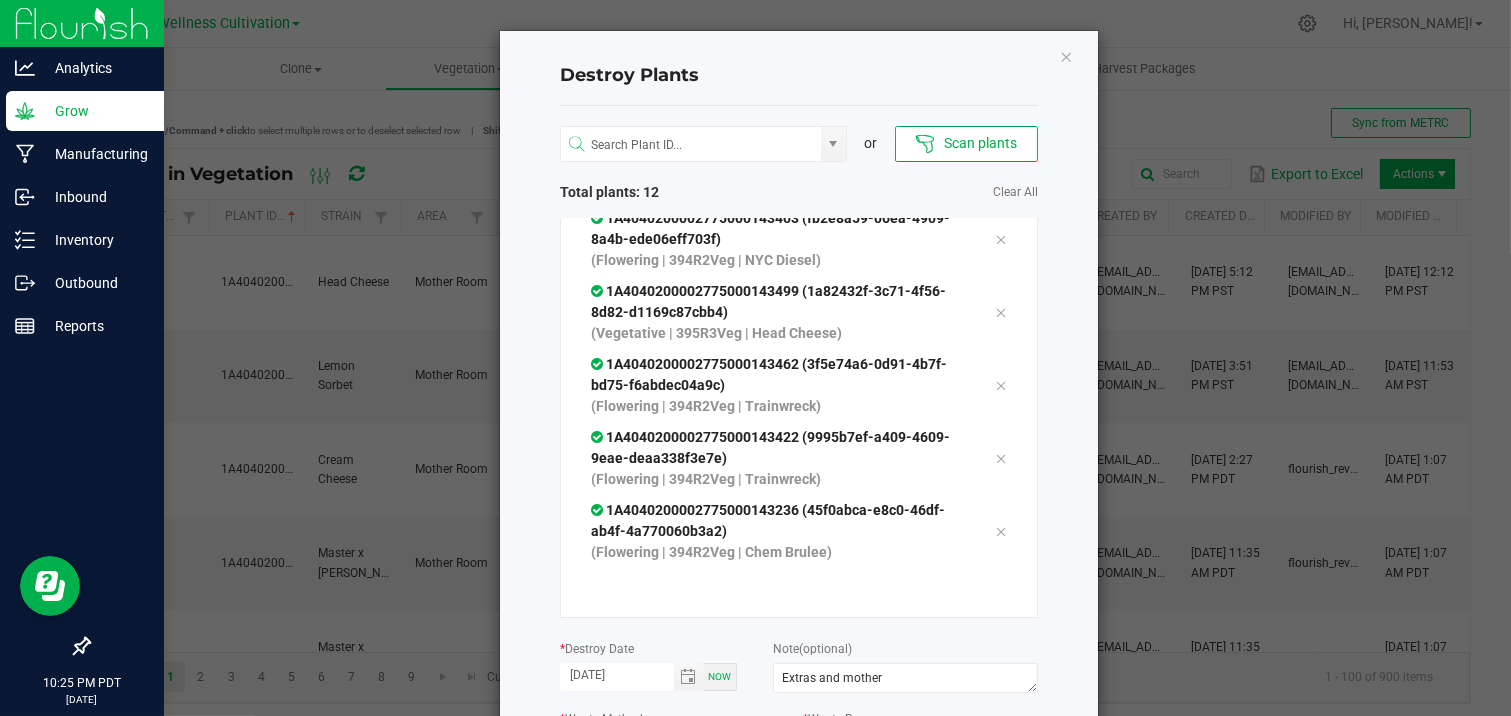 scroll, scrollTop: 243, scrollLeft: 0, axis: vertical 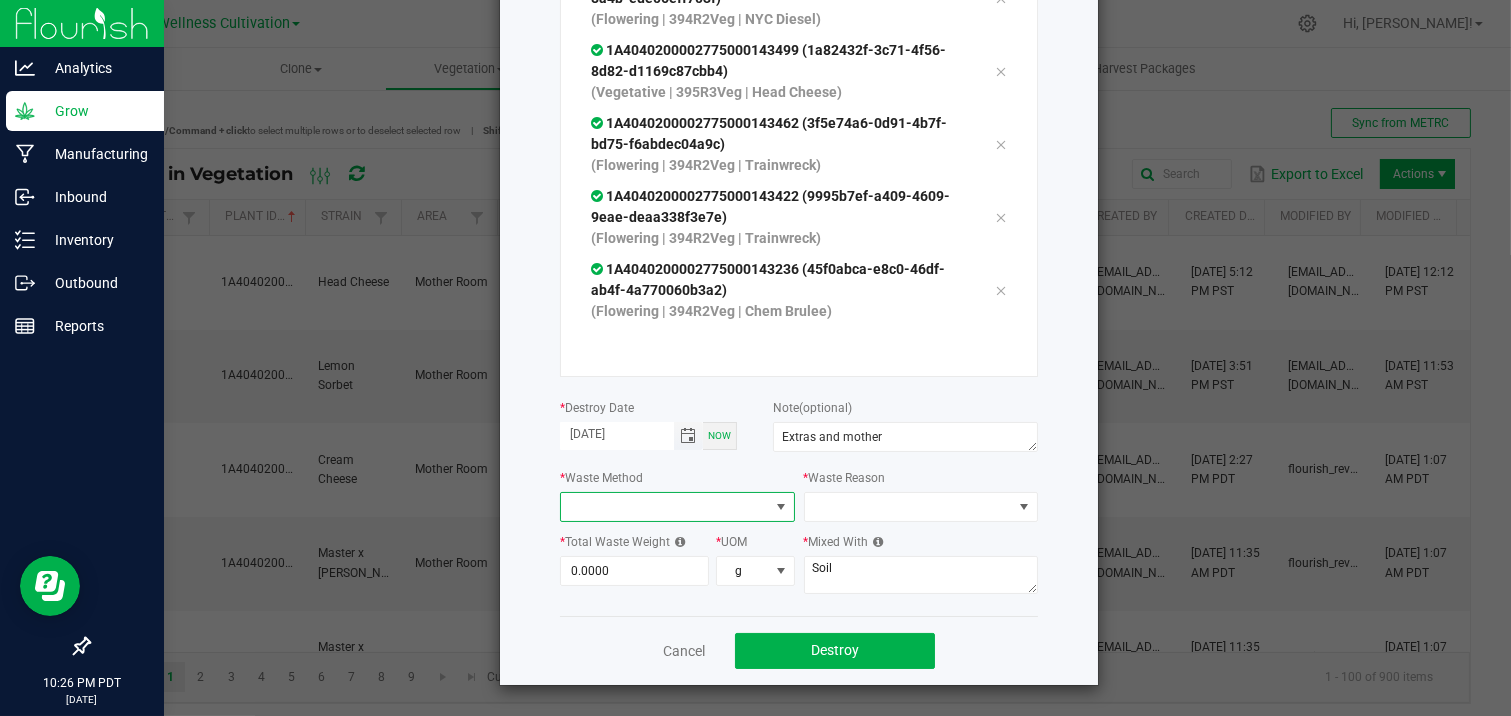 click at bounding box center [688, 436] 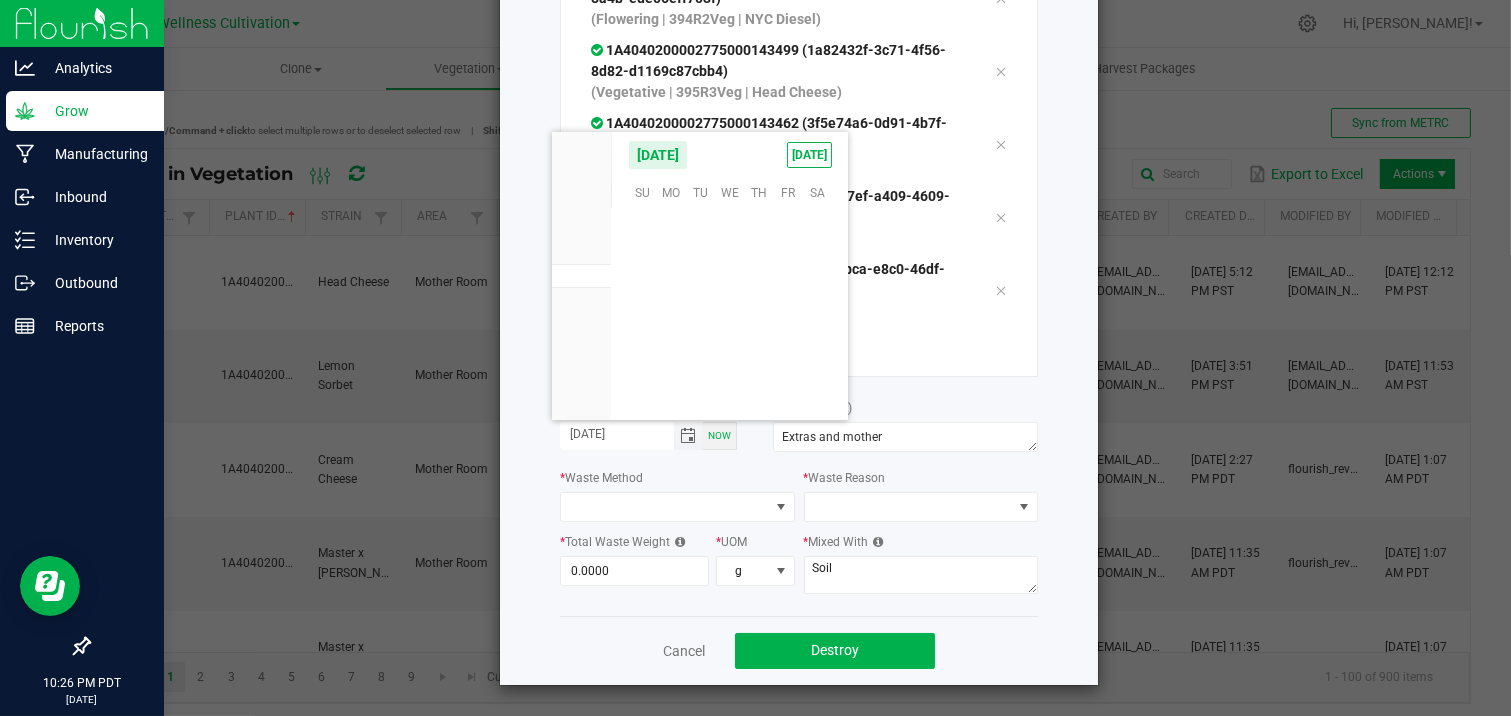 scroll, scrollTop: 0, scrollLeft: 0, axis: both 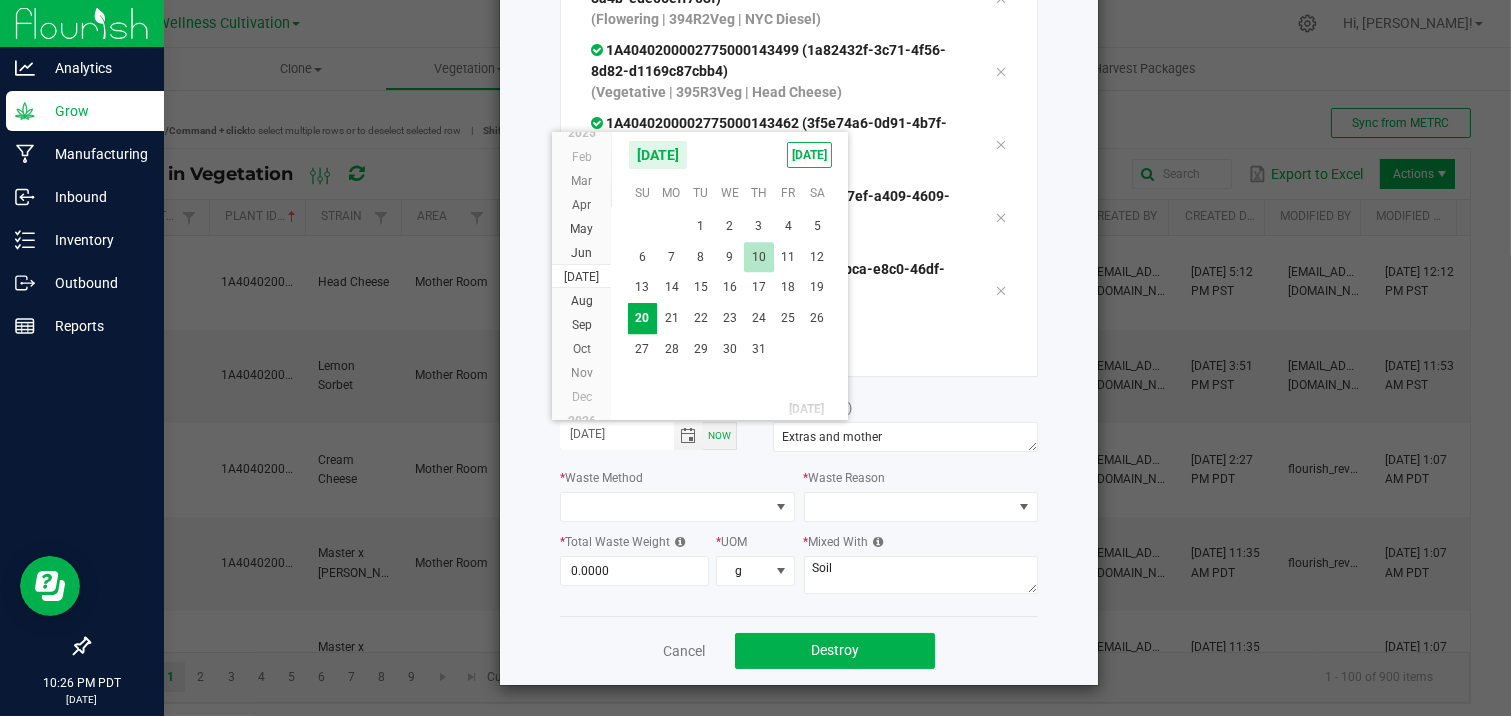 click on "10" at bounding box center [758, 257] 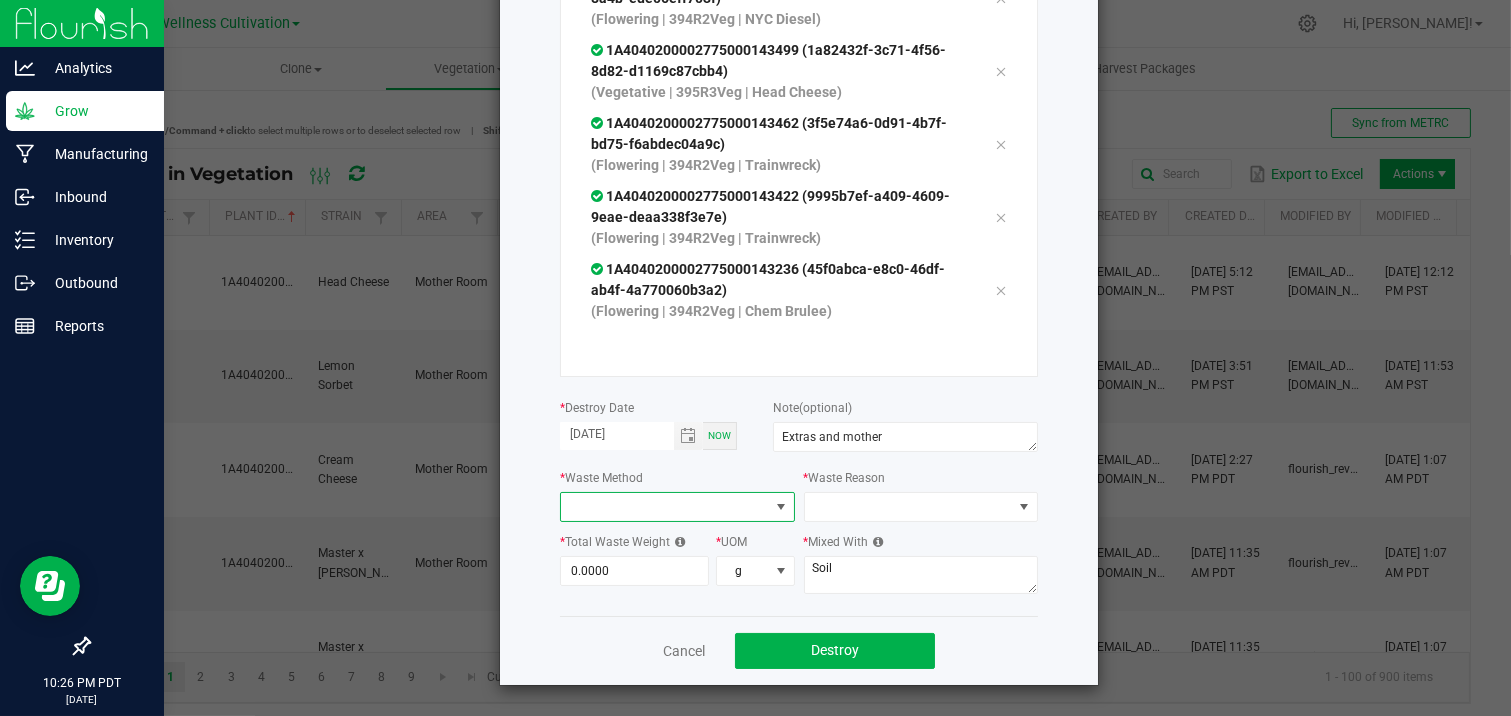 click at bounding box center (665, 507) 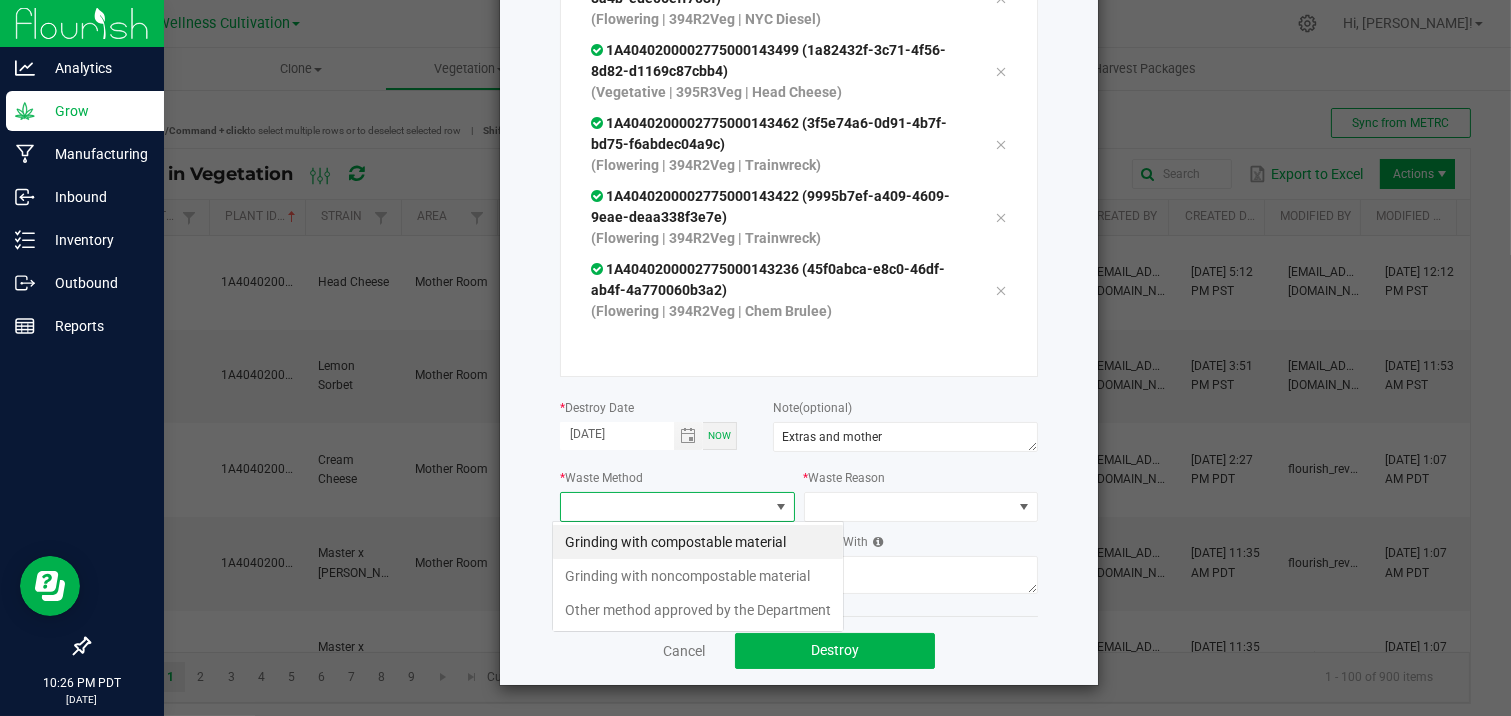 scroll, scrollTop: 99970, scrollLeft: 99765, axis: both 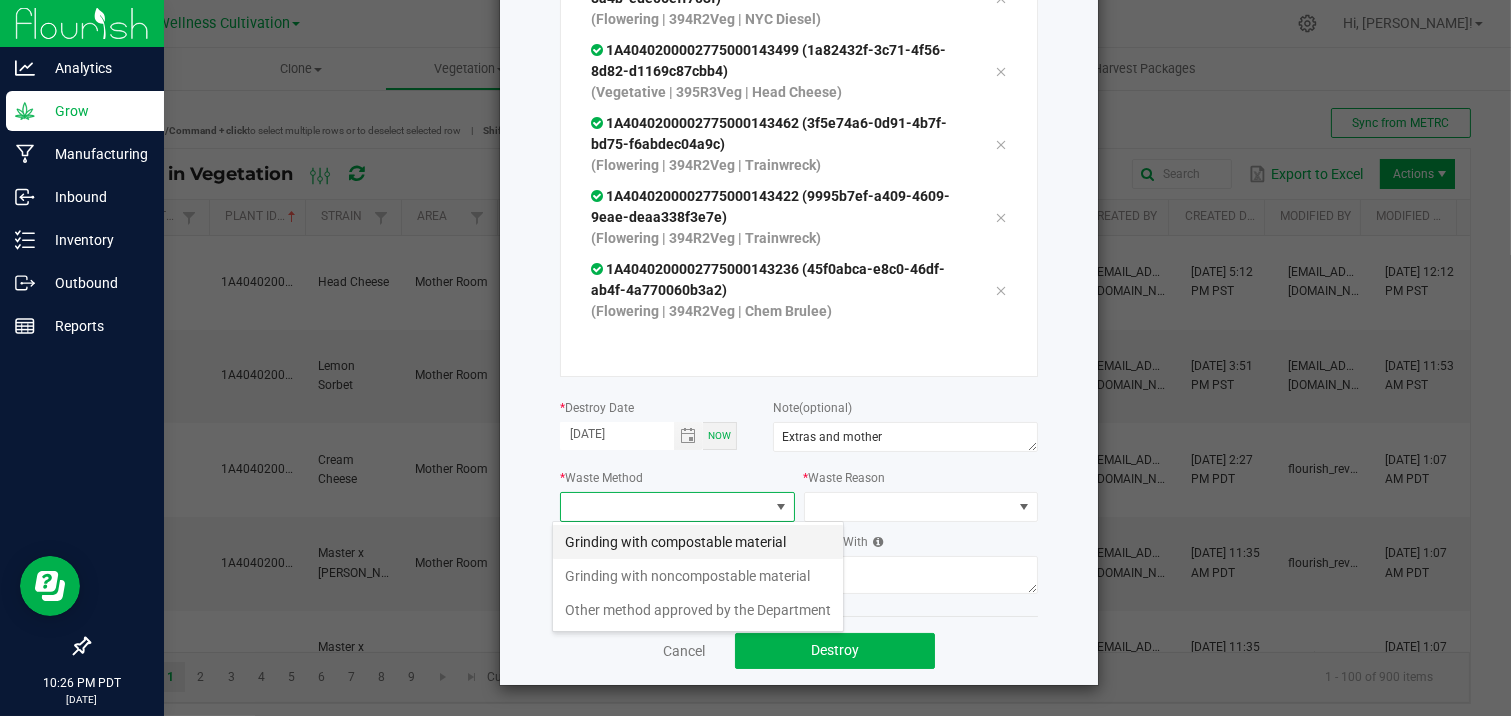 click on "Grinding with compostable material" at bounding box center (698, 542) 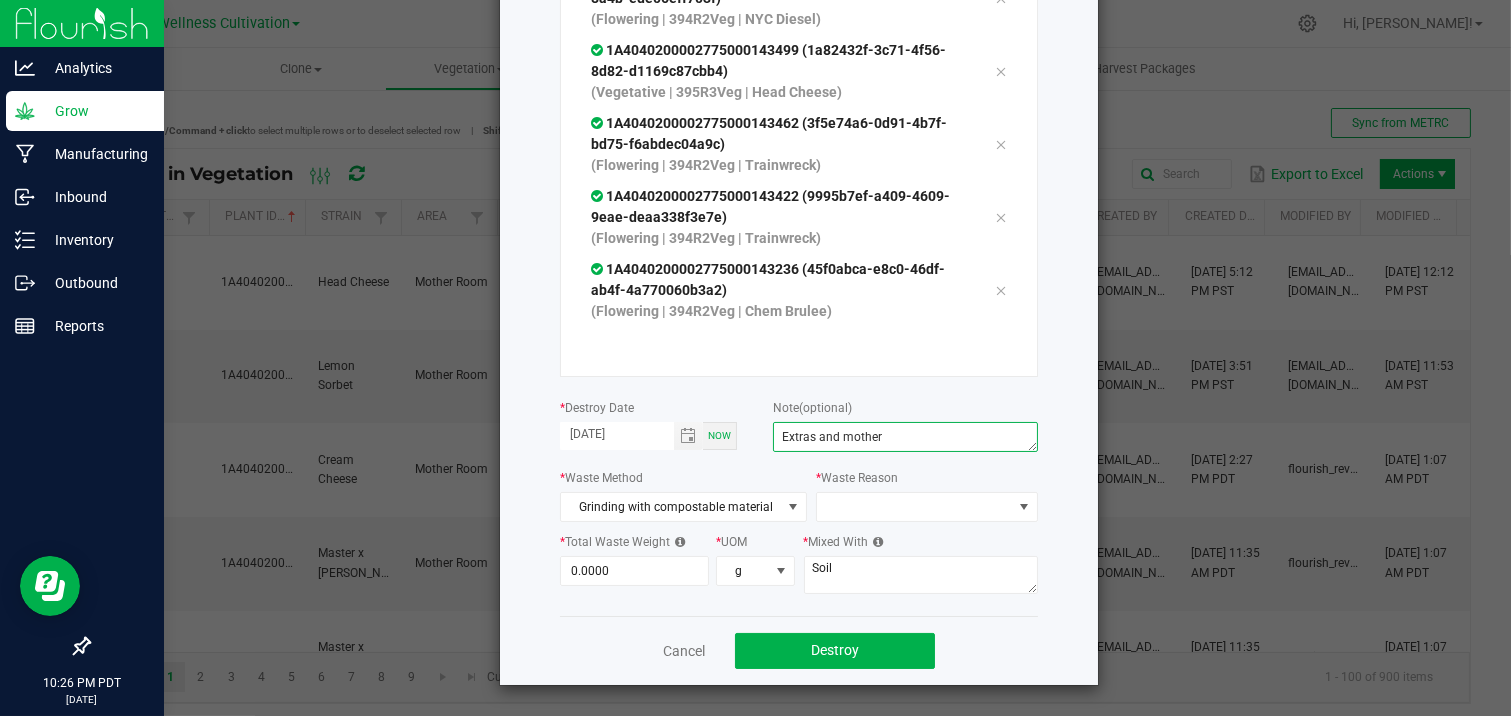 click on "Extras and mother" at bounding box center (905, 437) 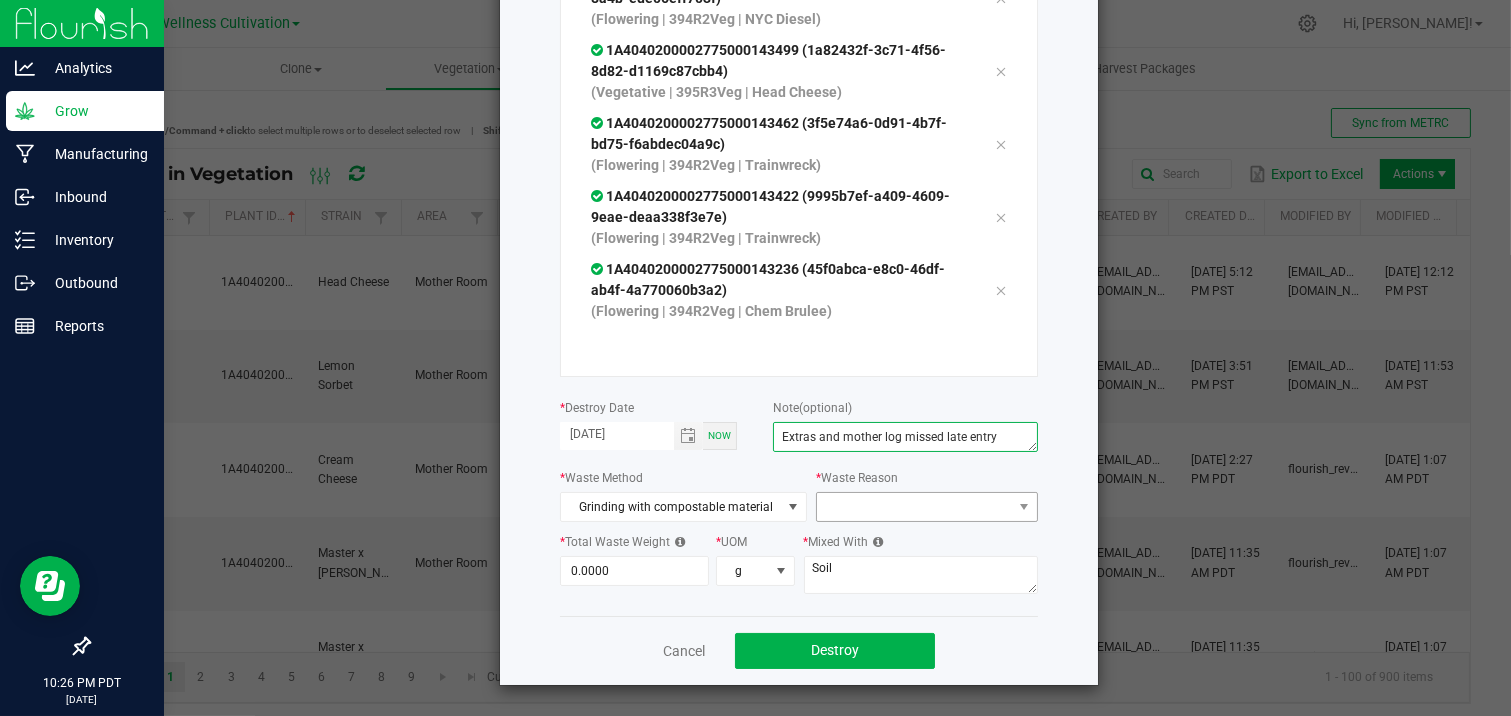 type on "Extras and mother log missed late entry" 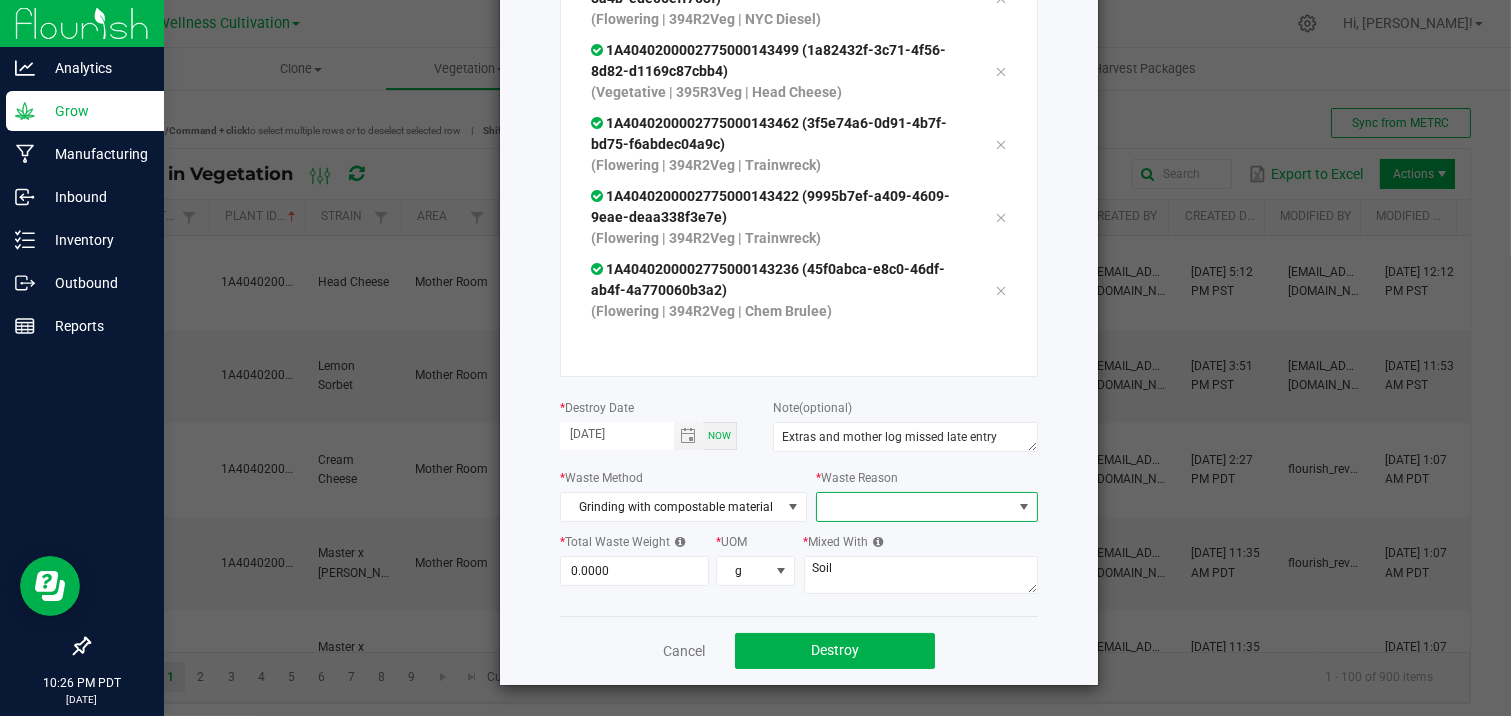 click at bounding box center (914, 507) 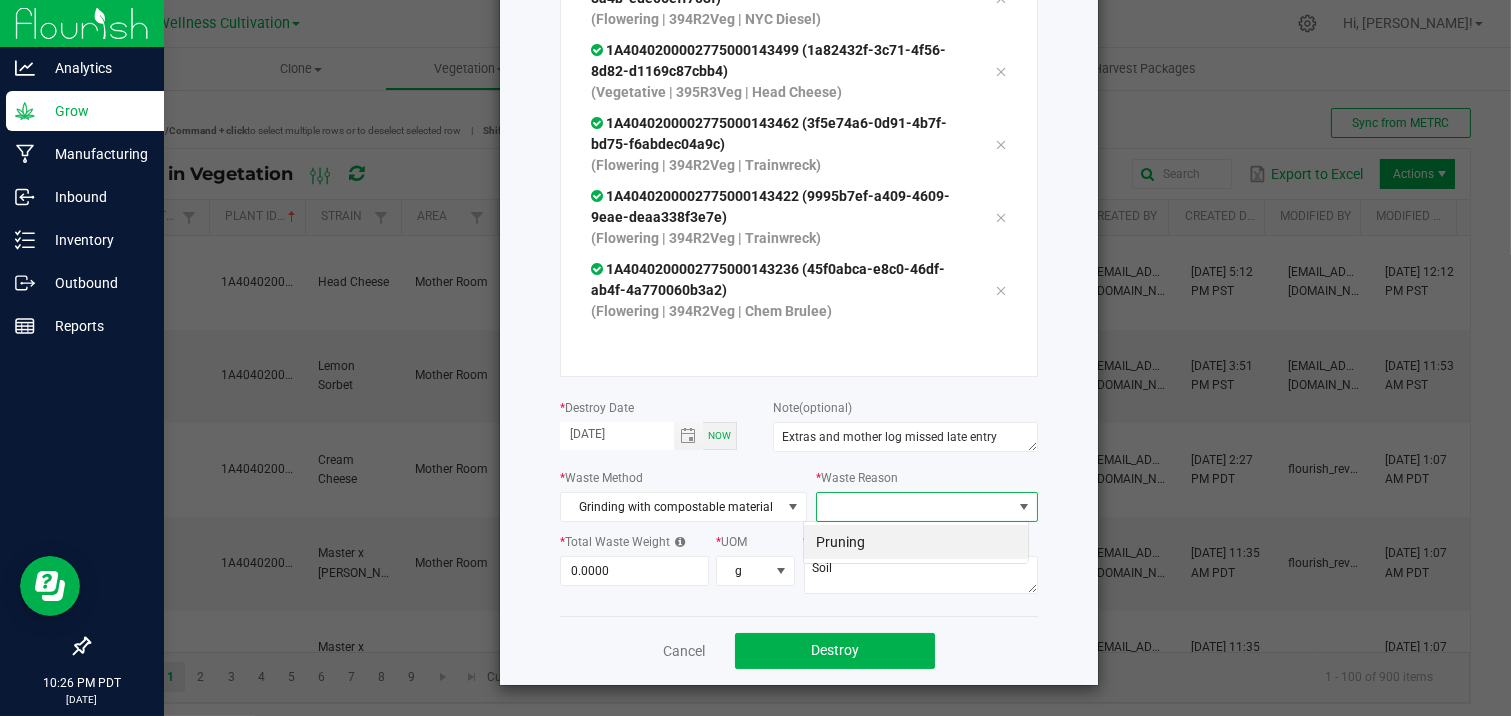 scroll, scrollTop: 99970, scrollLeft: 99773, axis: both 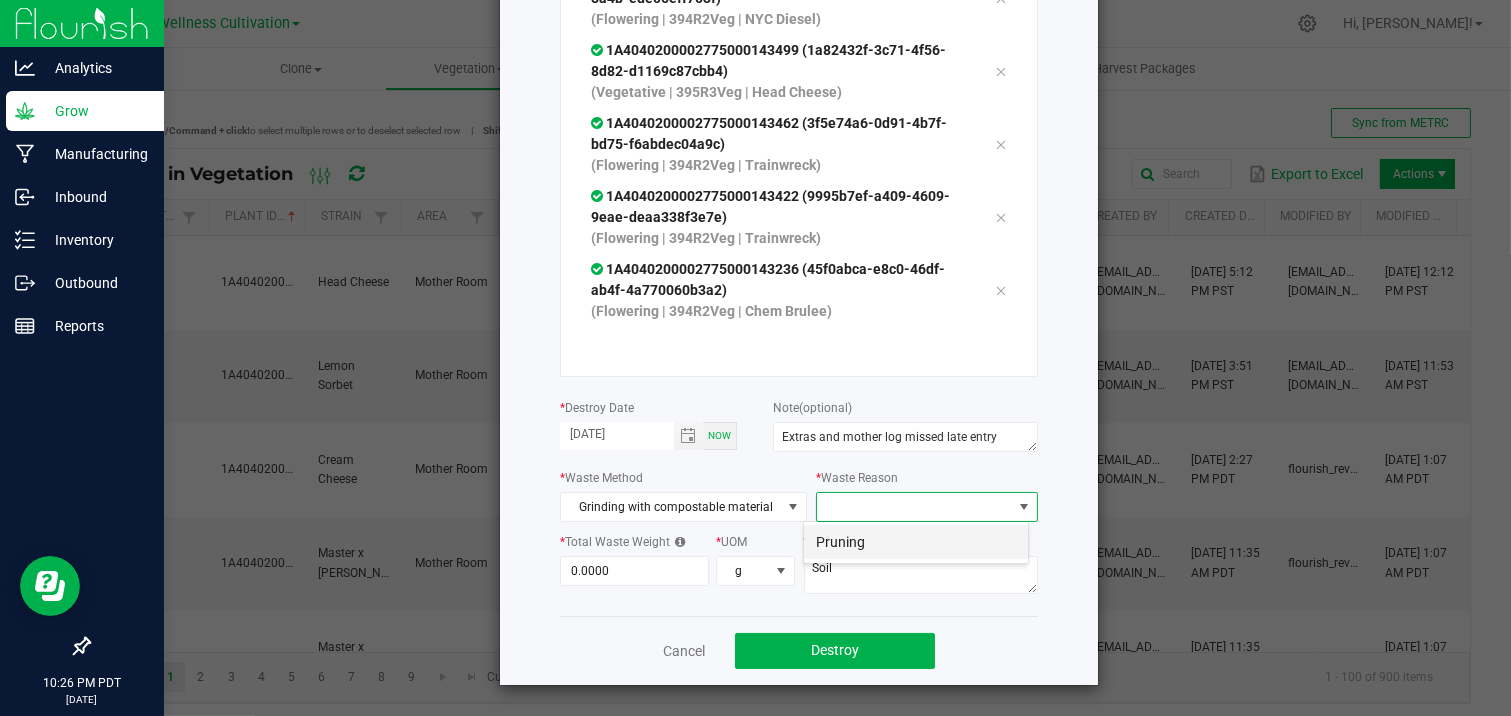 click on "Pruning" at bounding box center (916, 542) 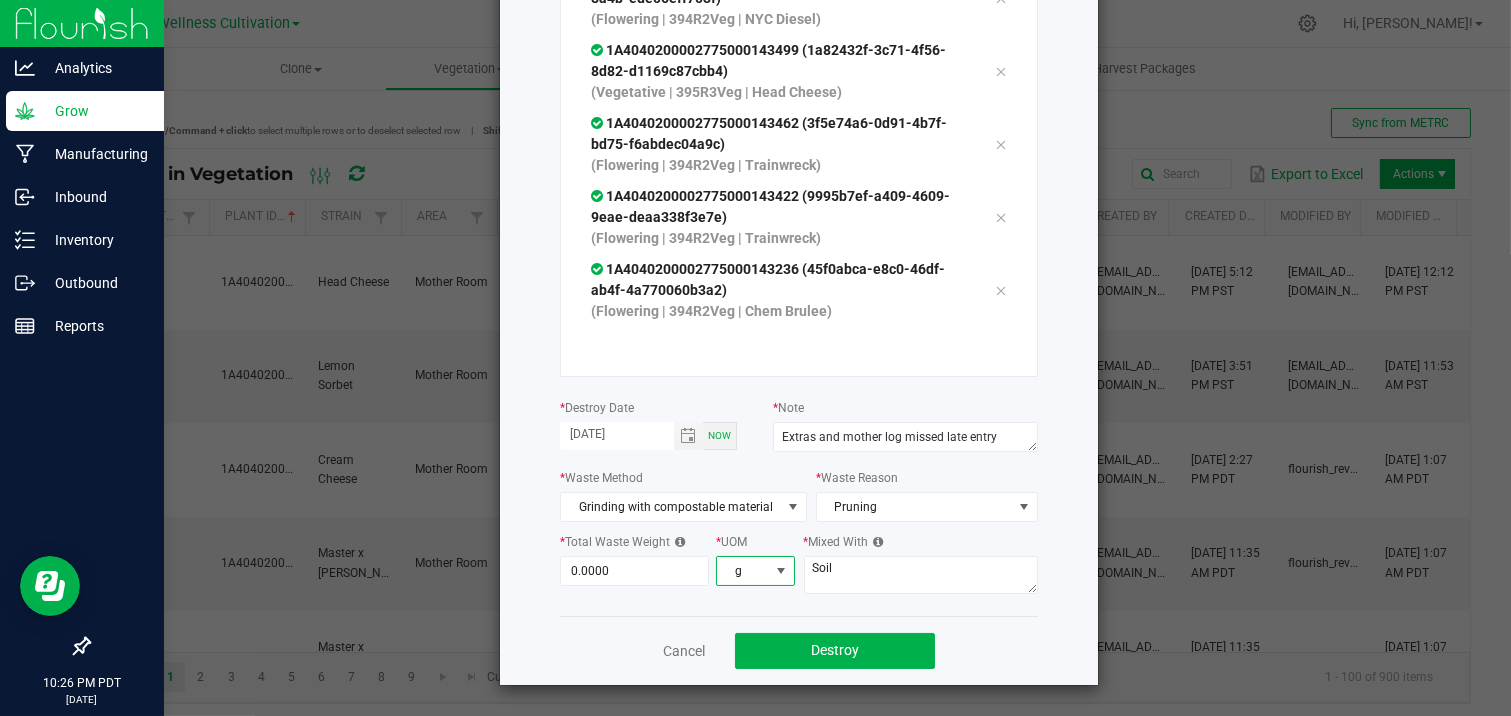 click on "g" at bounding box center [742, 571] 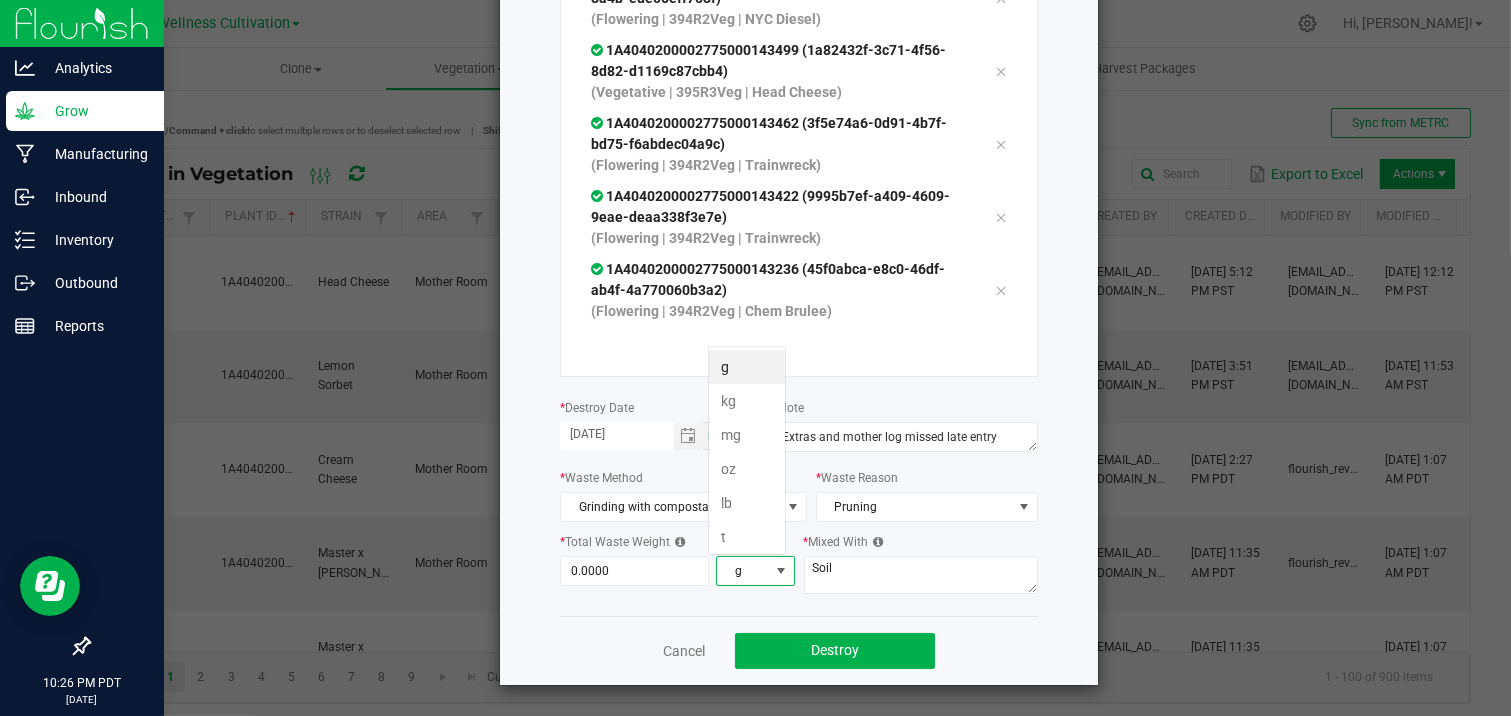 scroll, scrollTop: 99970, scrollLeft: 99922, axis: both 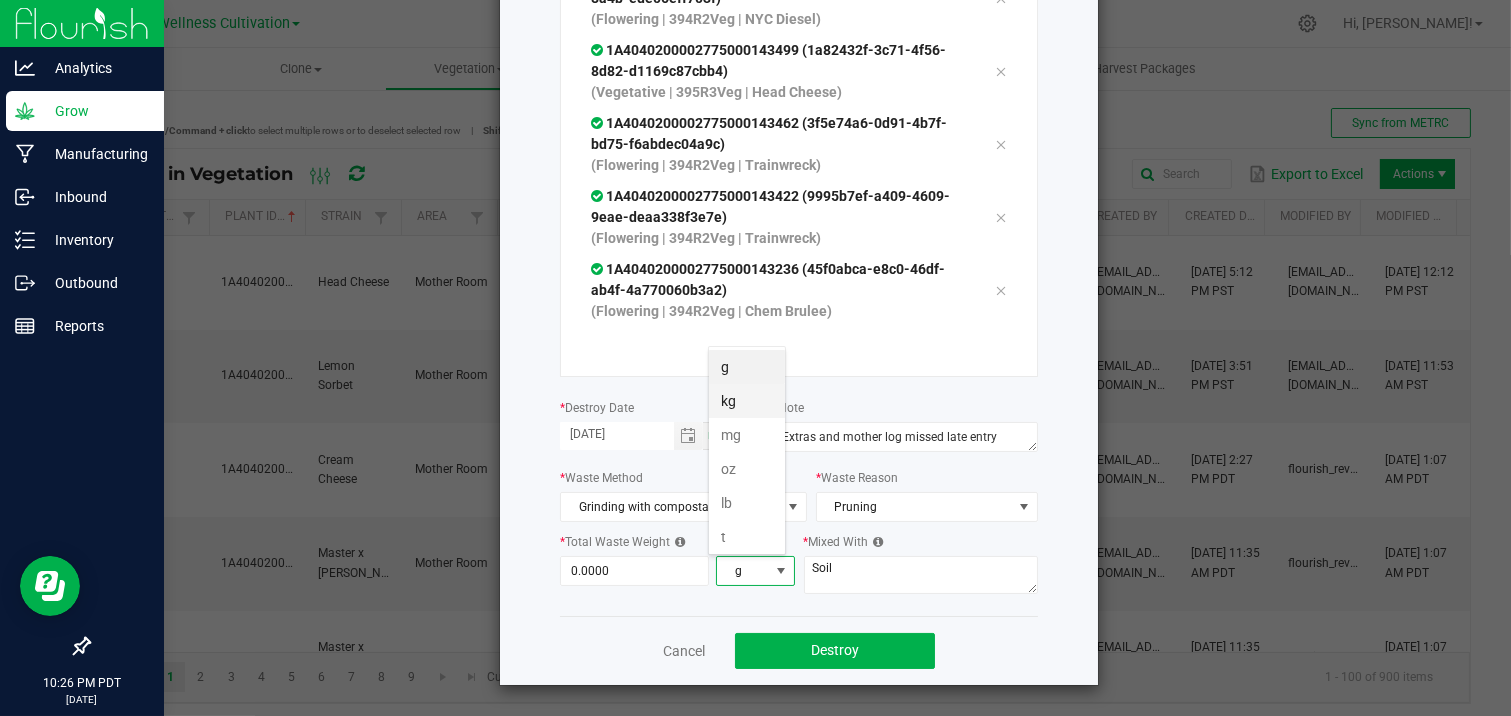click on "kg" at bounding box center (747, 401) 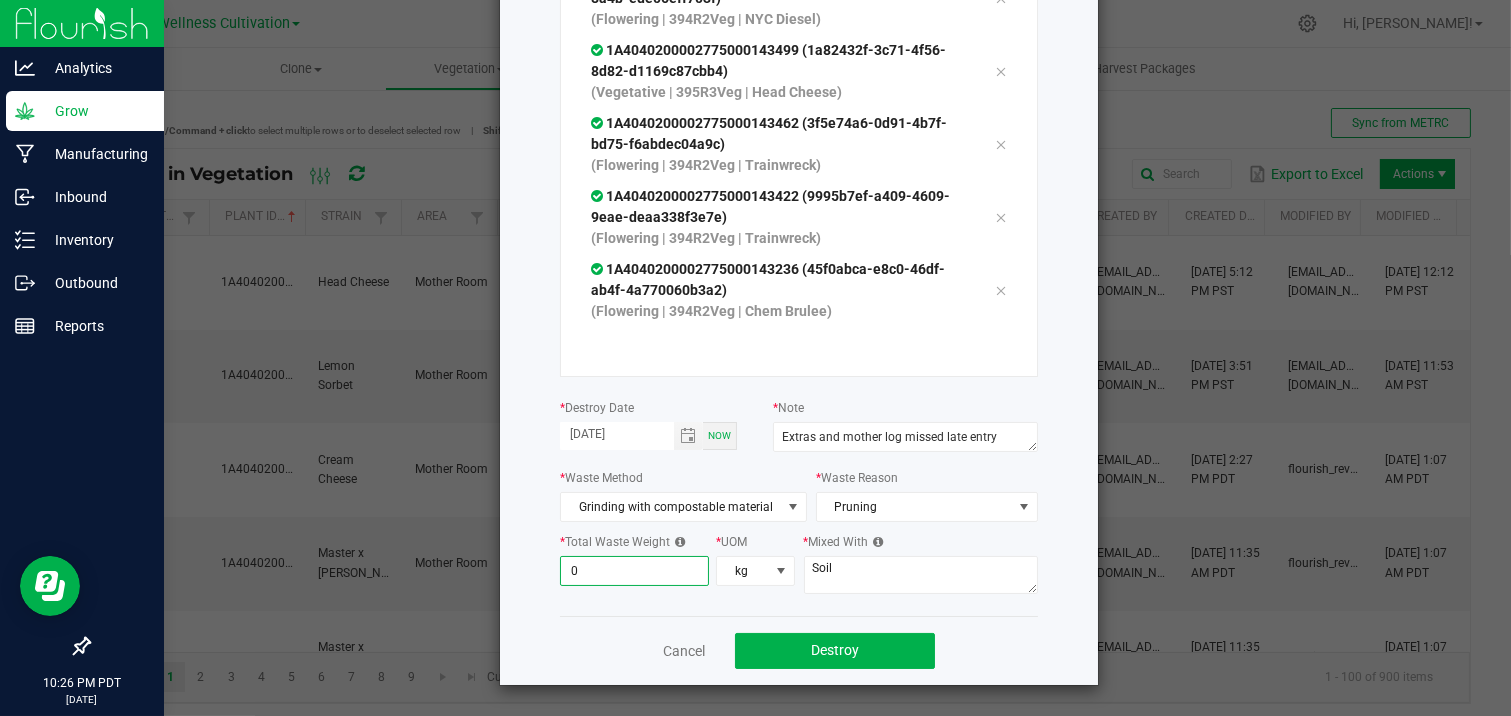 click on "0" at bounding box center (634, 571) 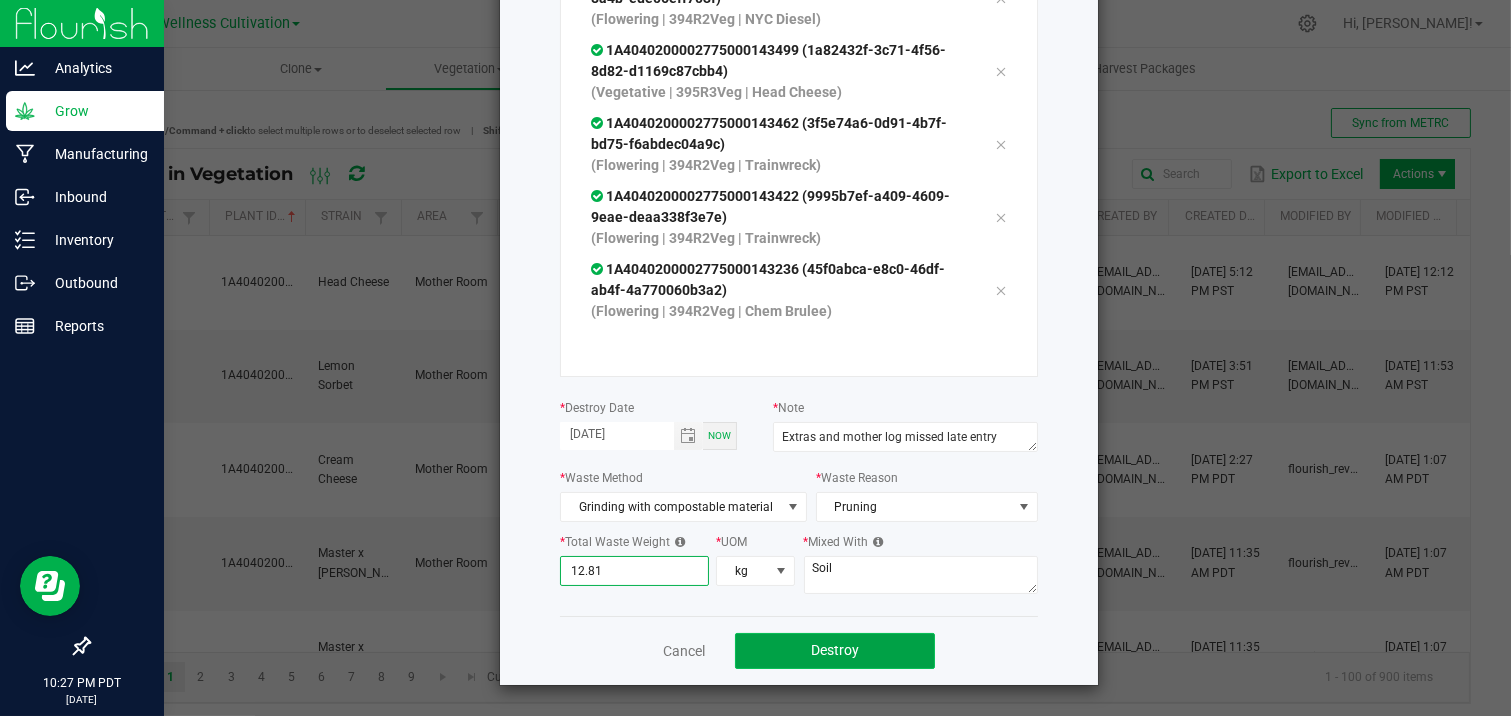 type on "12.8100" 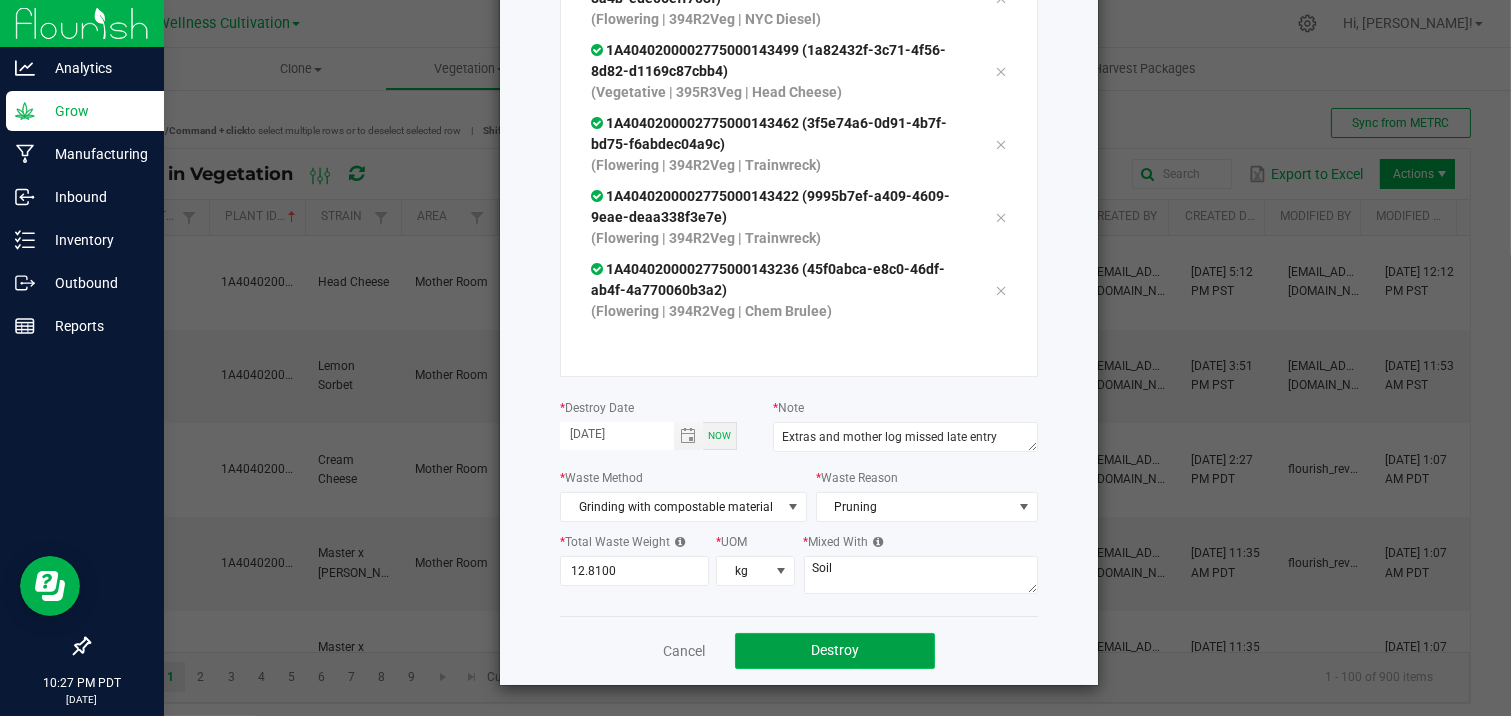 click on "Destroy" 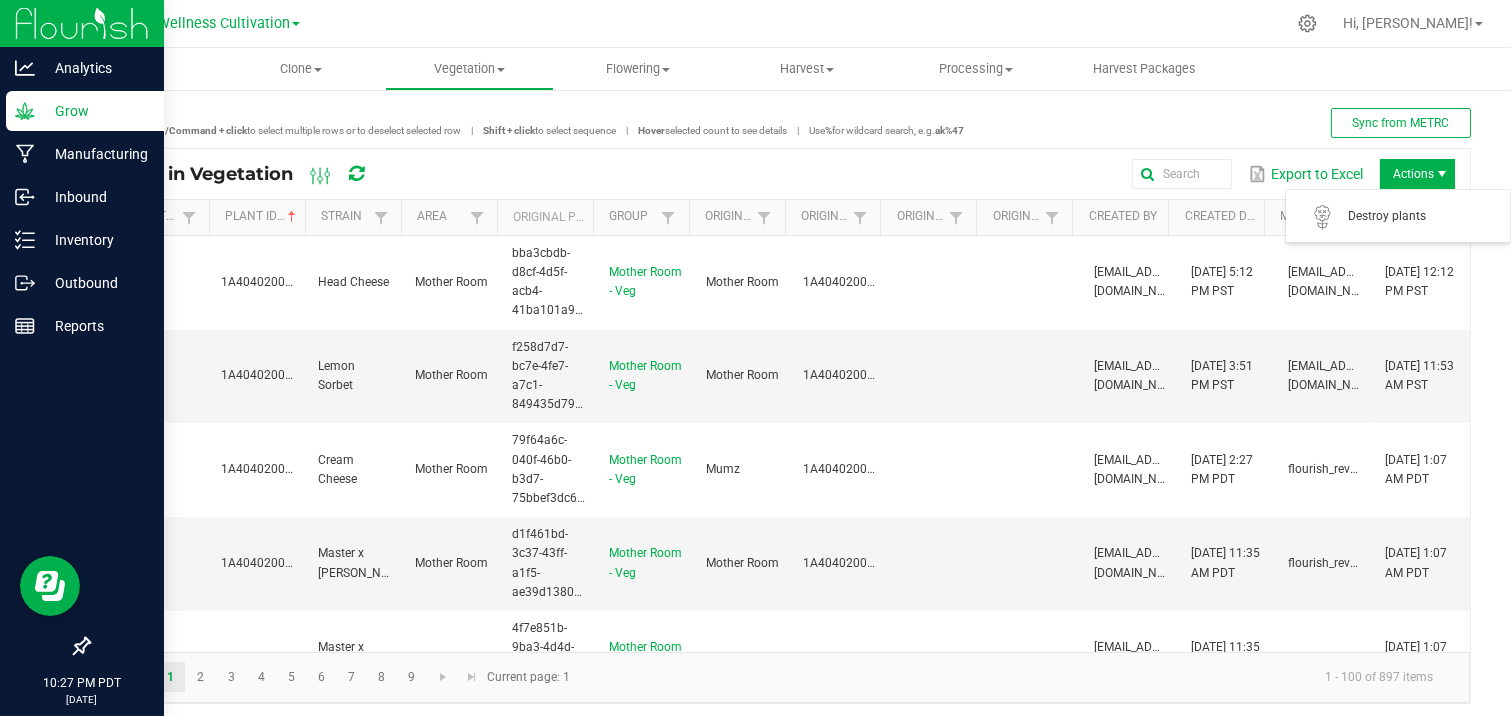 click on "Actions" at bounding box center (1417, 174) 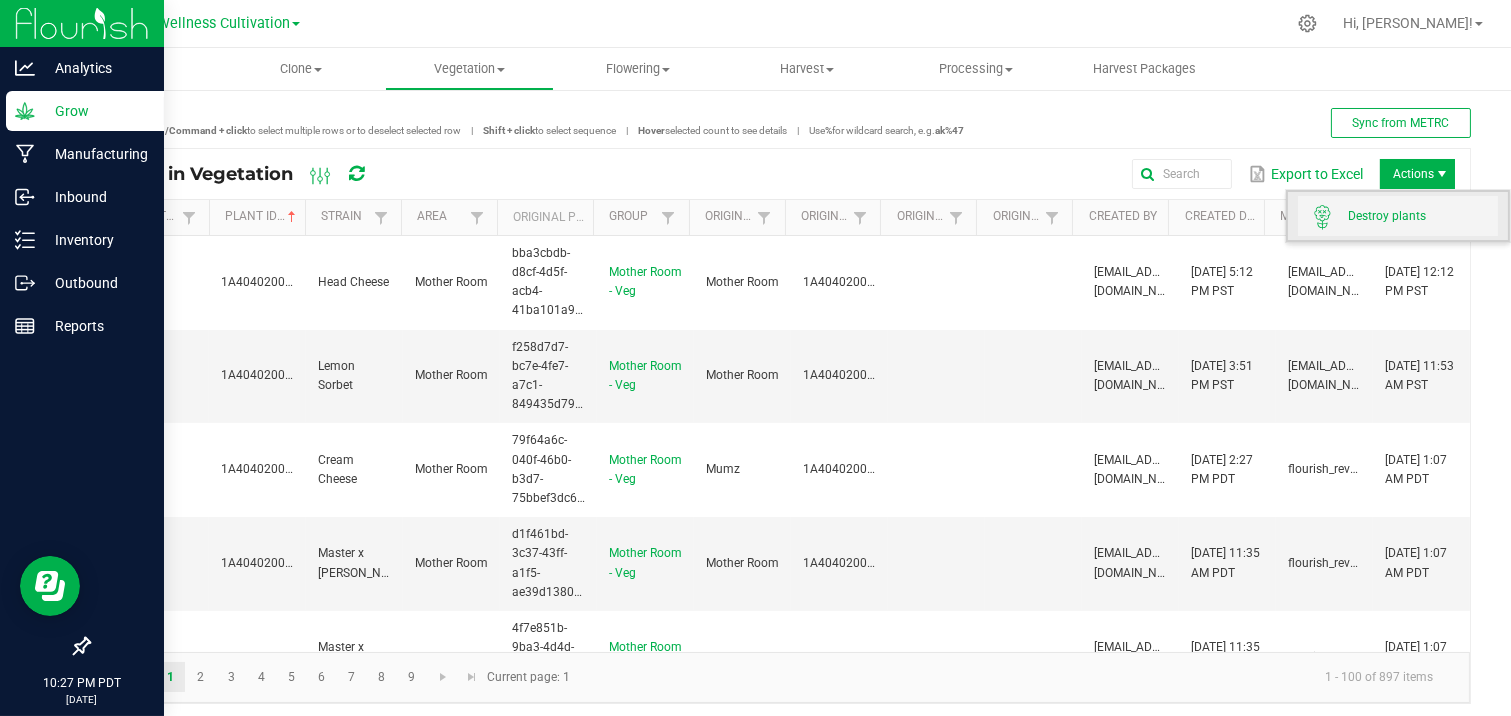 click on "Destroy plants" at bounding box center (1423, 216) 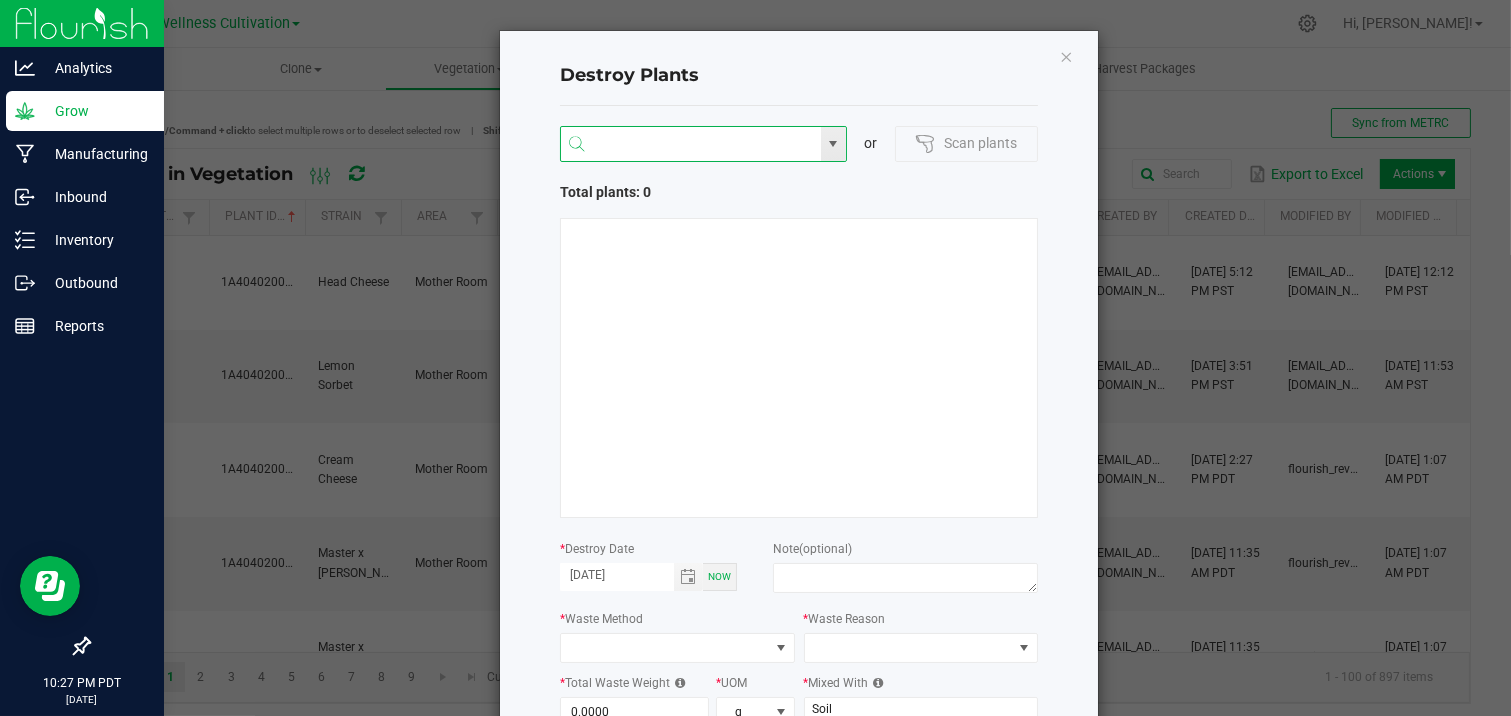 click at bounding box center (691, 145) 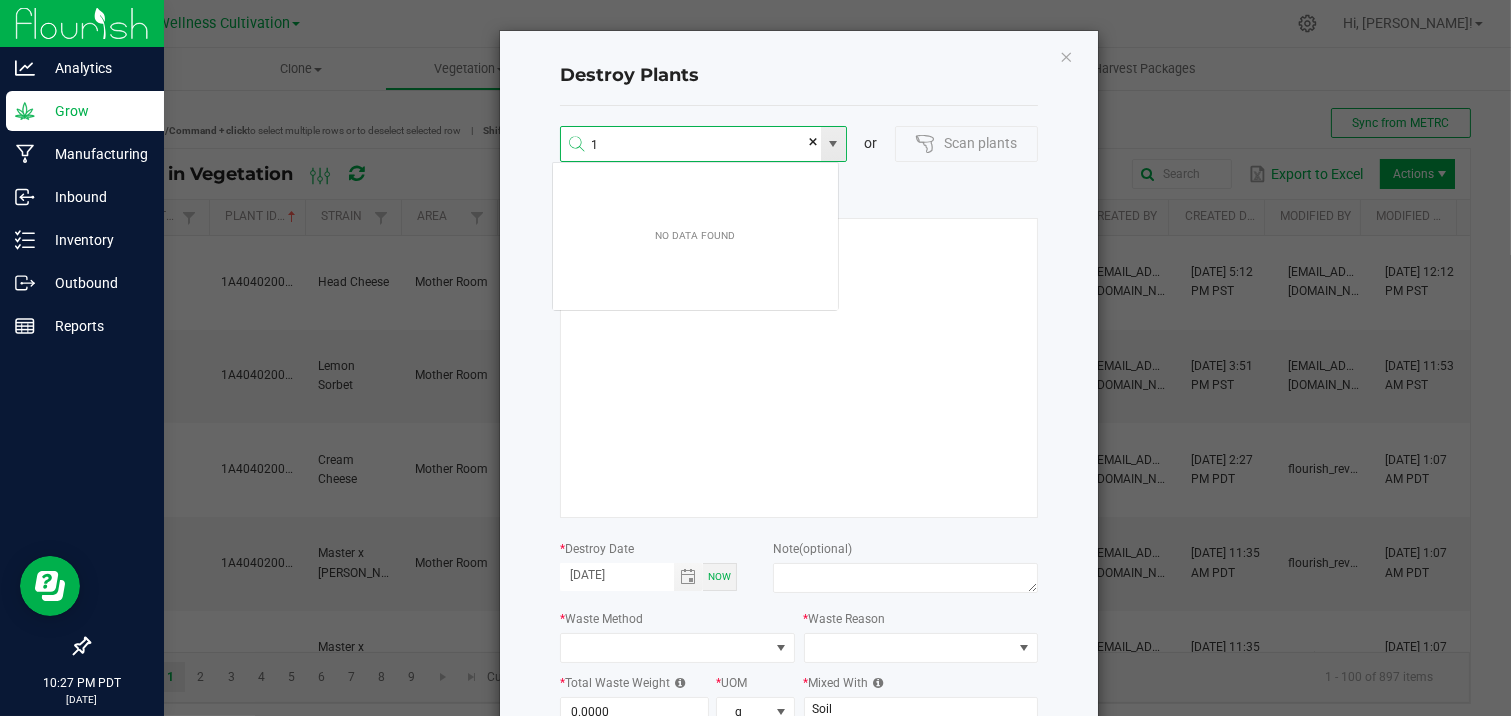 scroll, scrollTop: 99964, scrollLeft: 99713, axis: both 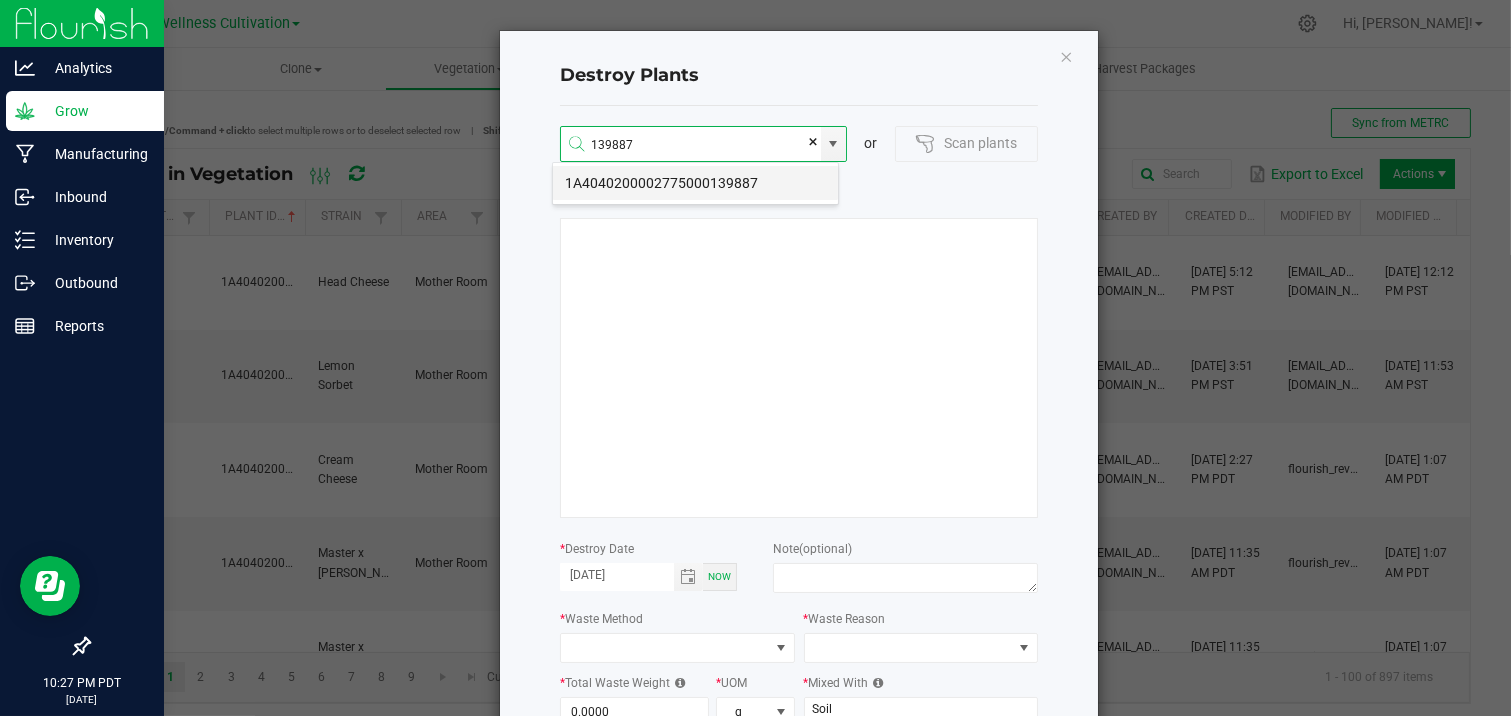 click on "1A4040200002775000139887" at bounding box center [695, 183] 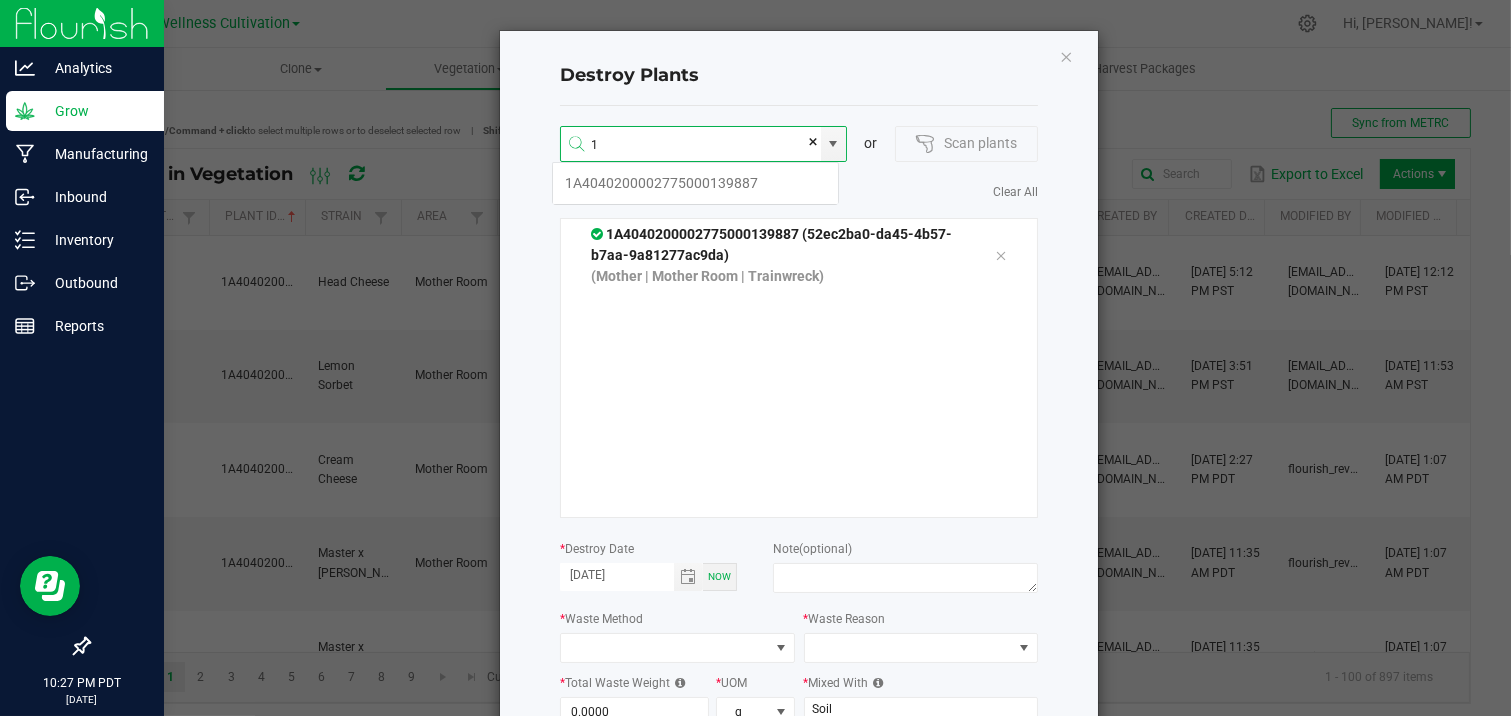 scroll, scrollTop: 99964, scrollLeft: 99713, axis: both 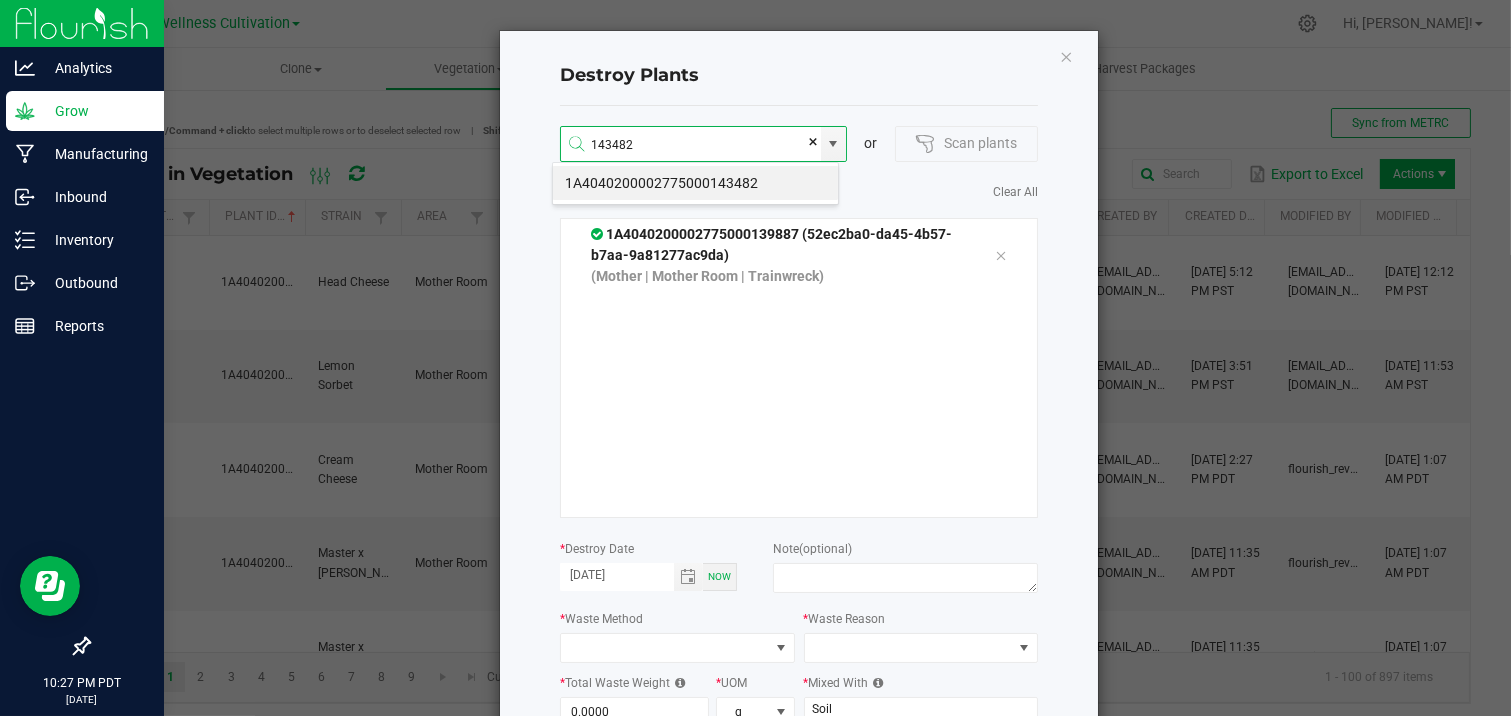 click on "1A4040200002775000143482" at bounding box center [695, 183] 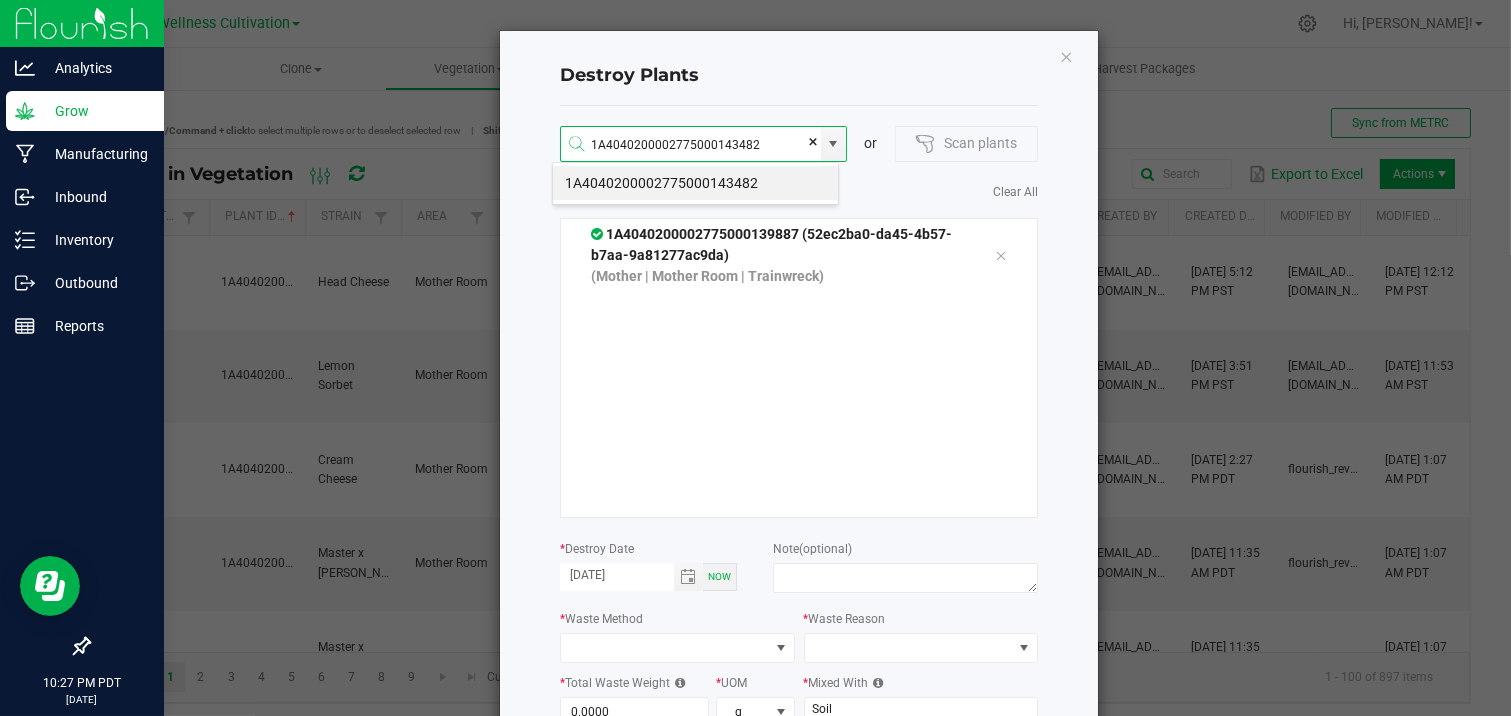 type 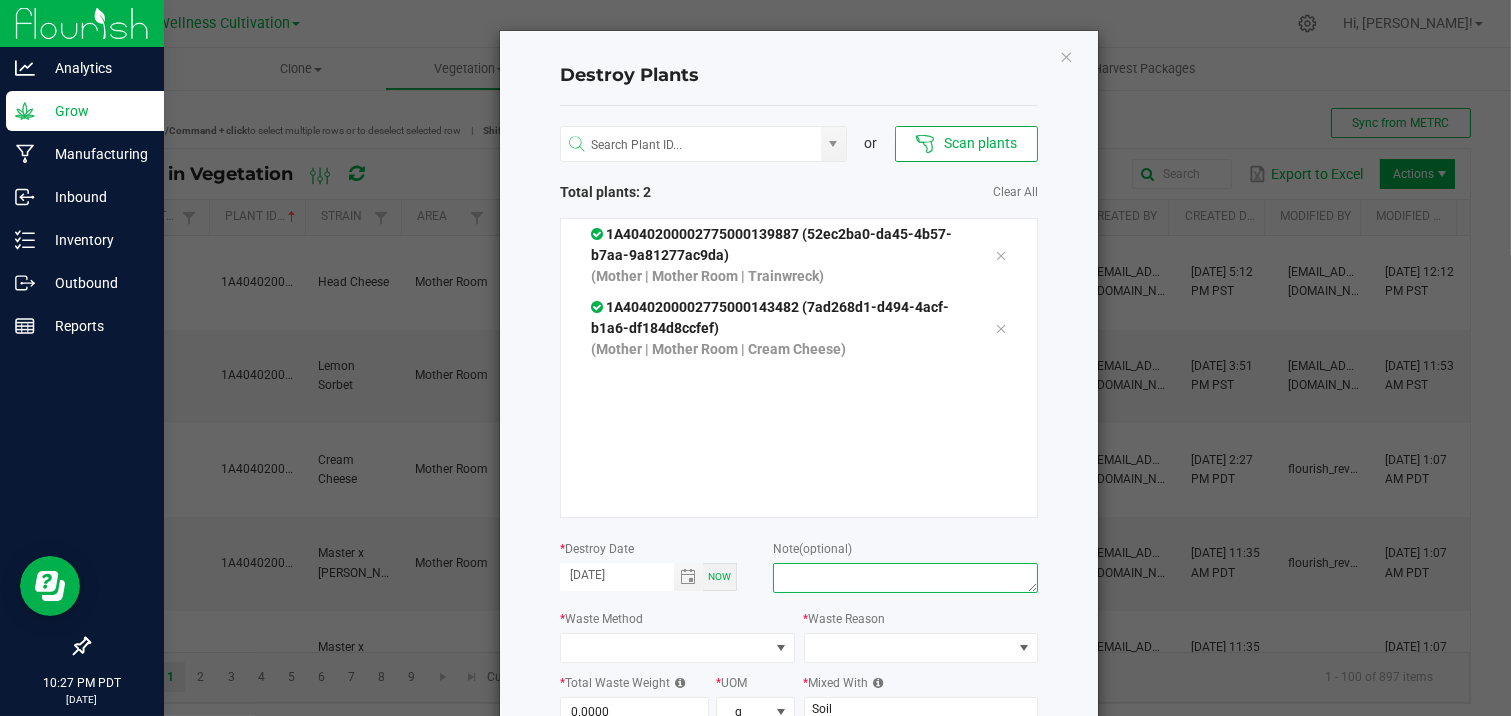 click at bounding box center [905, 578] 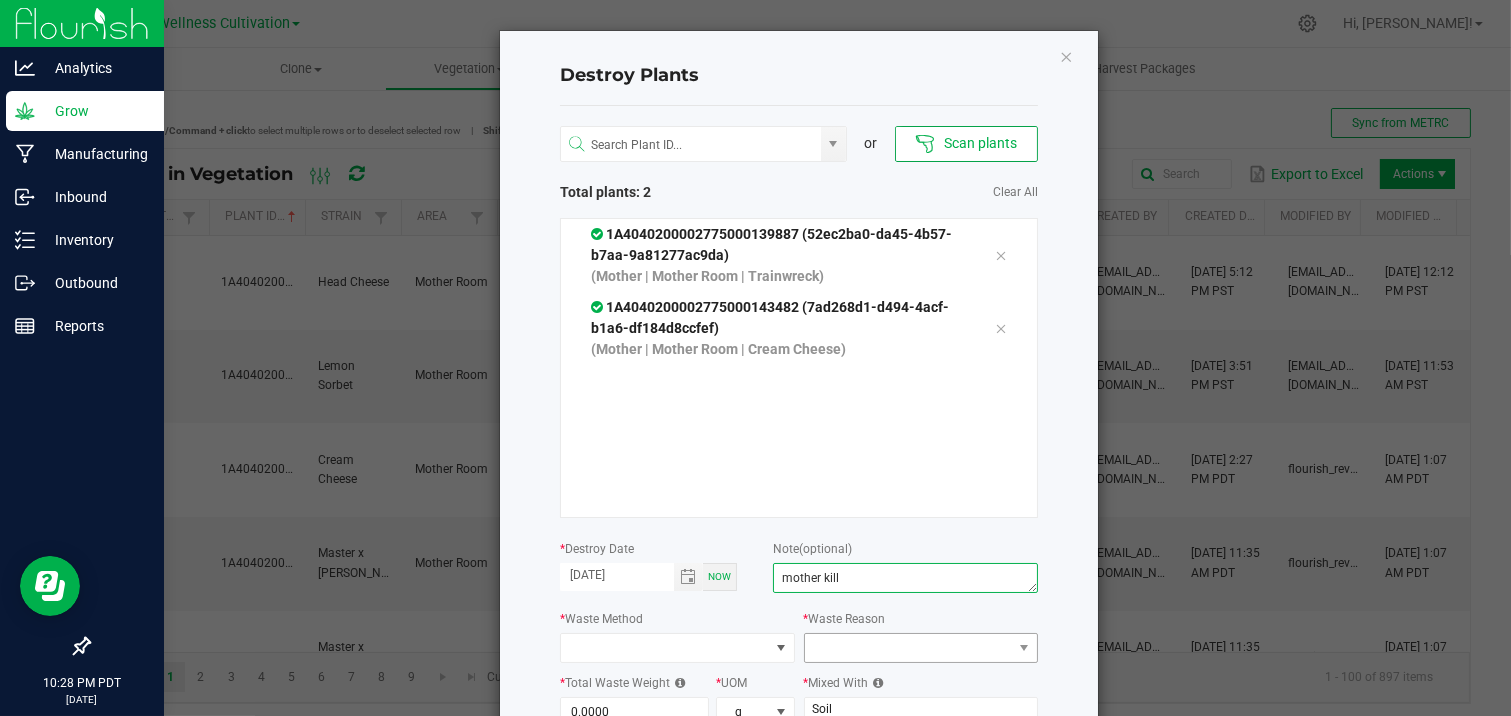type on "mother kill" 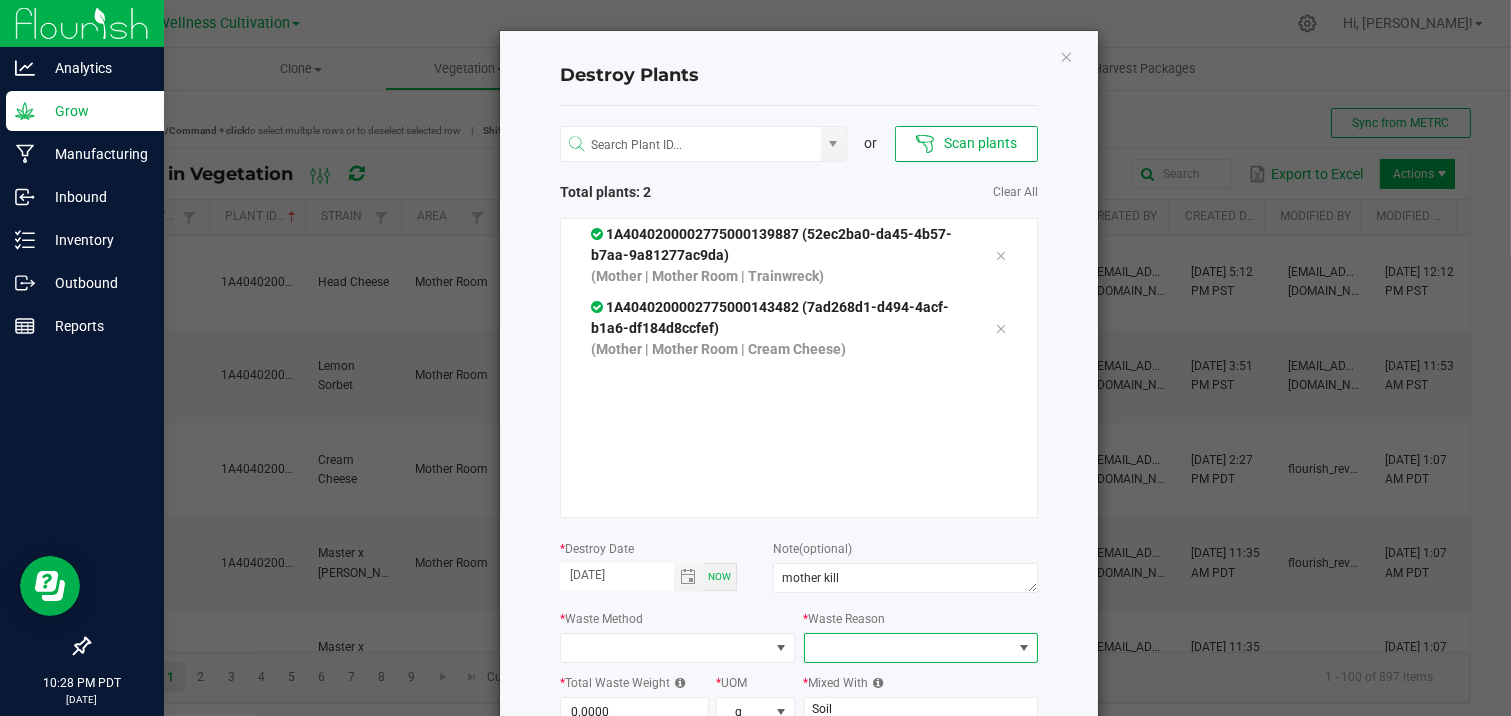 click at bounding box center (909, 648) 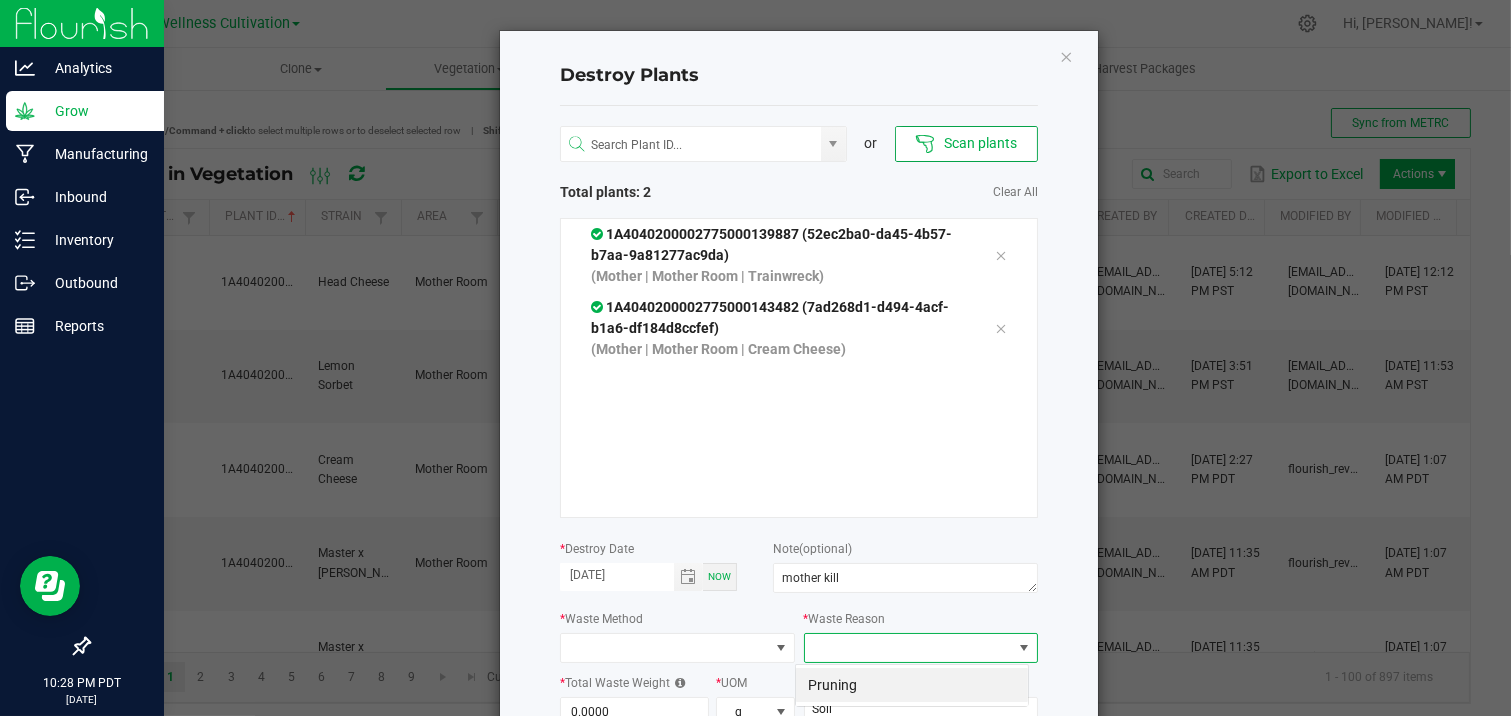 scroll, scrollTop: 99970, scrollLeft: 99765, axis: both 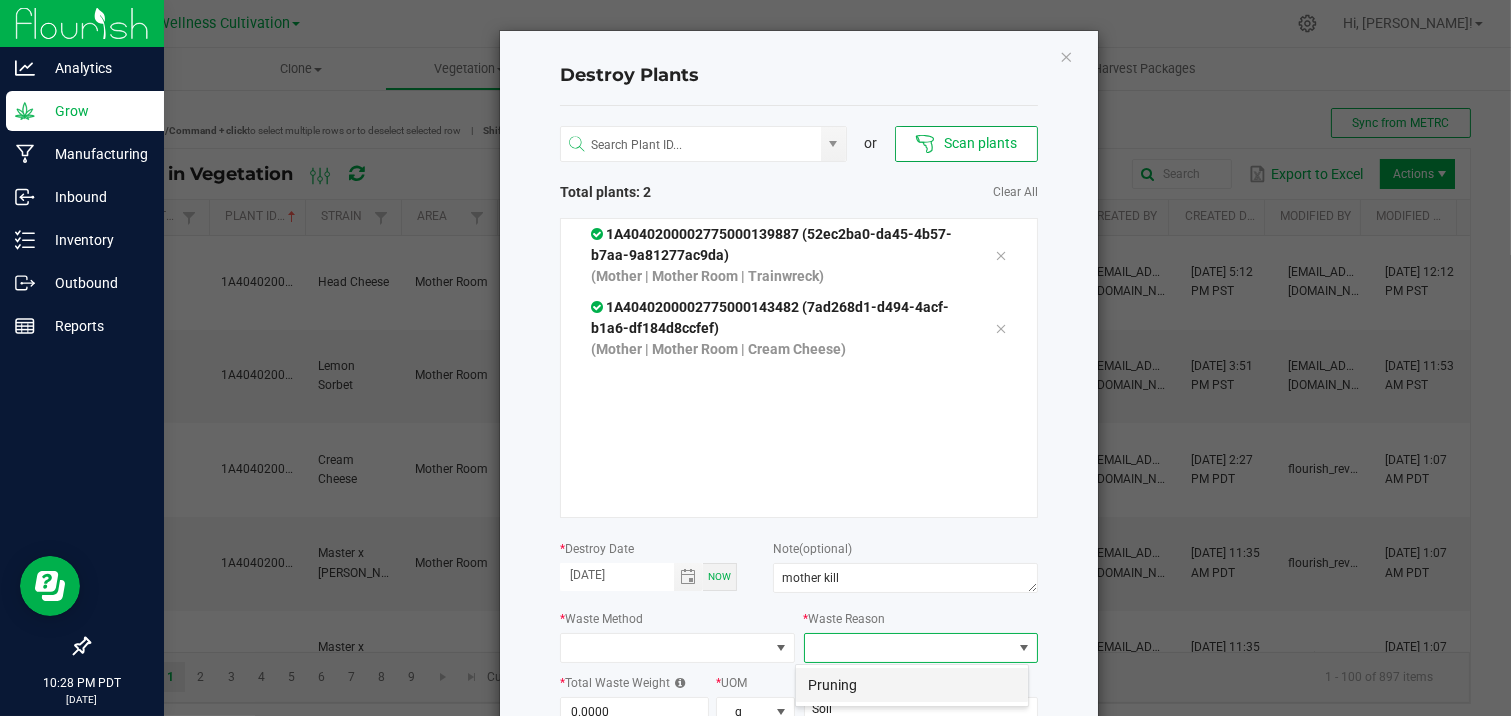 click on "Pruning" at bounding box center (912, 685) 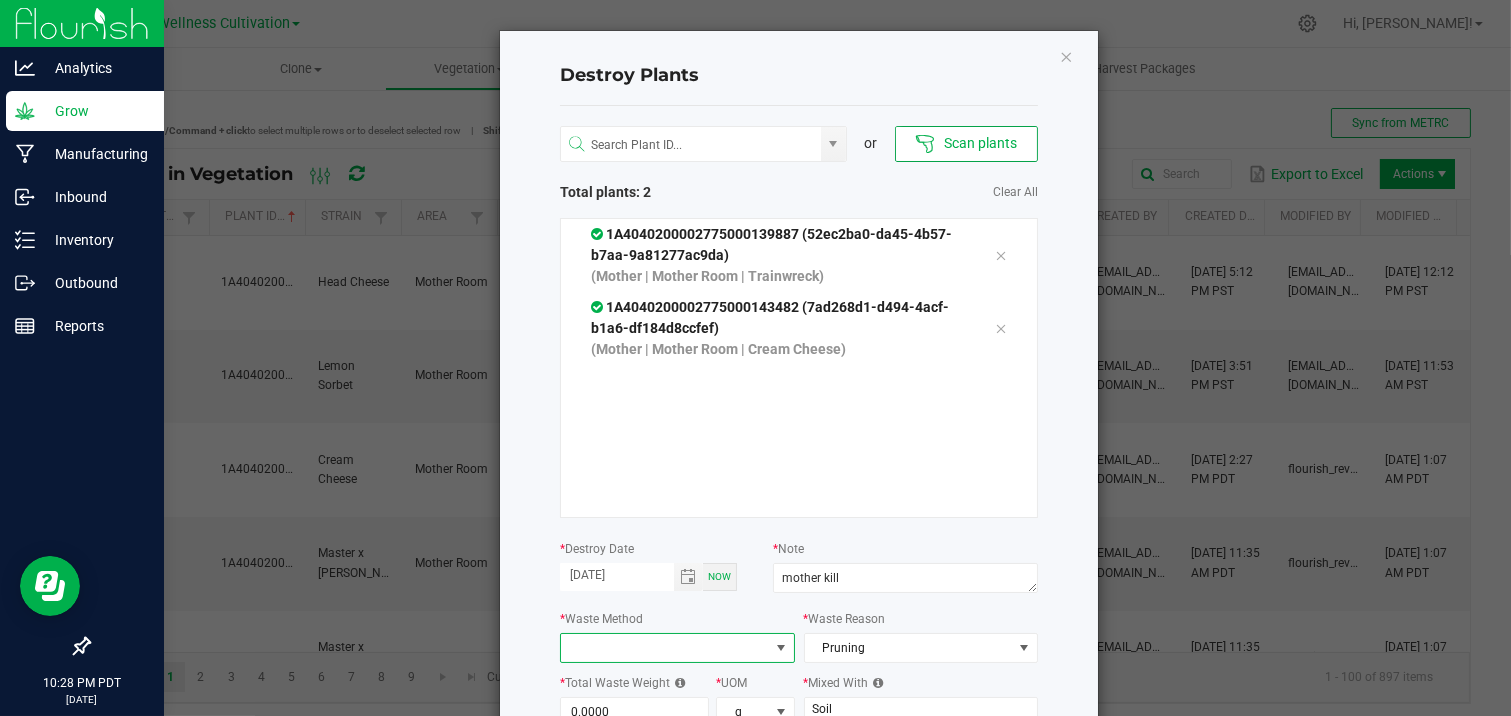 click at bounding box center (665, 648) 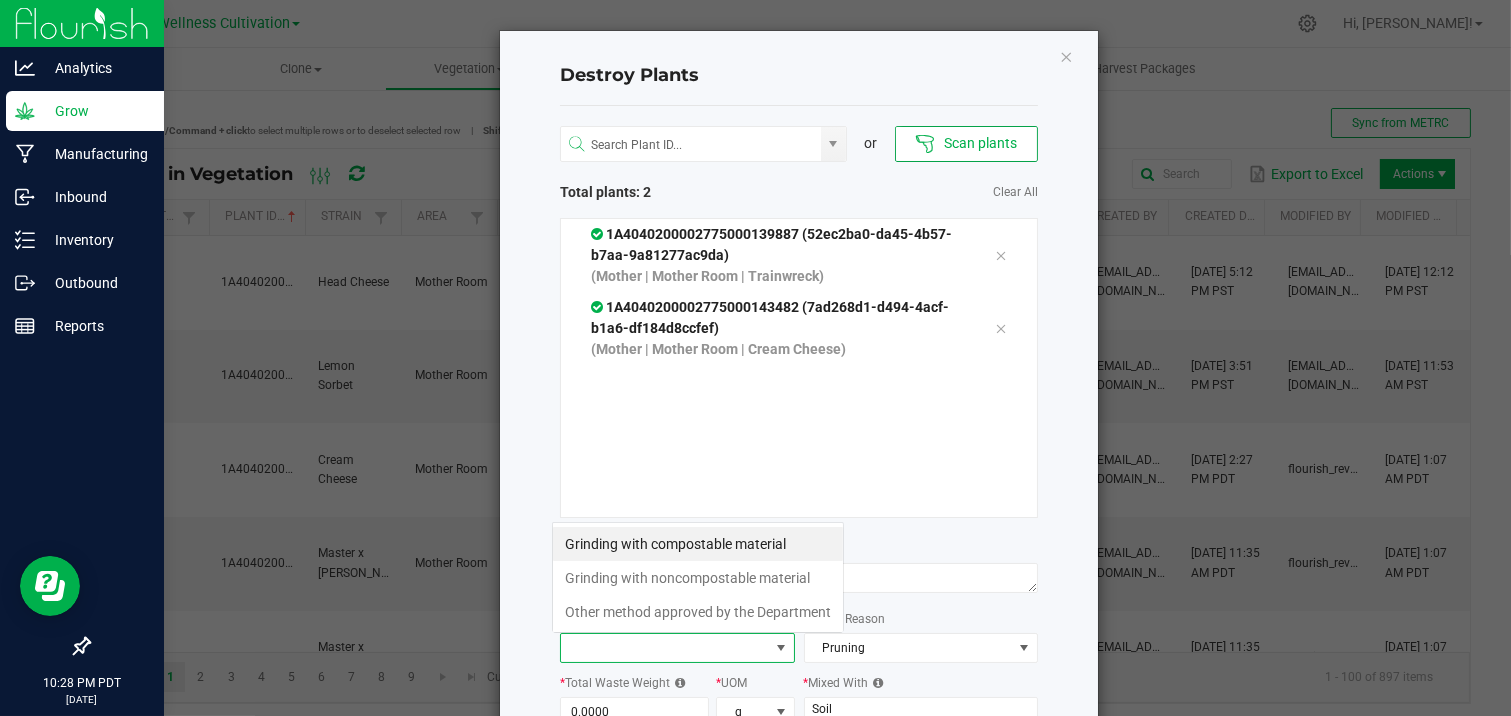 scroll, scrollTop: 99970, scrollLeft: 99765, axis: both 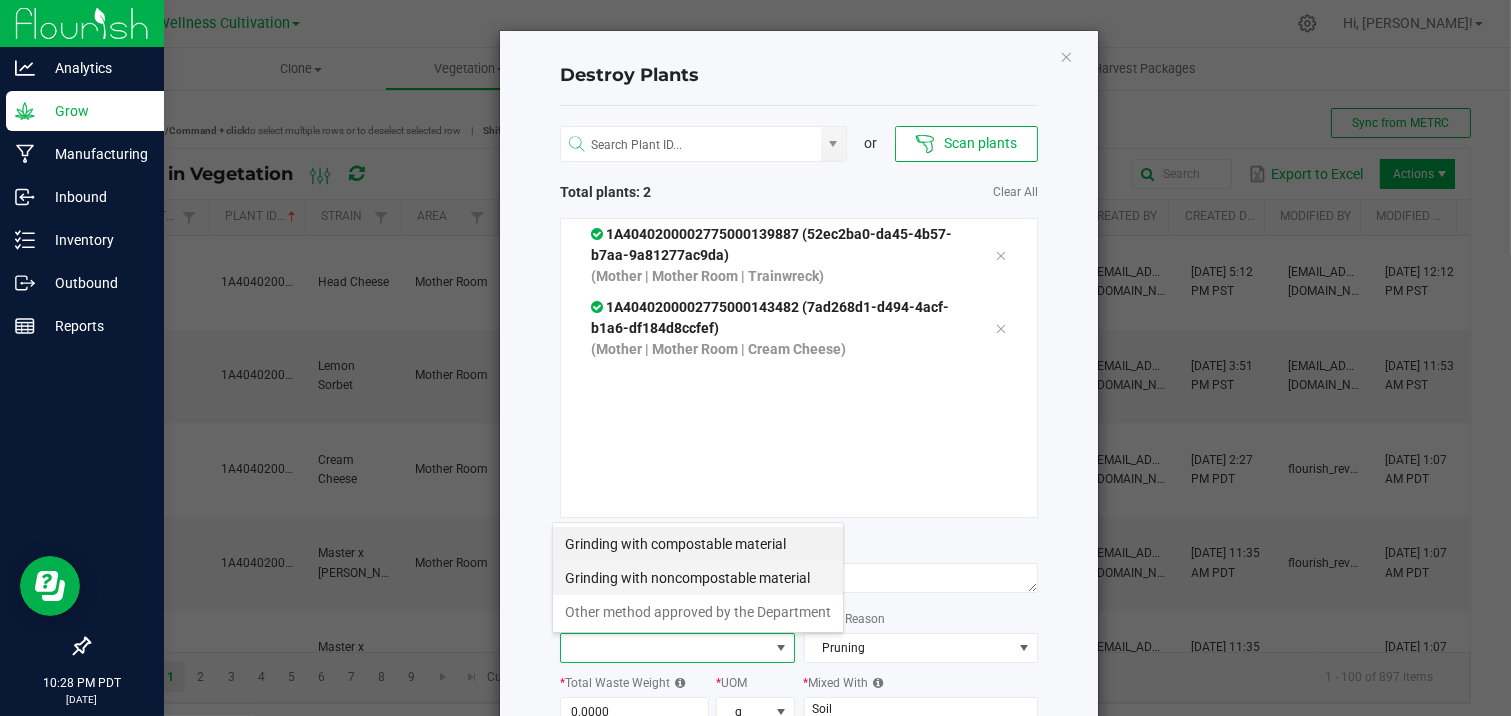 click on "Grinding with noncompostable material" at bounding box center (698, 578) 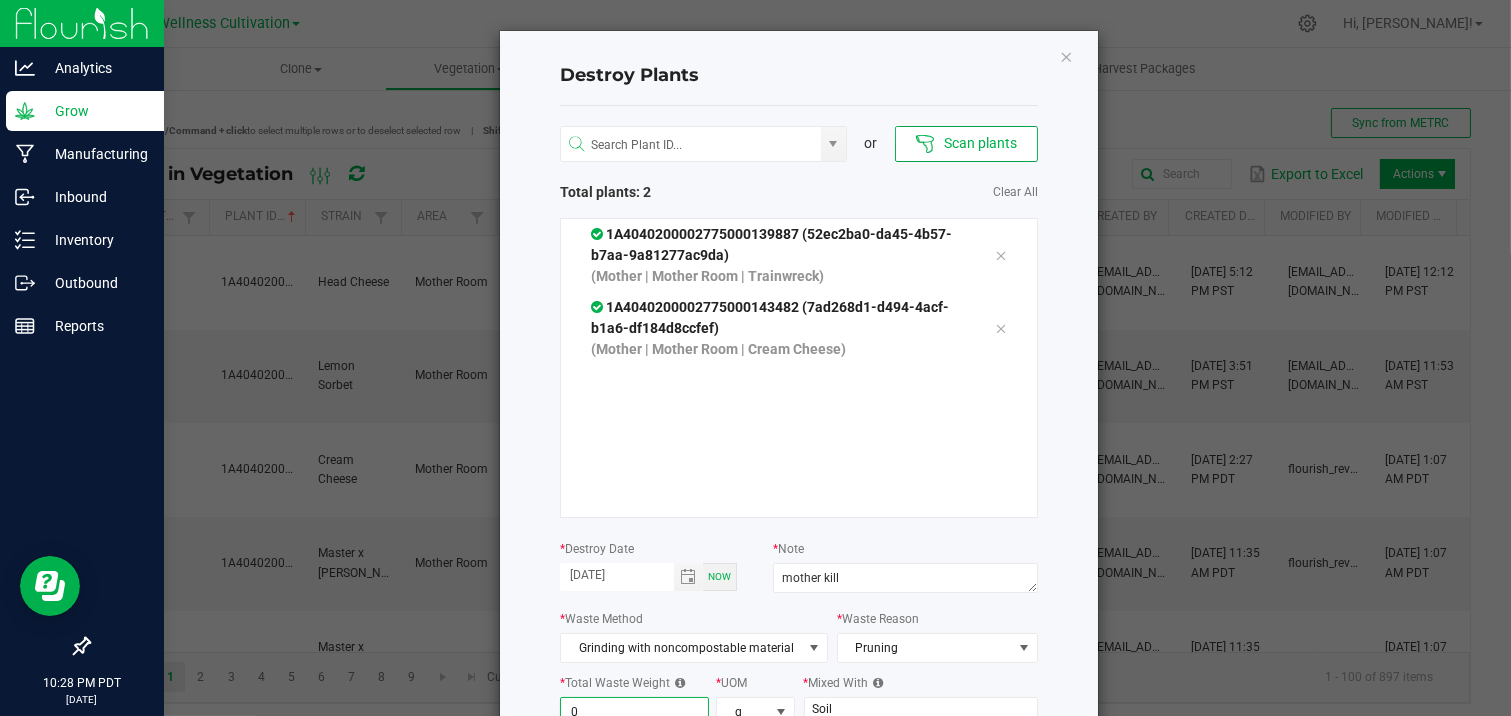 click on "0" at bounding box center [634, 712] 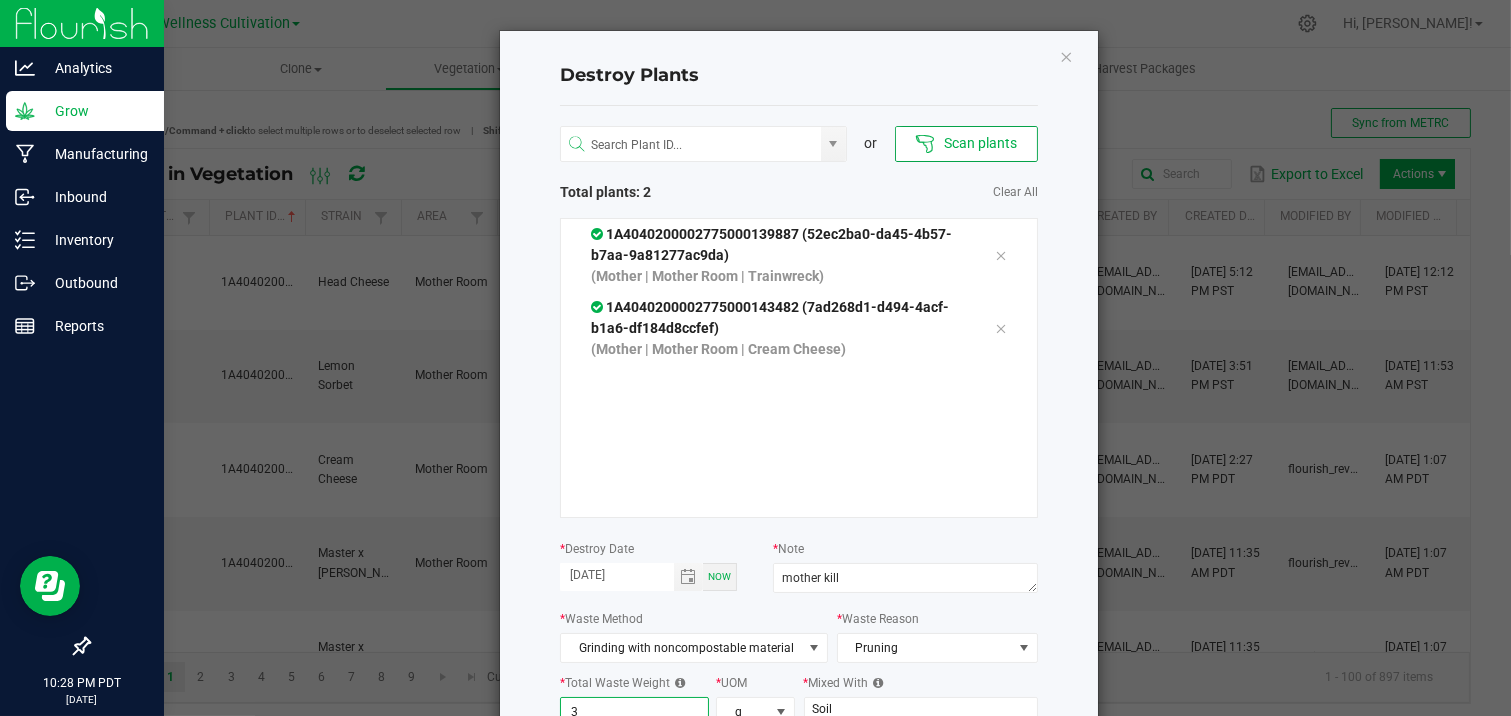 scroll, scrollTop: 4, scrollLeft: 0, axis: vertical 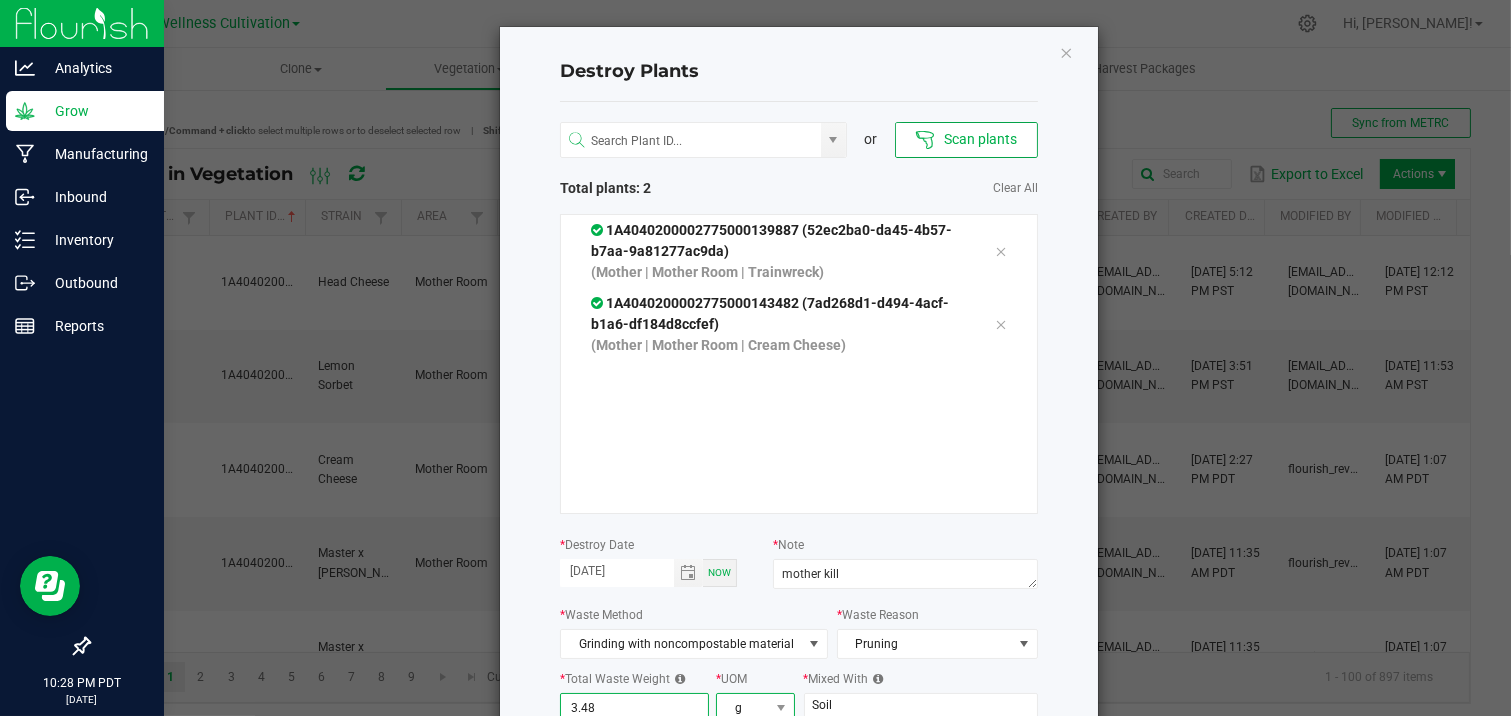 type on "3.4800" 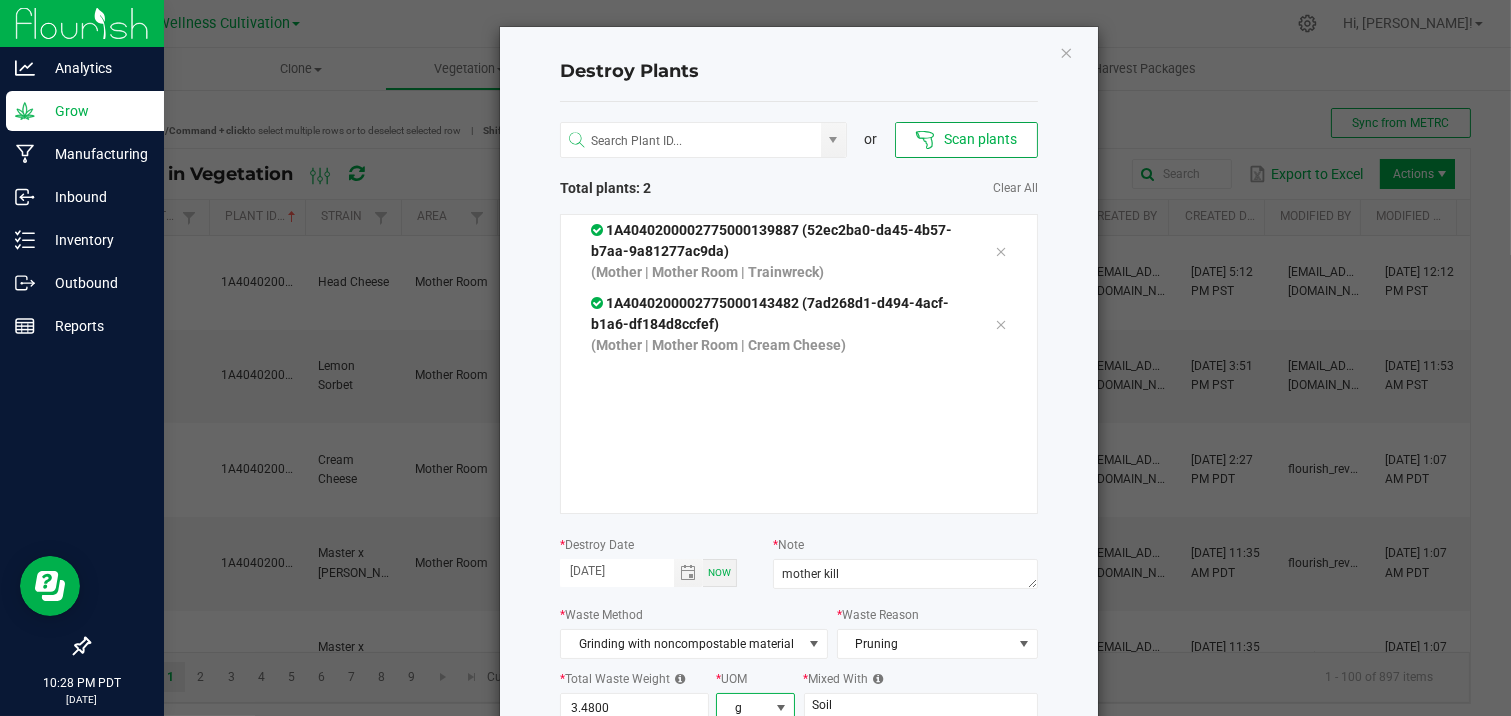 click on "g" at bounding box center [742, 708] 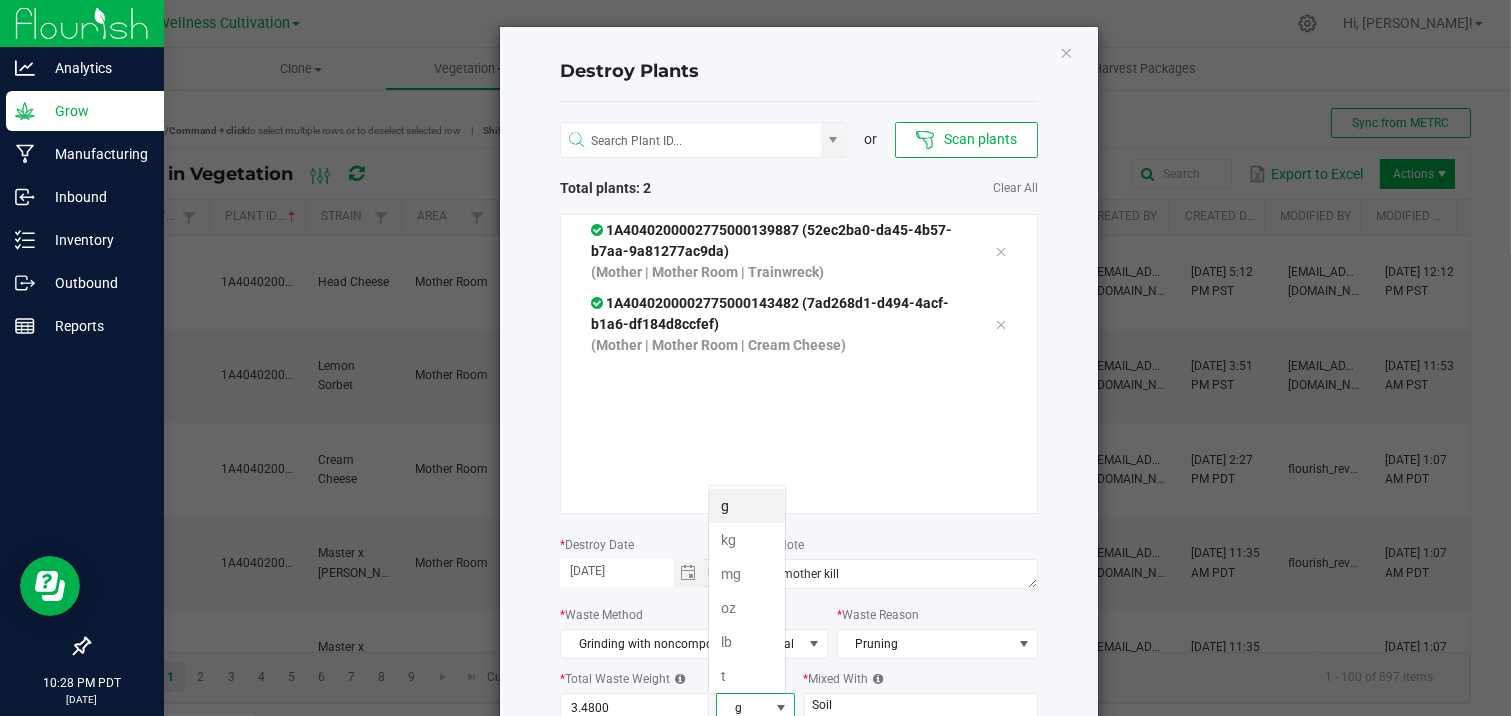 scroll, scrollTop: 99970, scrollLeft: 99922, axis: both 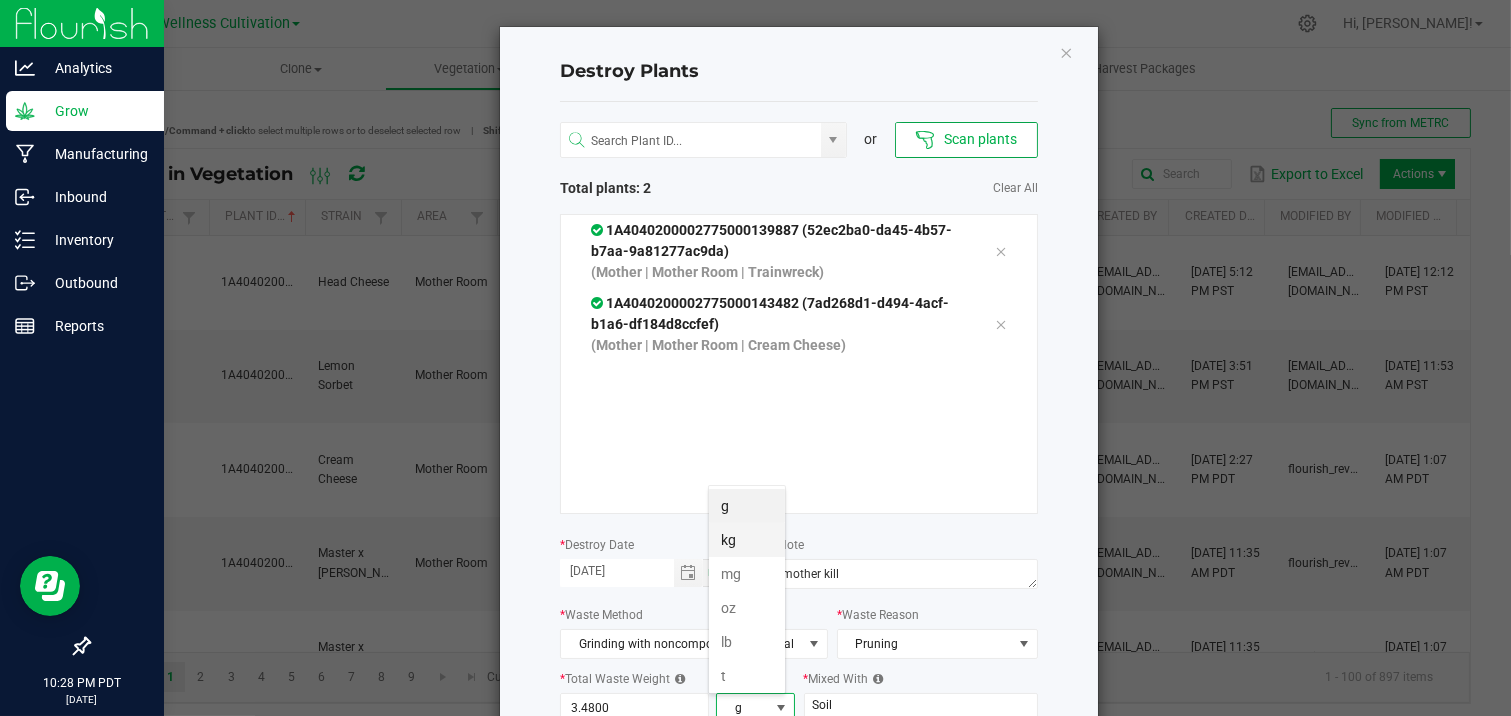 click on "kg" at bounding box center (747, 540) 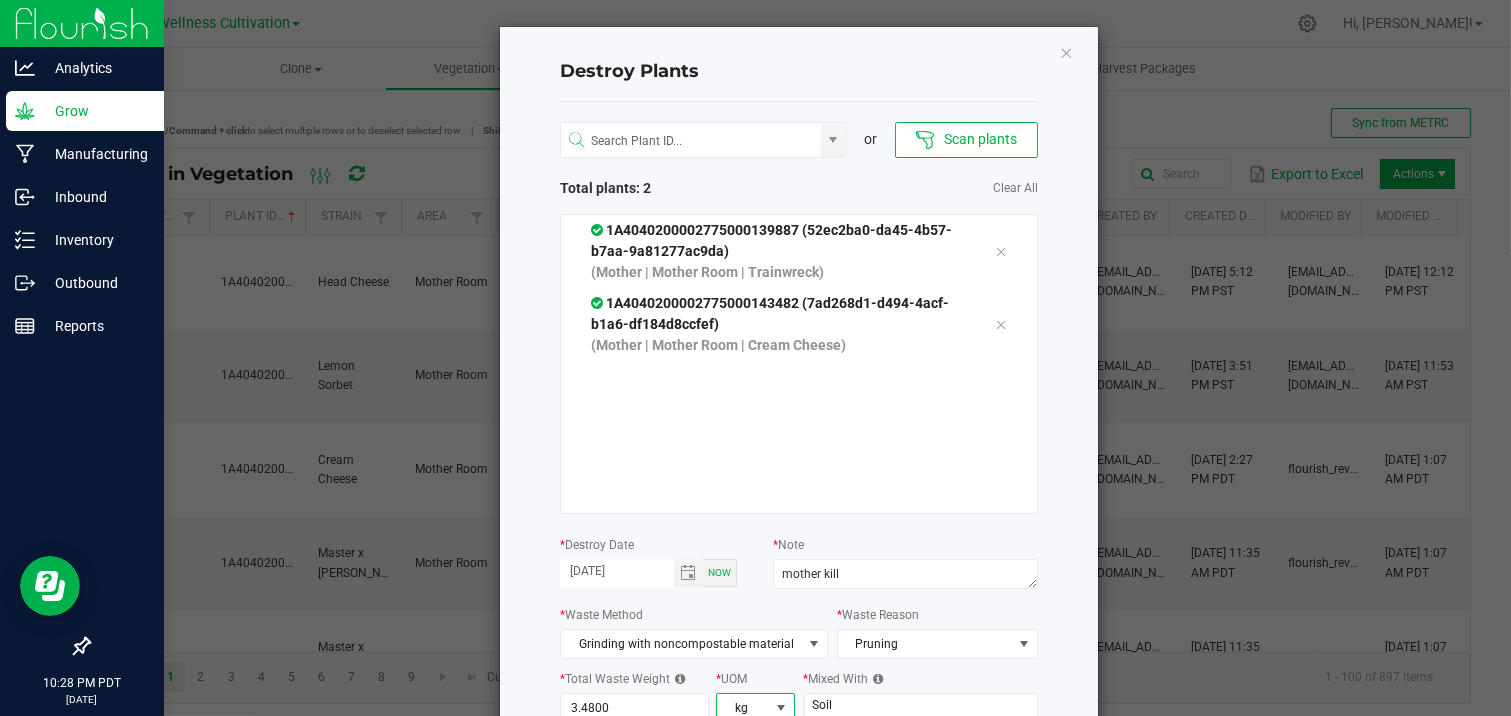 click on "Destroy Plants
or
Scan plants   Total plants: 2   Clear All
1A4040200002775000139887 (52ec2ba0-da45-4b57-b7aa-9a81277ac9da)  (Mother | Mother Room | Trainwreck)
1A4040200002775000143482 (7ad268d1-d494-4acf-b1a6-df184d8ccfef)  (Mother | Mother Room | Cream Cheese) *  Destroy Date  [DATE] Now *  Note  mother kill *  Waste Method  Grinding with noncompostable material *  Waste Reason  Pruning *  Total Waste Weight  3.4800 *  UOM  kg *  Mixed With  Soil  Cancel   Destroy" 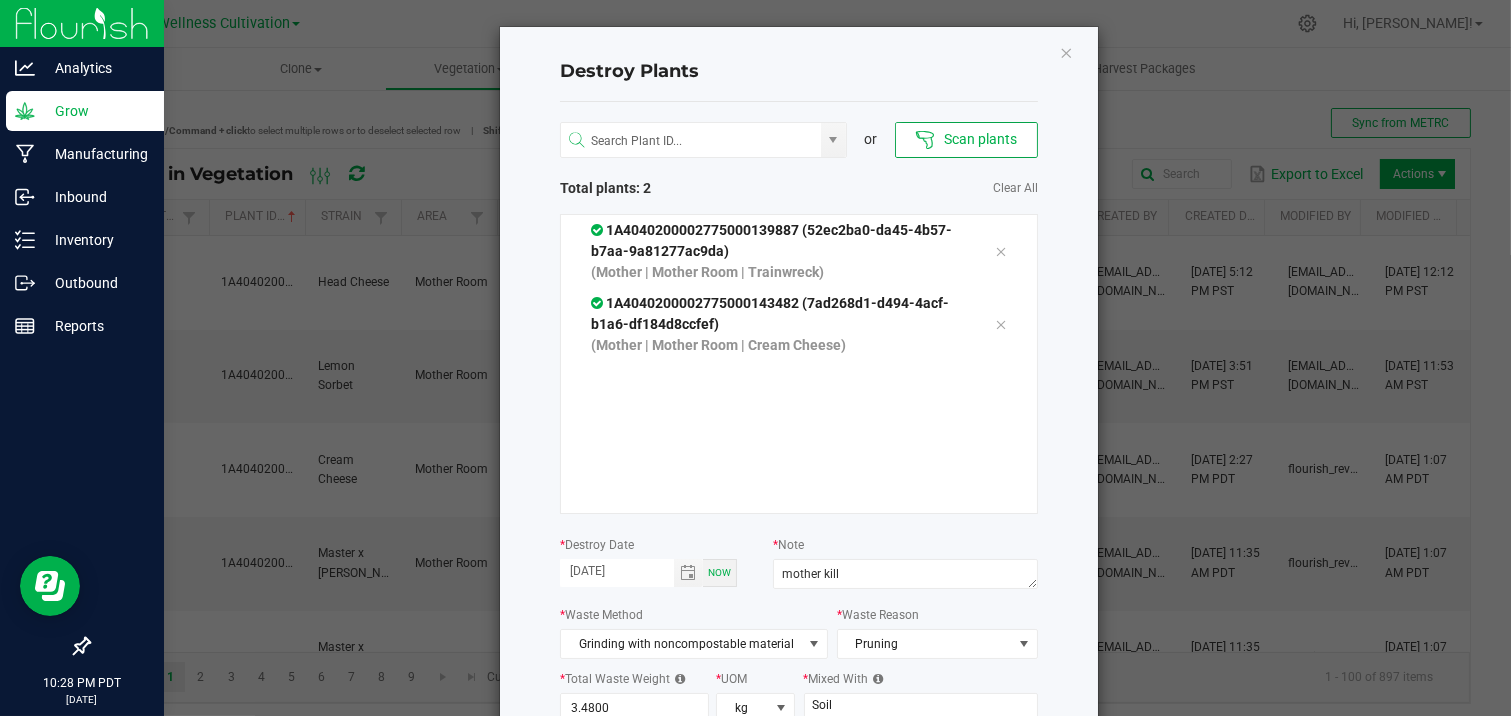 type 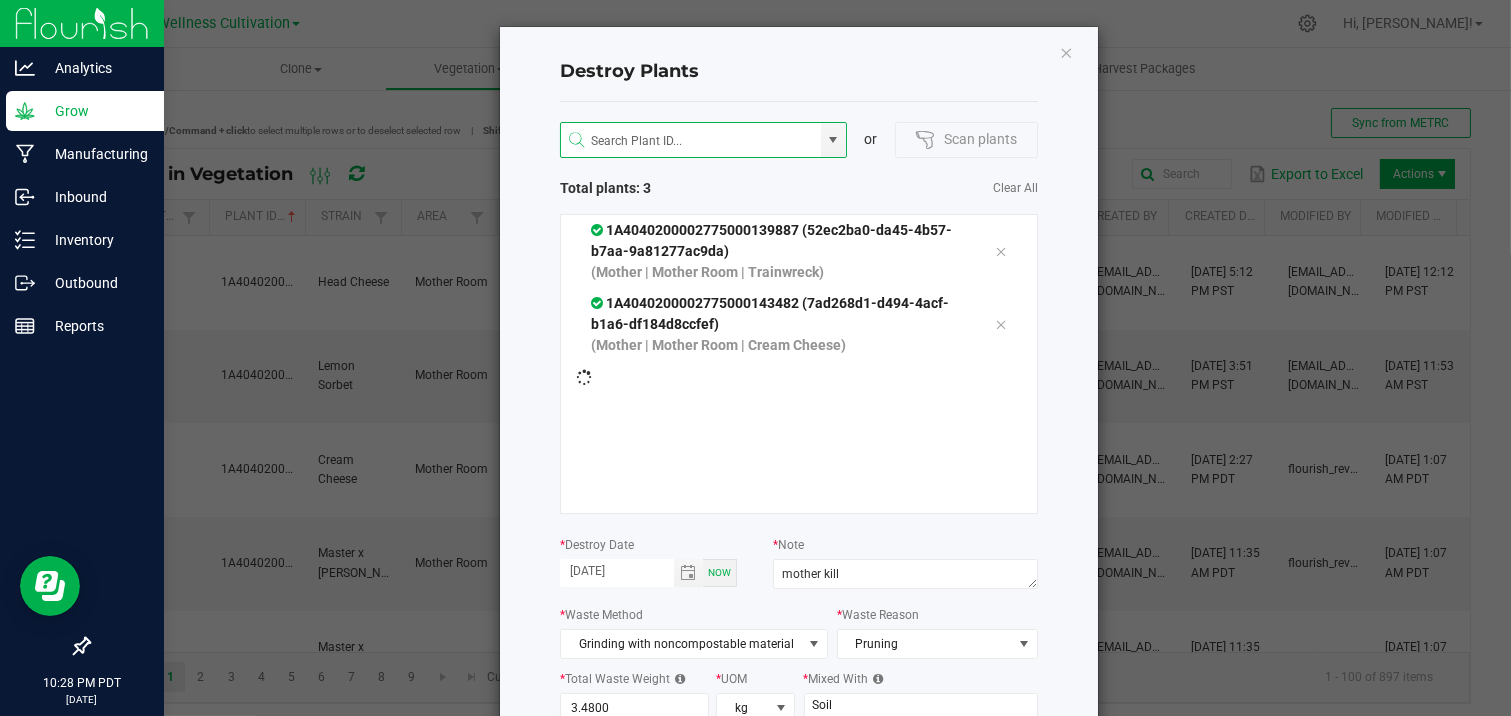 type 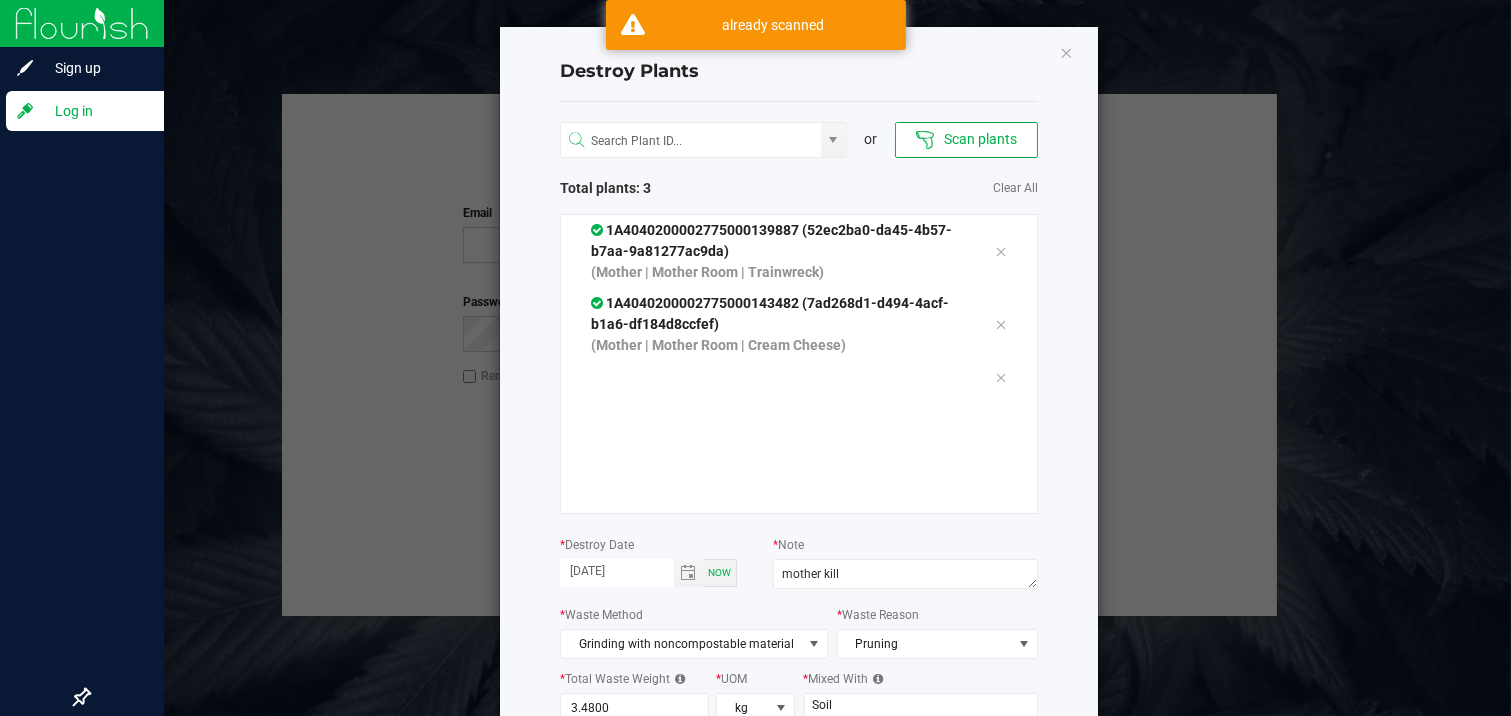 click on "*  Waste Method  Grinding with noncompostable material" 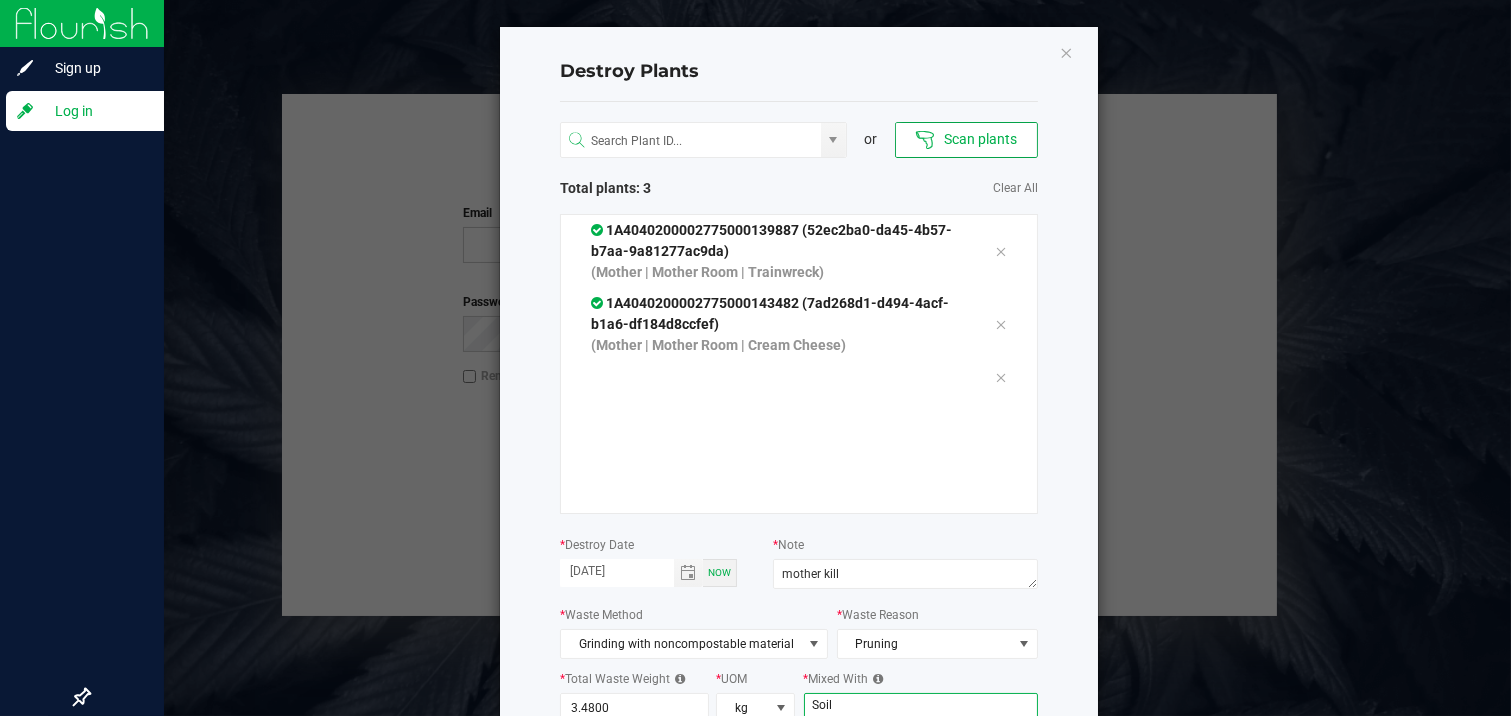 click on "Soil" at bounding box center [921, 712] 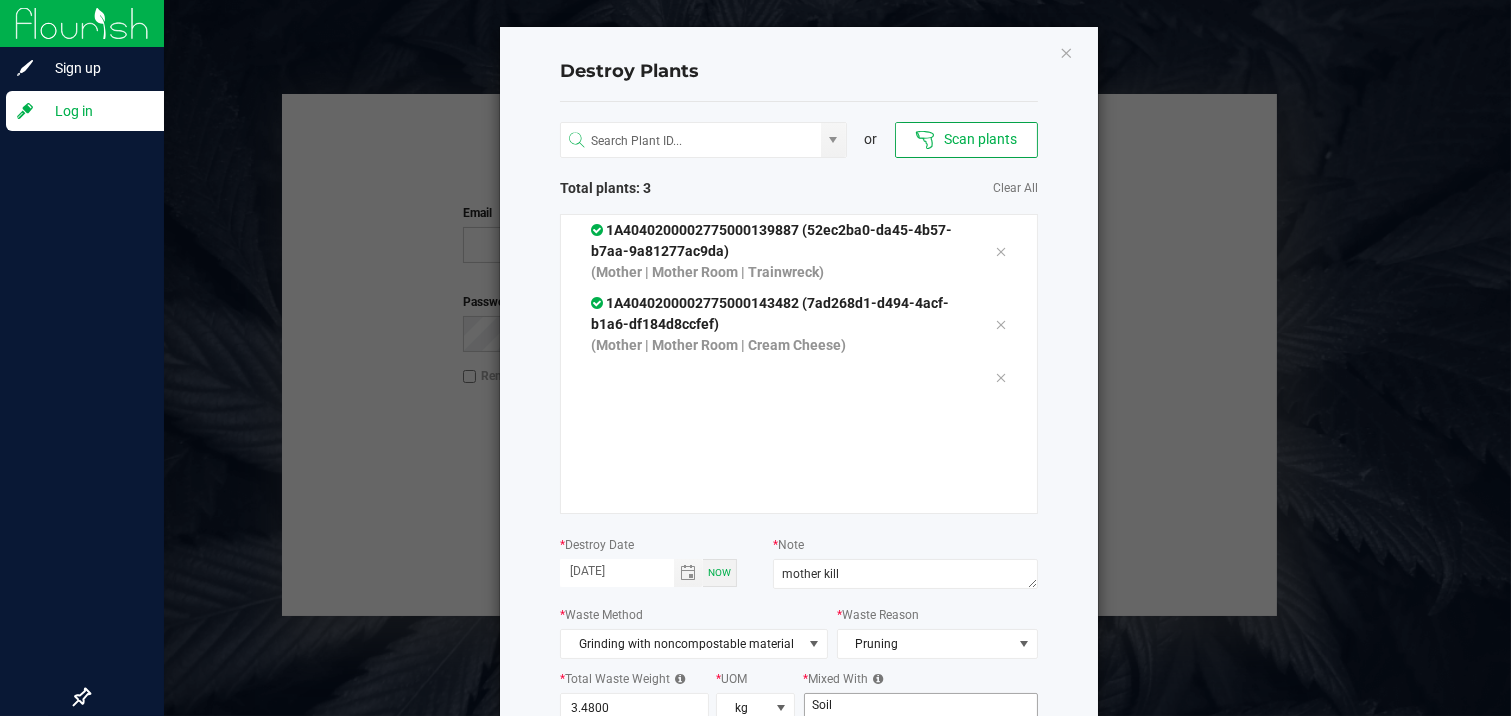 type 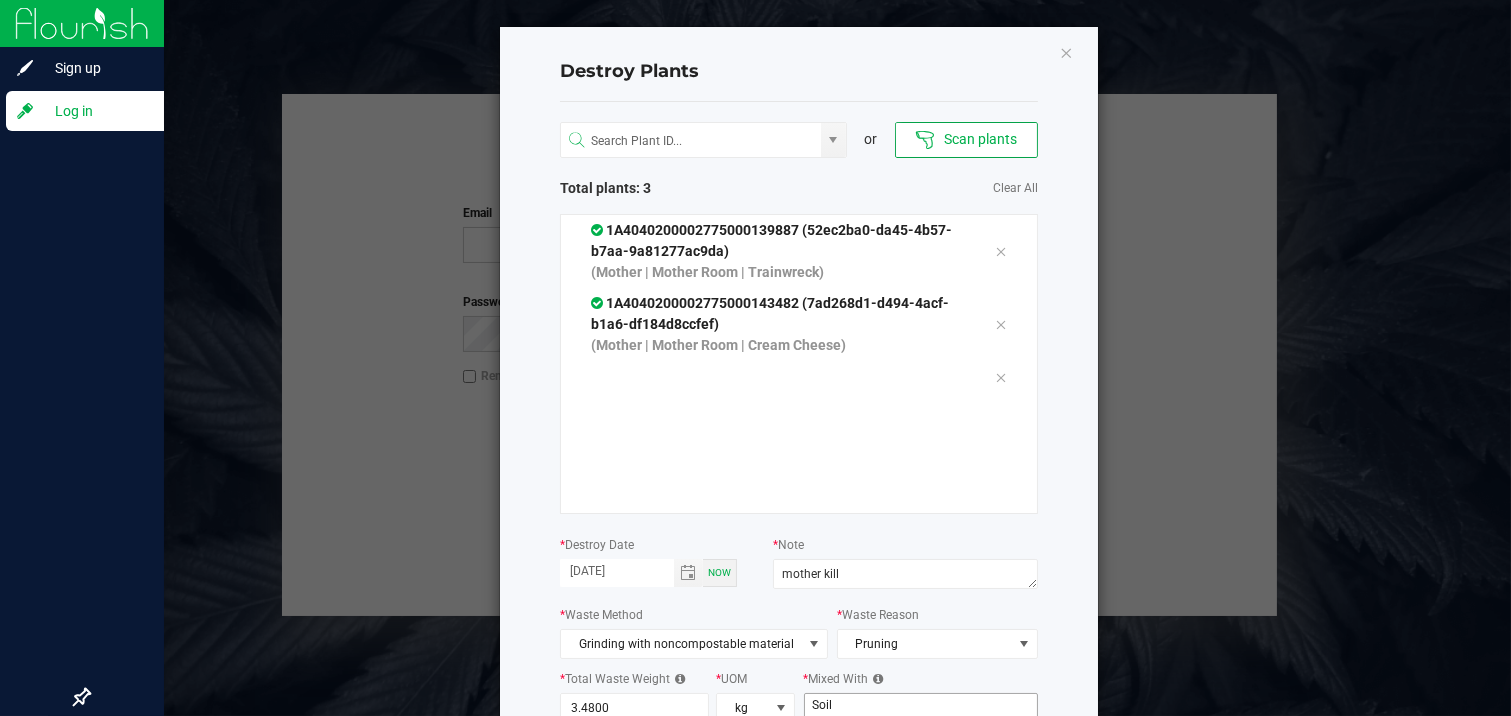 scroll, scrollTop: 143, scrollLeft: 0, axis: vertical 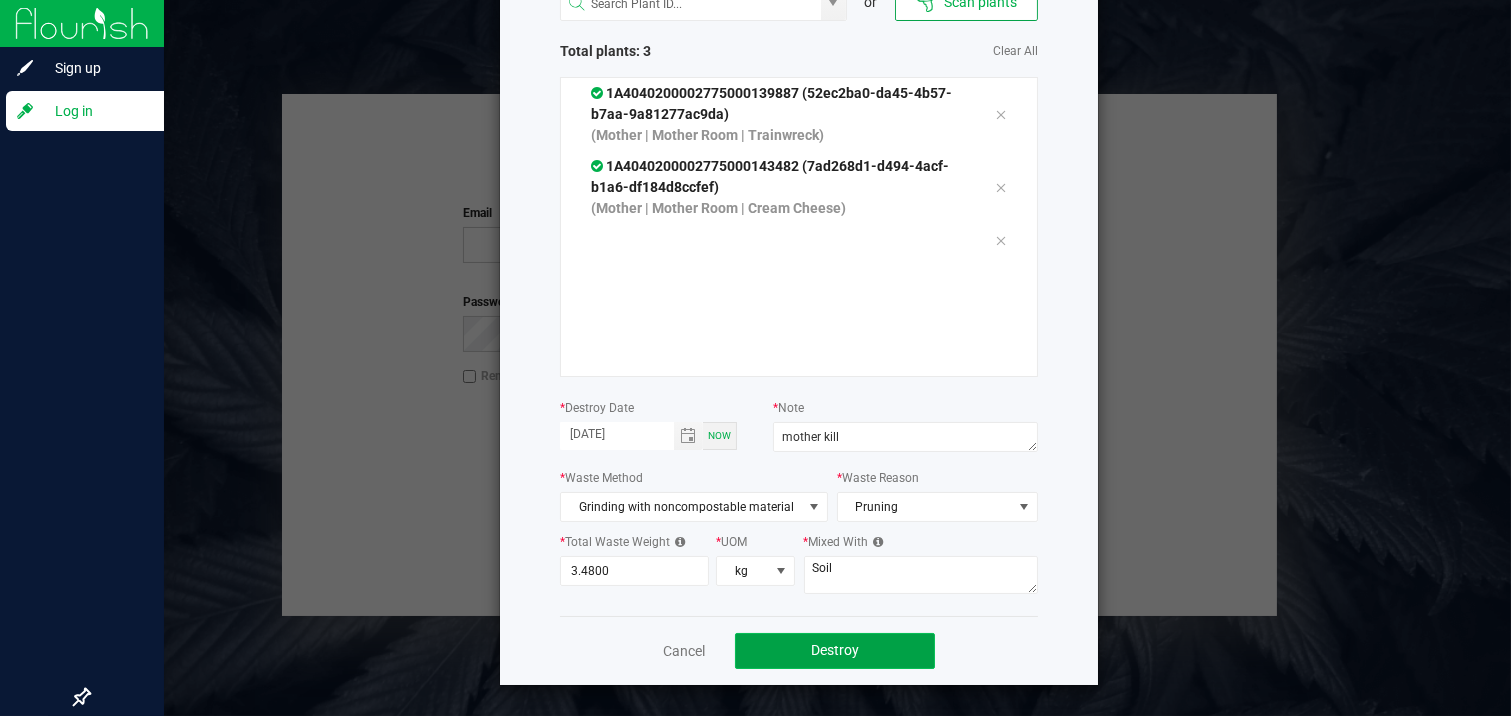 click on "Destroy" 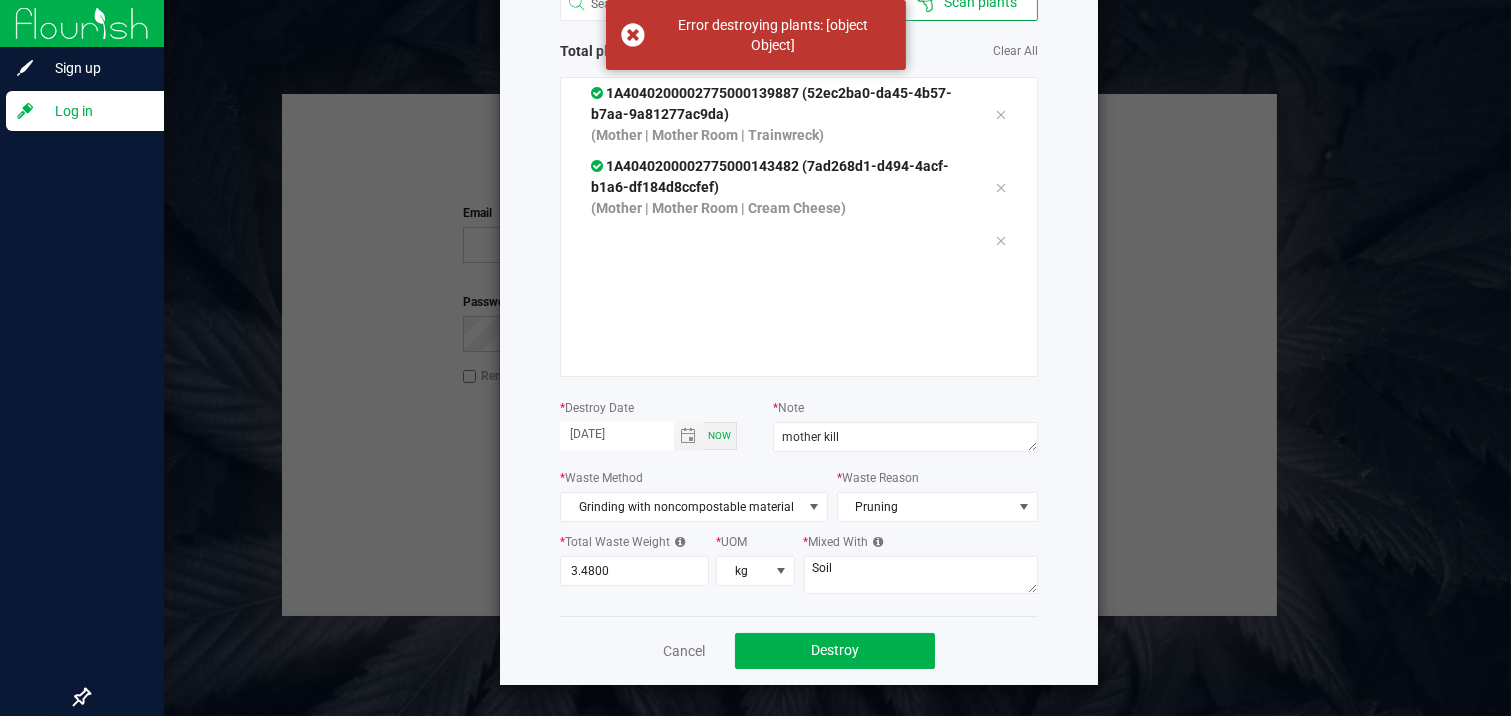 click on "Destroy Plants
or
Scan plants   Total plants: 3   Clear All
1A4040200002775000139887 (52ec2ba0-da45-4b57-b7aa-9a81277ac9da)  (Mother | Mother Room | Trainwreck)
1A4040200002775000143482 (7ad268d1-d494-4acf-b1a6-df184d8ccfef)  (Mother | Mother Room | Cream Cheese) *  Destroy Date  [DATE] Now *  Note  mother kill *  Waste Method  Grinding with noncompostable material *  Waste Reason  Pruning *  Total Waste Weight  3.4800 *  UOM  kg *  Mixed With  Soil  Cancel   Destroy" 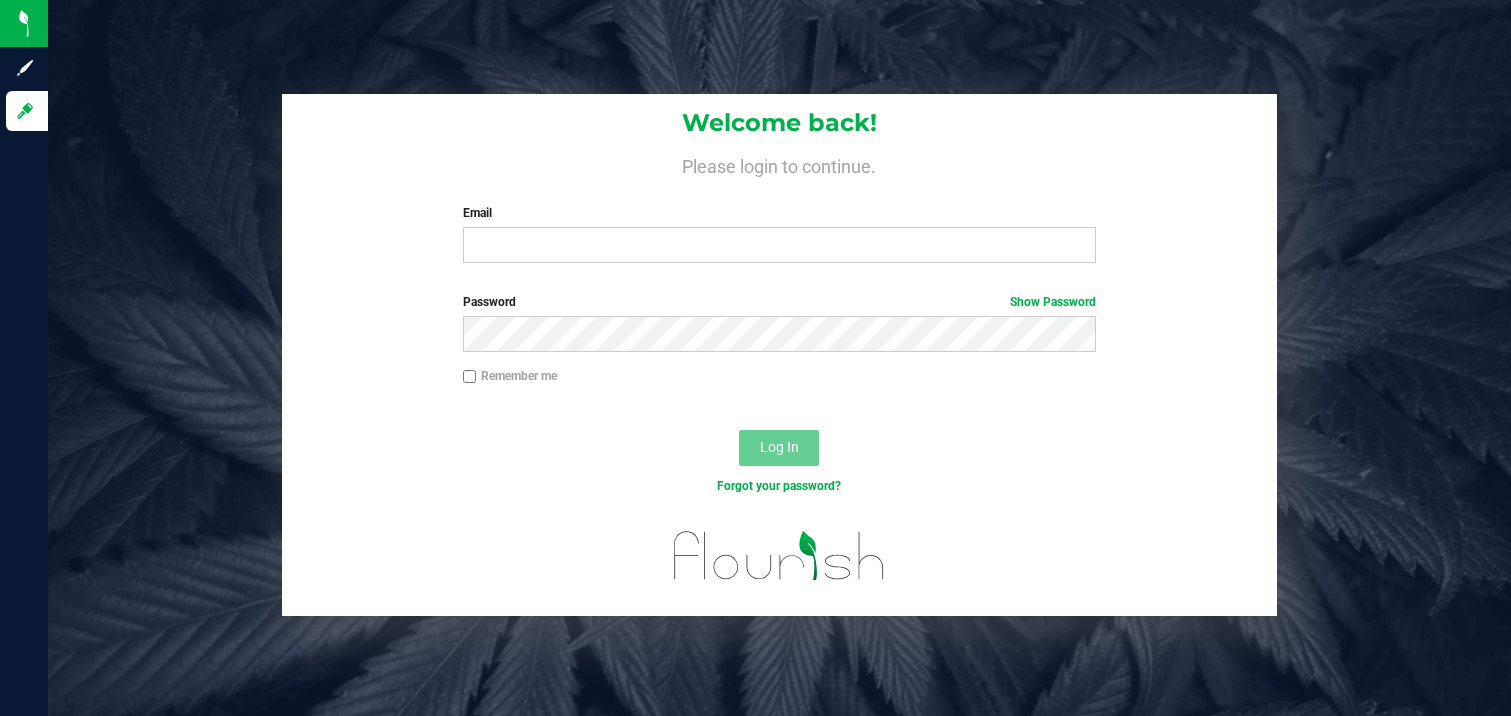 scroll, scrollTop: 0, scrollLeft: 0, axis: both 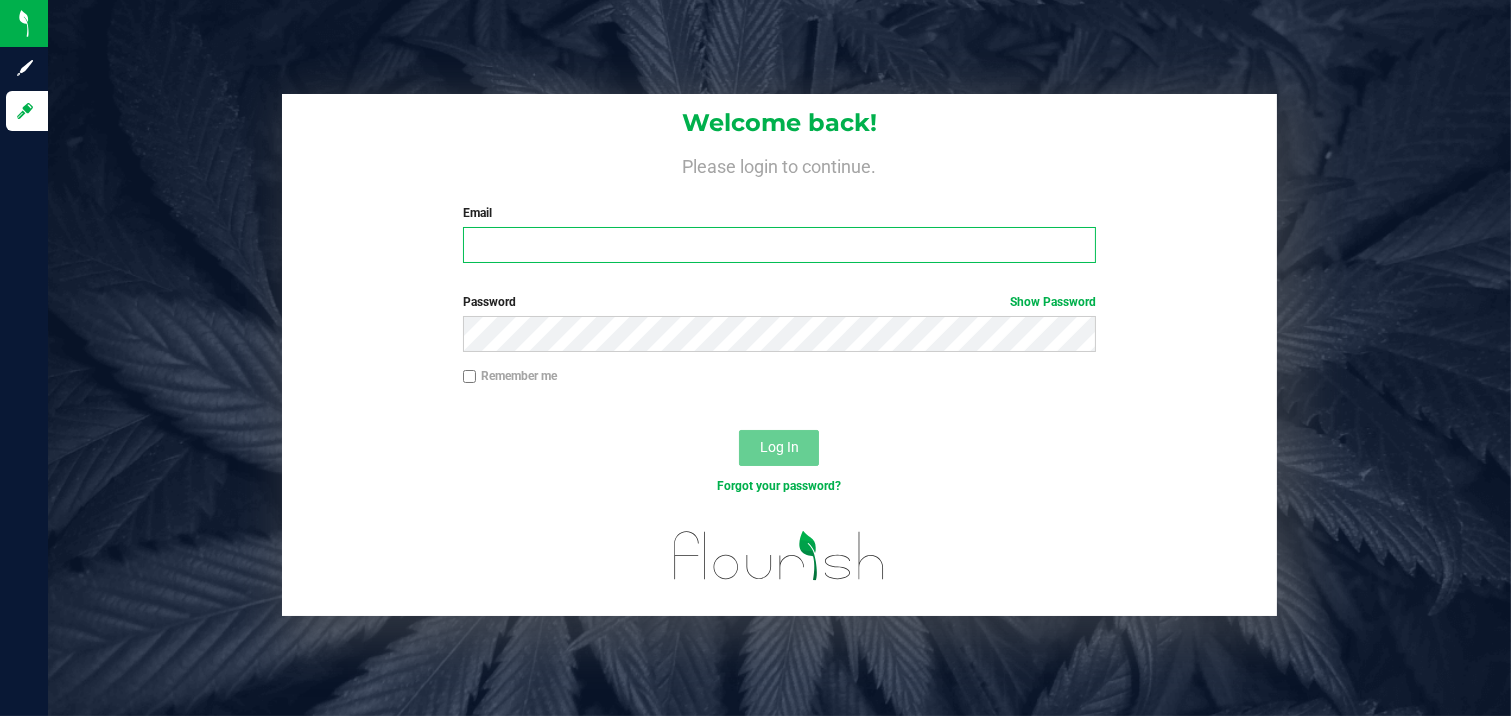 click on "Email" at bounding box center (780, 245) 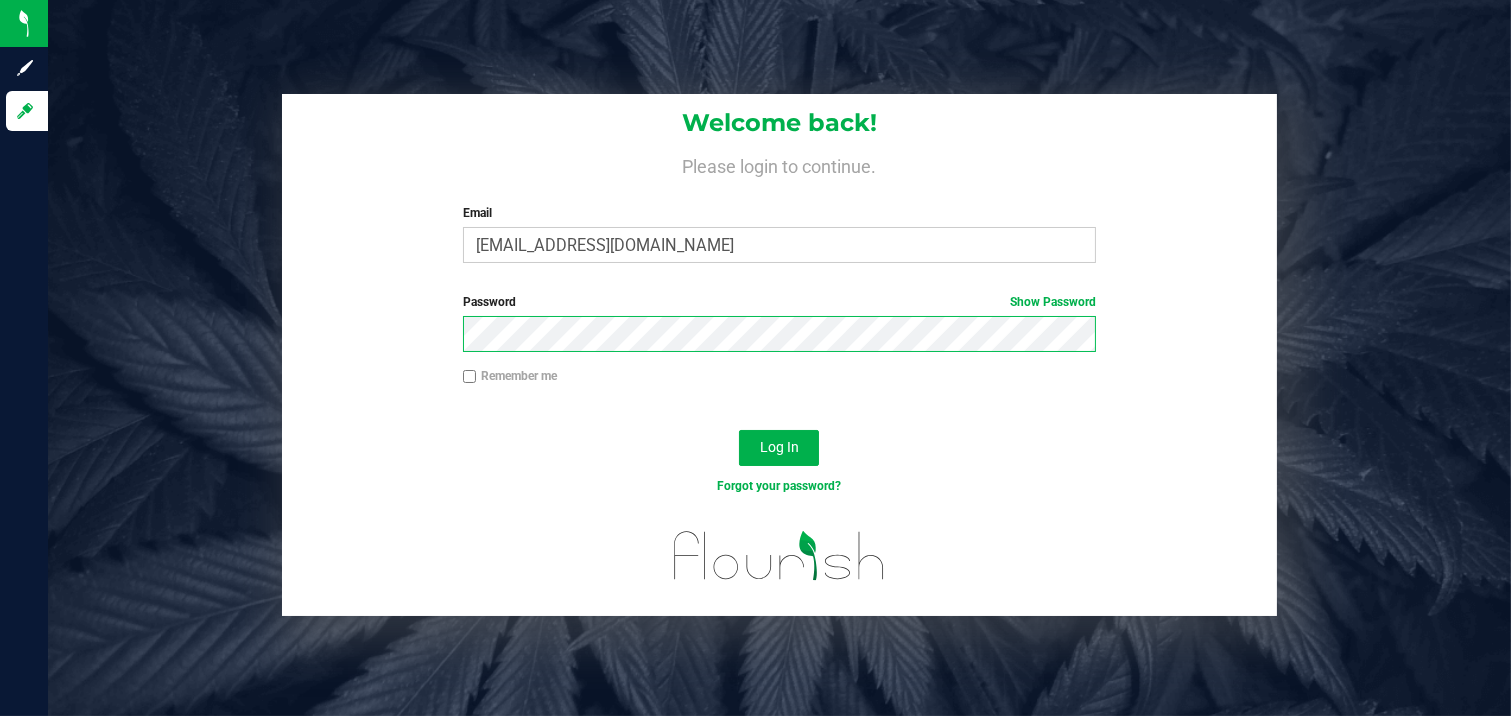 click on "Log In" at bounding box center (779, 448) 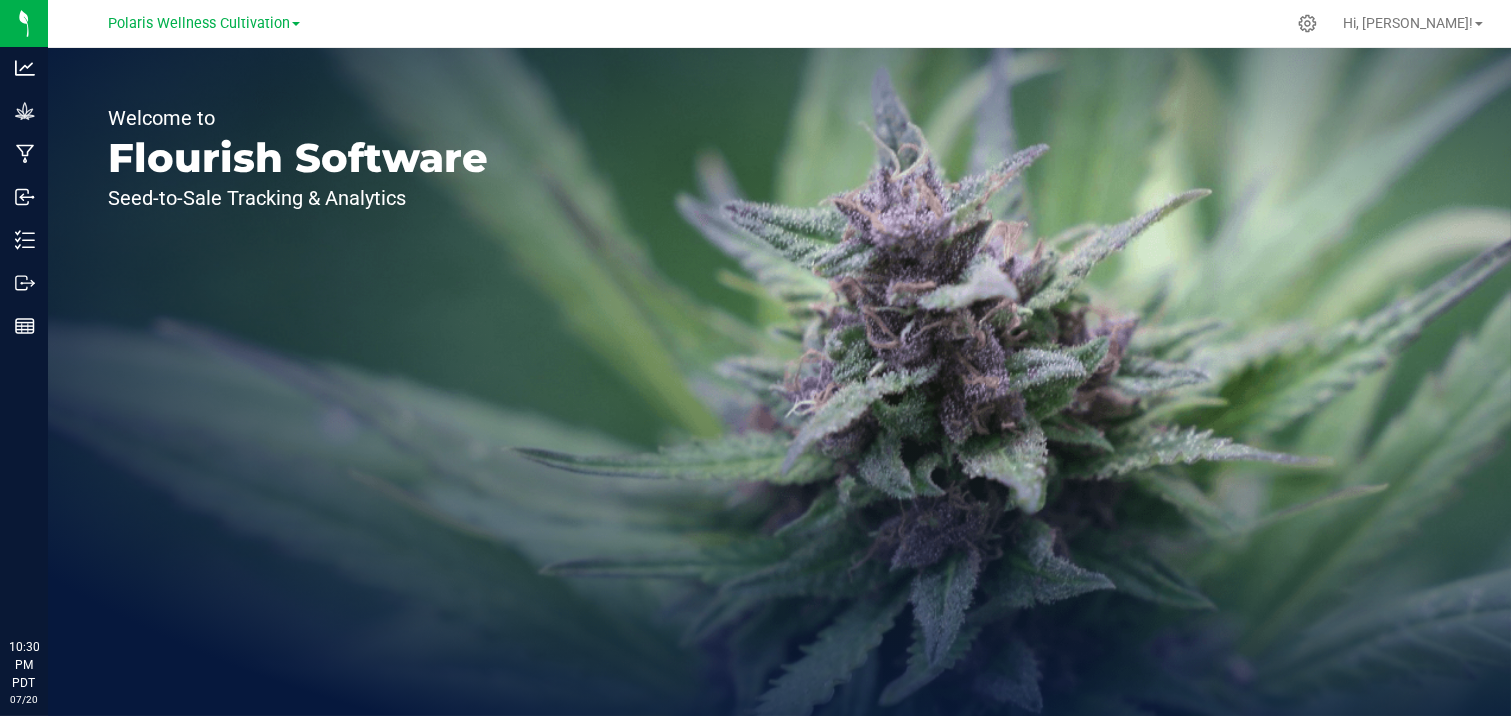 scroll, scrollTop: 0, scrollLeft: 0, axis: both 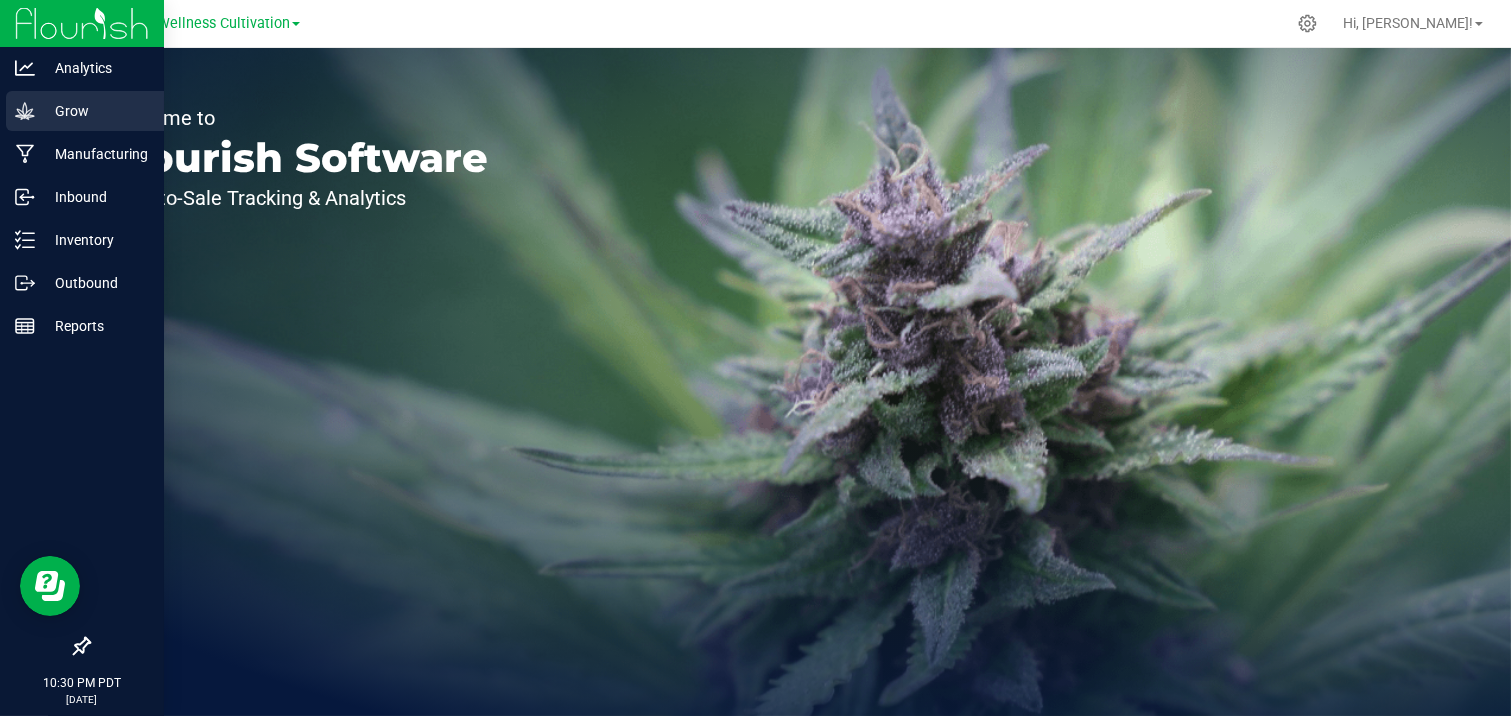 click on "Grow" at bounding box center [95, 111] 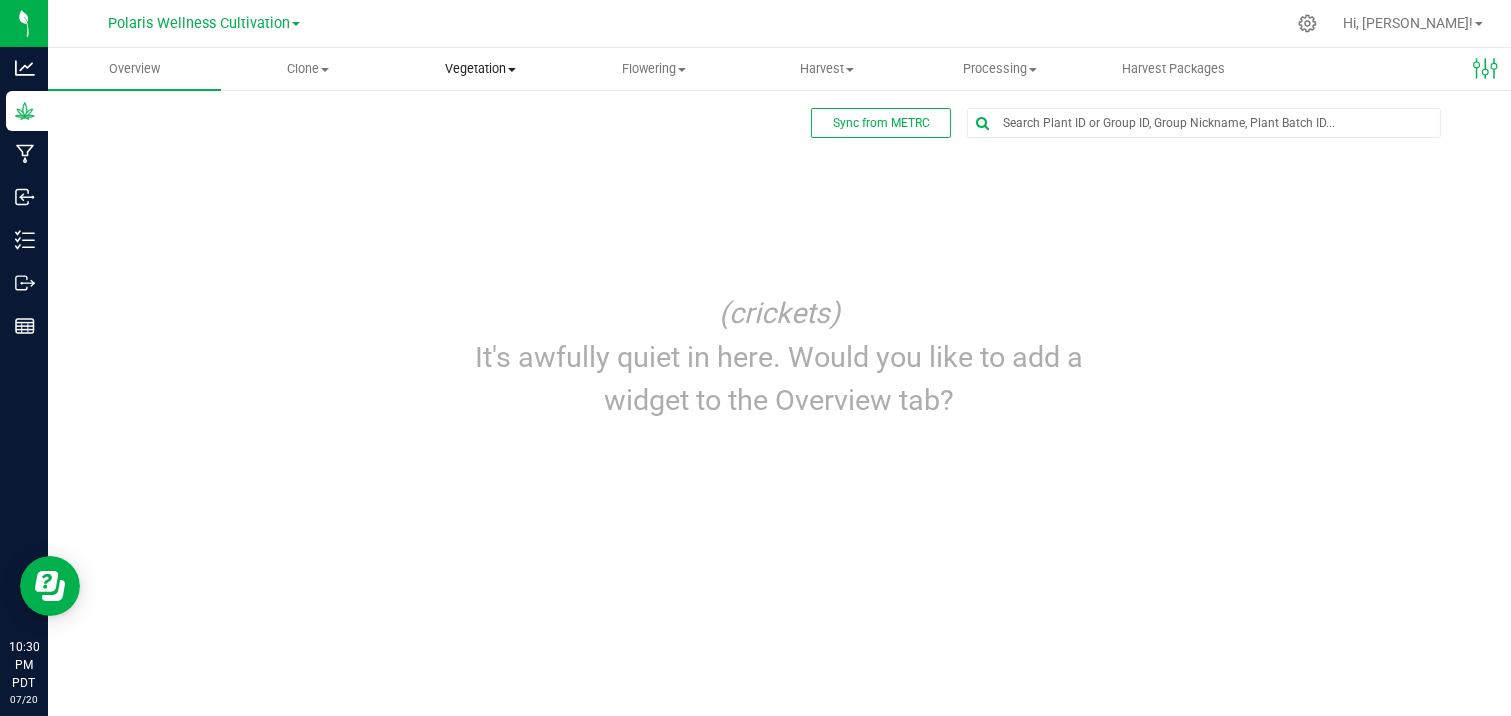 click on "Vegetation
Veg groups
Veg plants
Mother groups
Mother plants
Apply to plants
Create manicure" at bounding box center [480, 69] 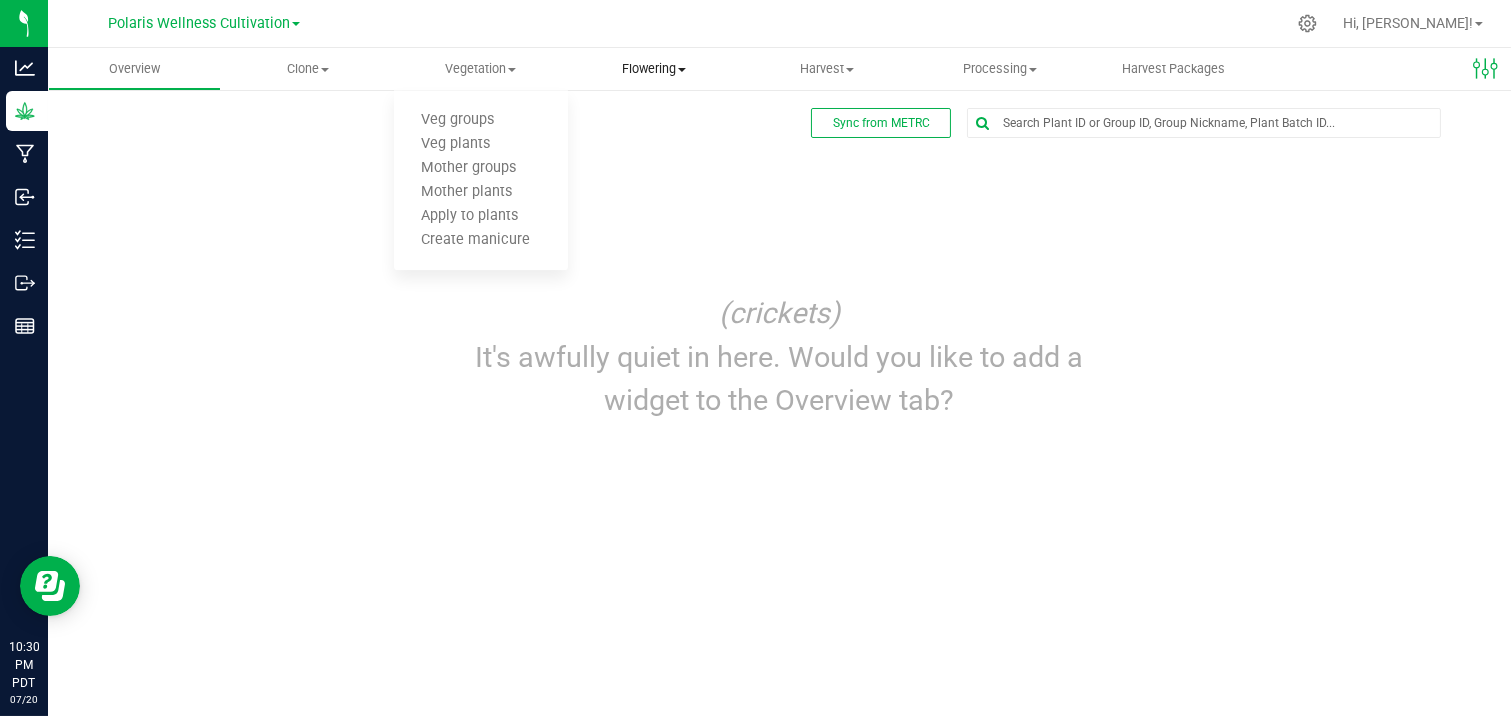 click on "Flowering" at bounding box center (654, 69) 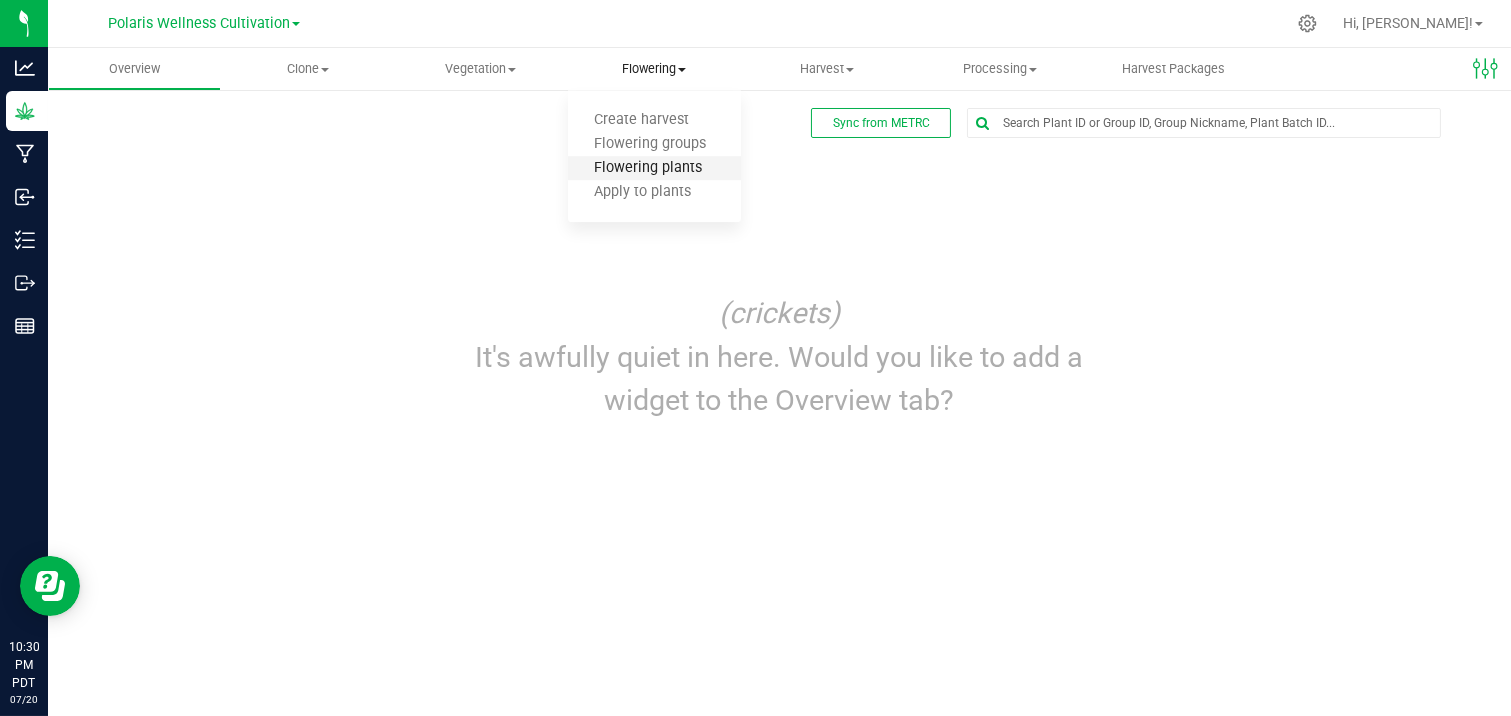 click on "Flowering plants" at bounding box center (649, 168) 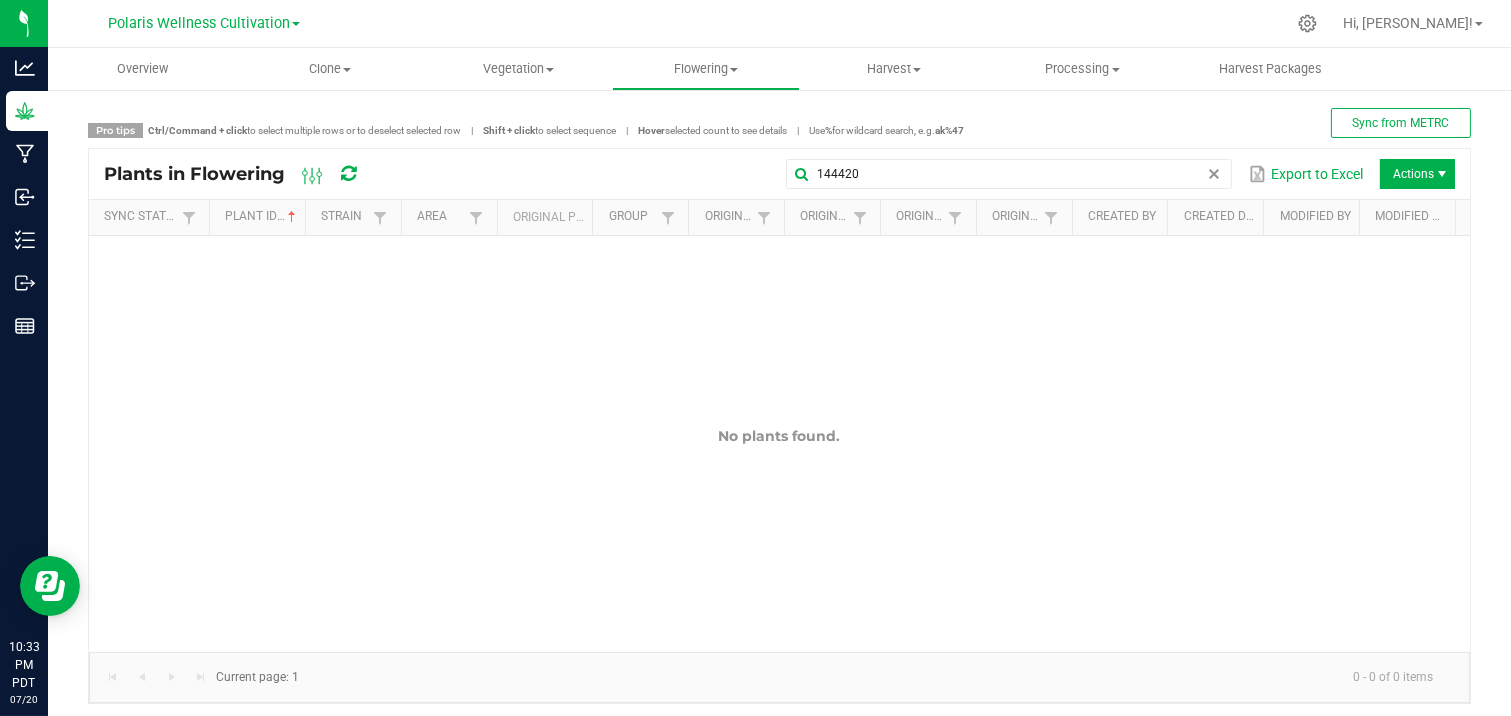 type on "144420" 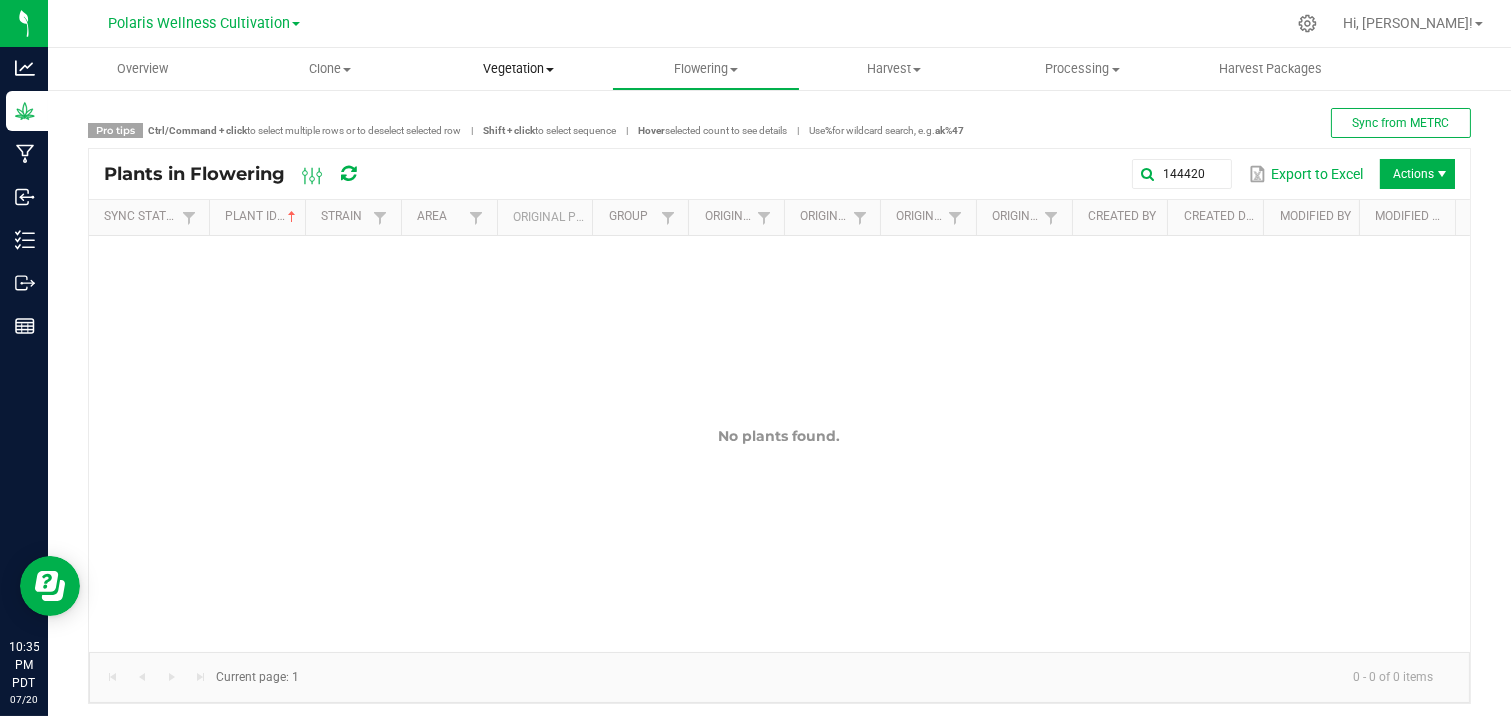 click on "Vegetation
Veg groups
Veg plants
Mother groups
Mother plants
Apply to plants
Create manicure" at bounding box center (518, 69) 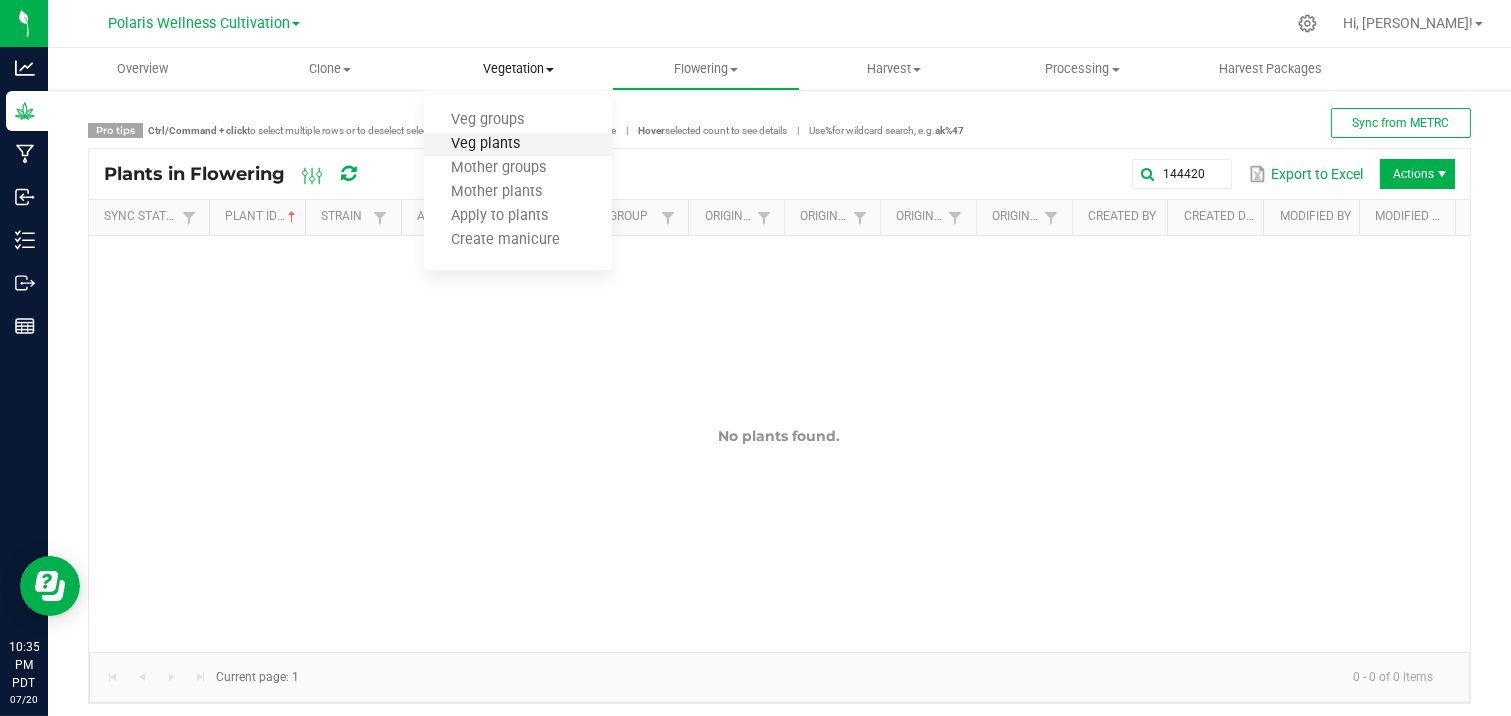click on "Veg plants" at bounding box center [485, 144] 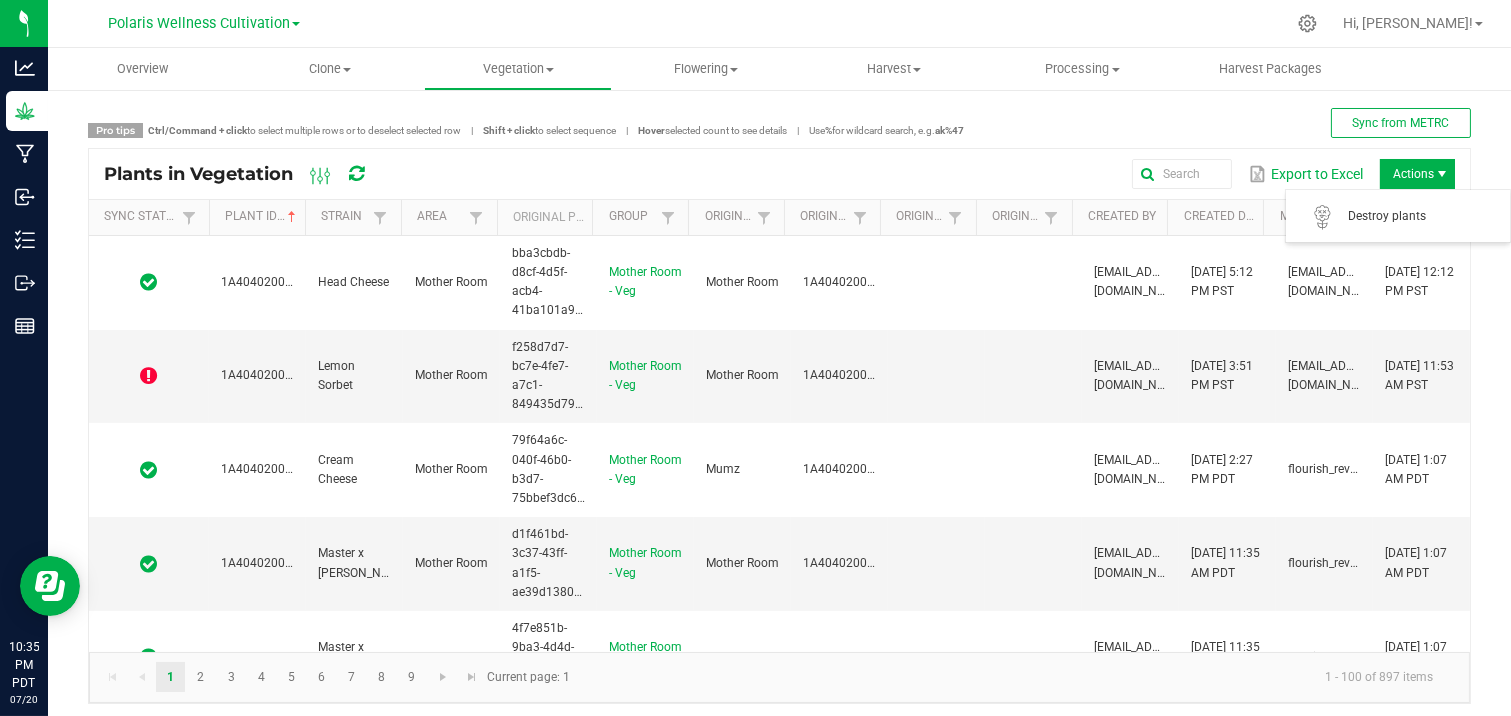 click on "Actions" at bounding box center (1417, 174) 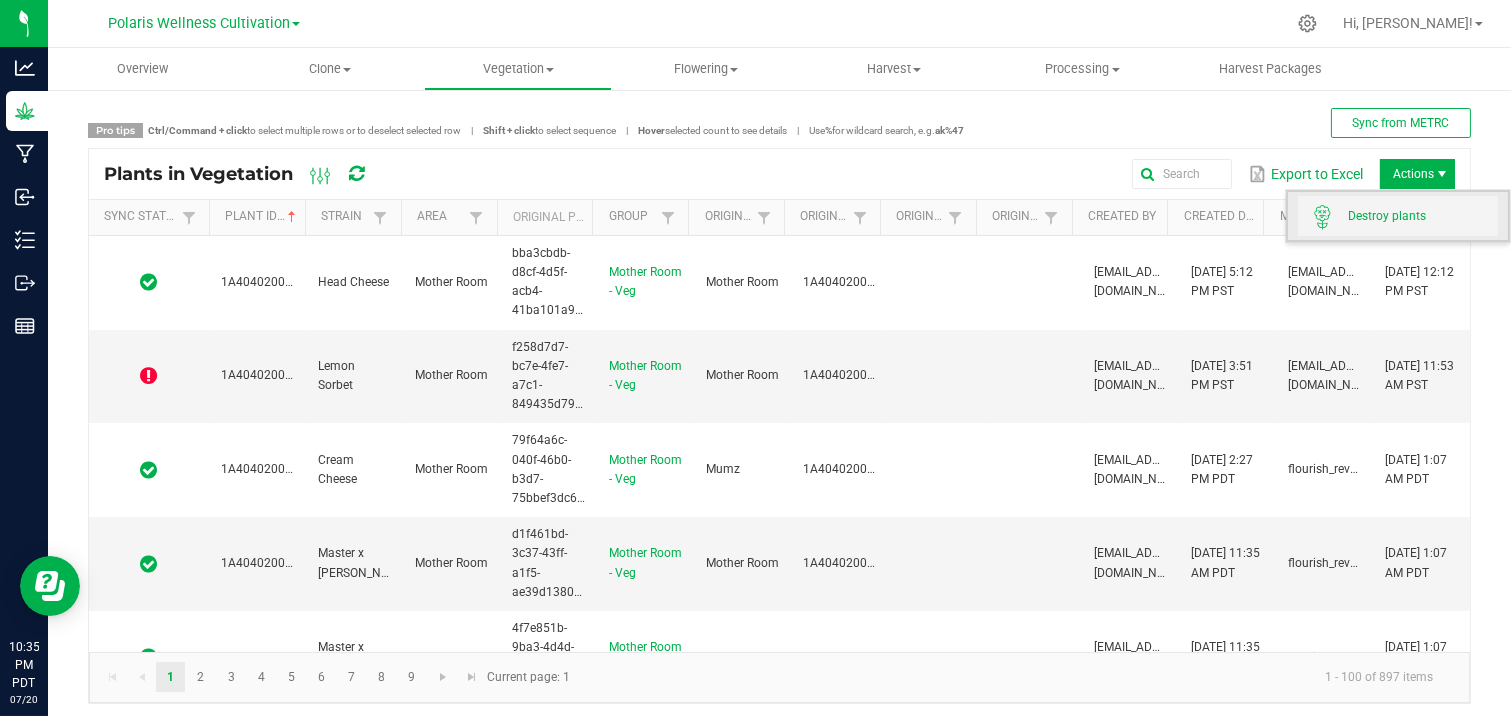 click on "Destroy plants" at bounding box center [1423, 216] 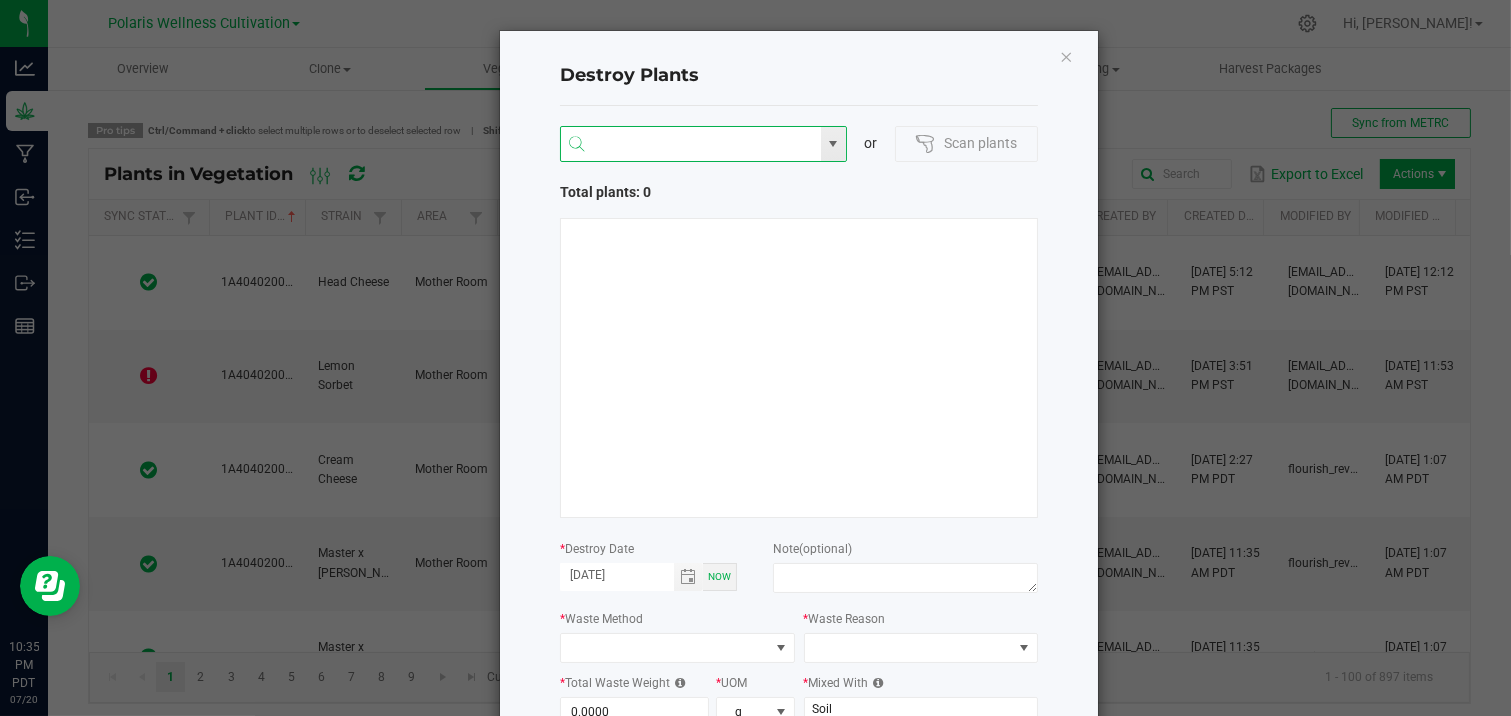 click at bounding box center [691, 145] 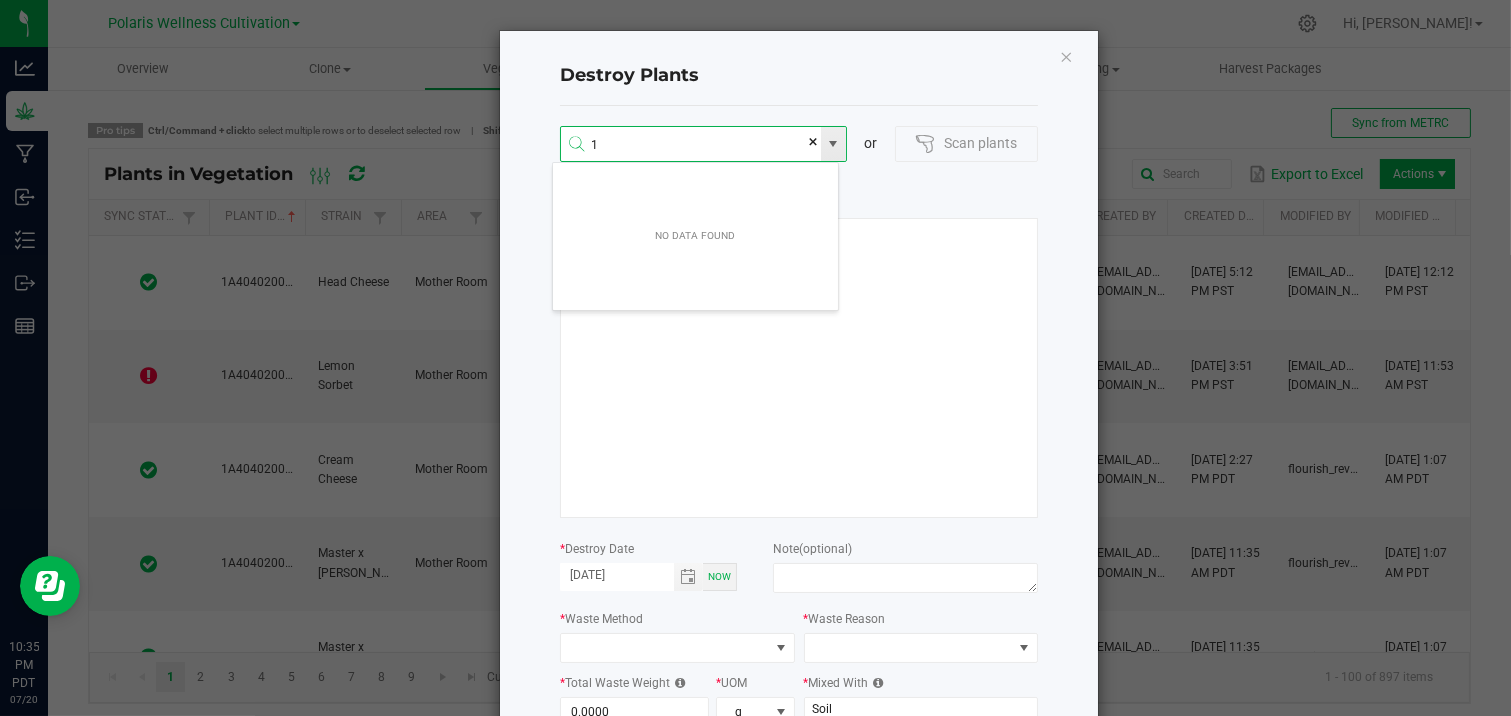 scroll, scrollTop: 99964, scrollLeft: 99713, axis: both 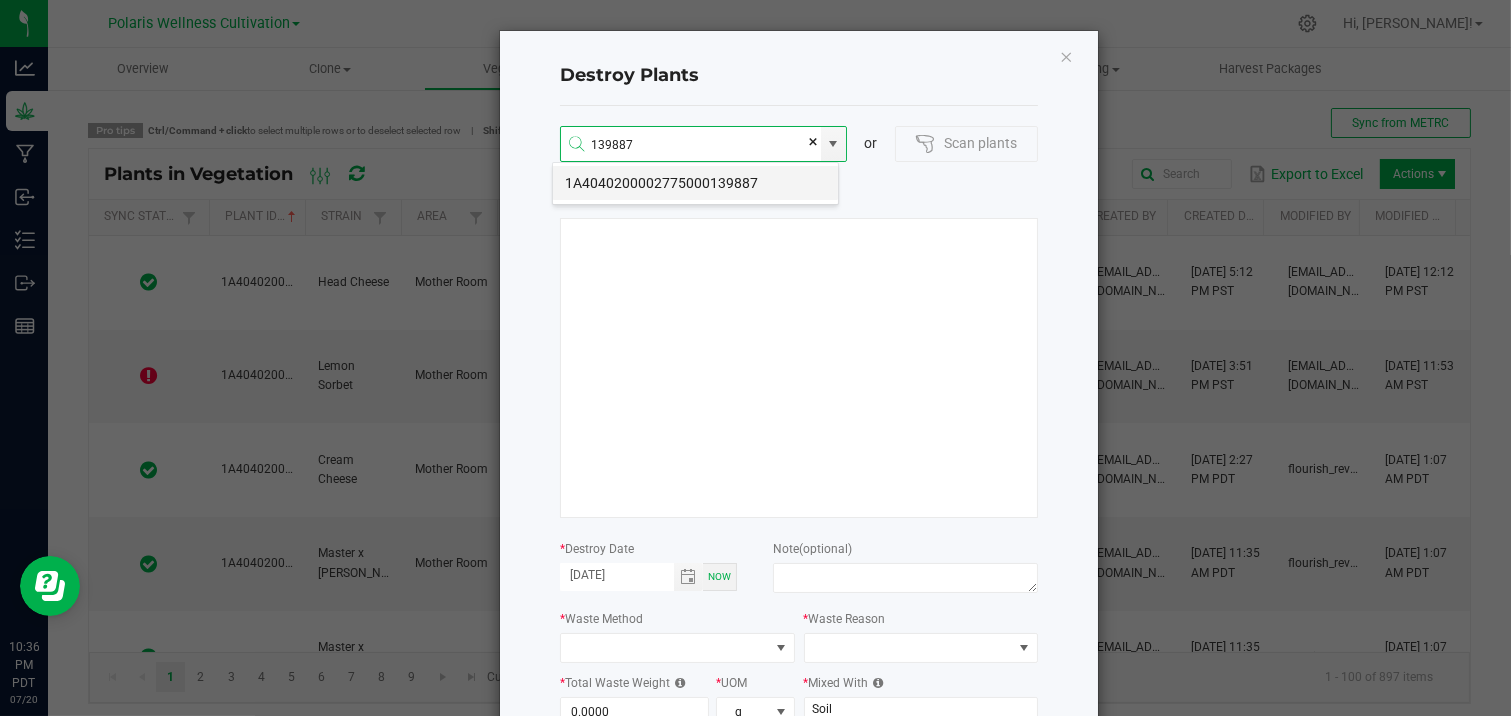 click on "1A4040200002775000139887" at bounding box center (695, 183) 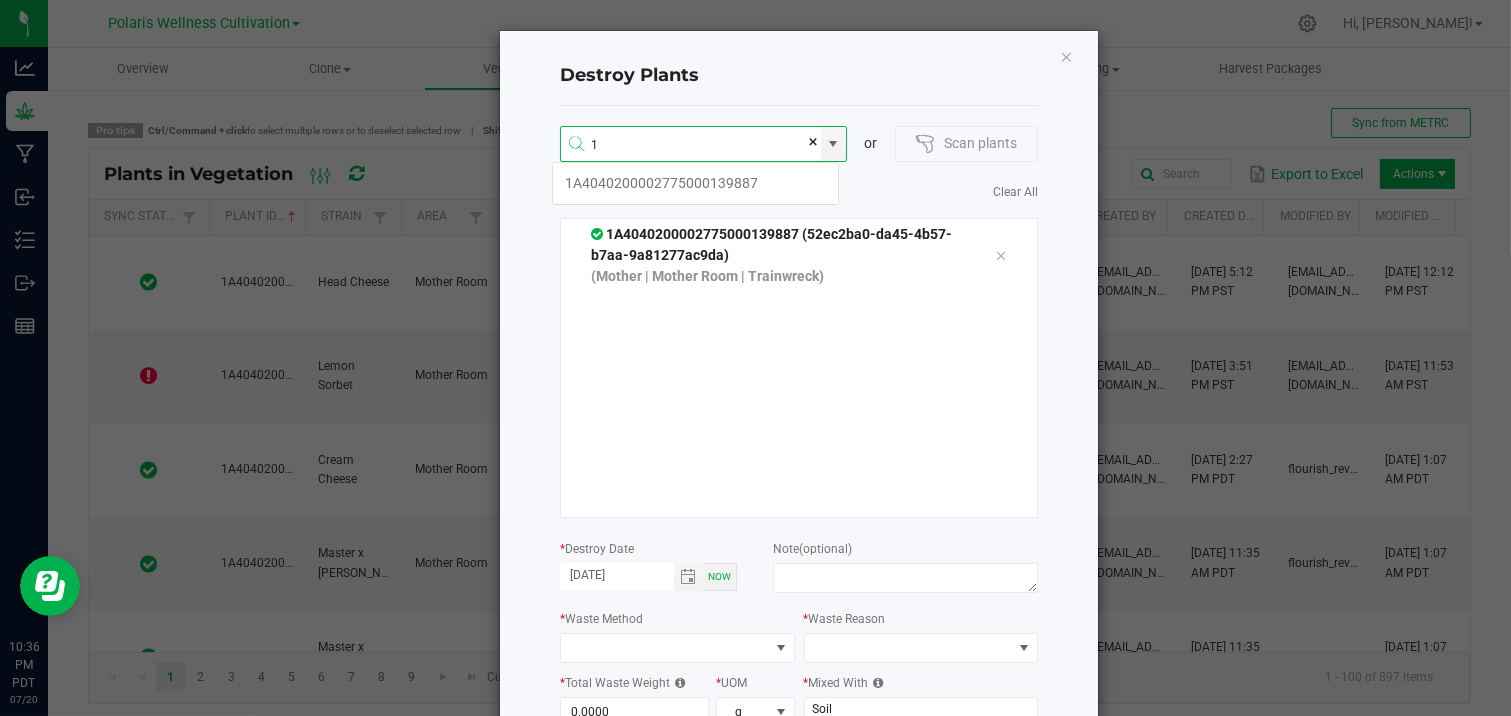 scroll, scrollTop: 99964, scrollLeft: 99713, axis: both 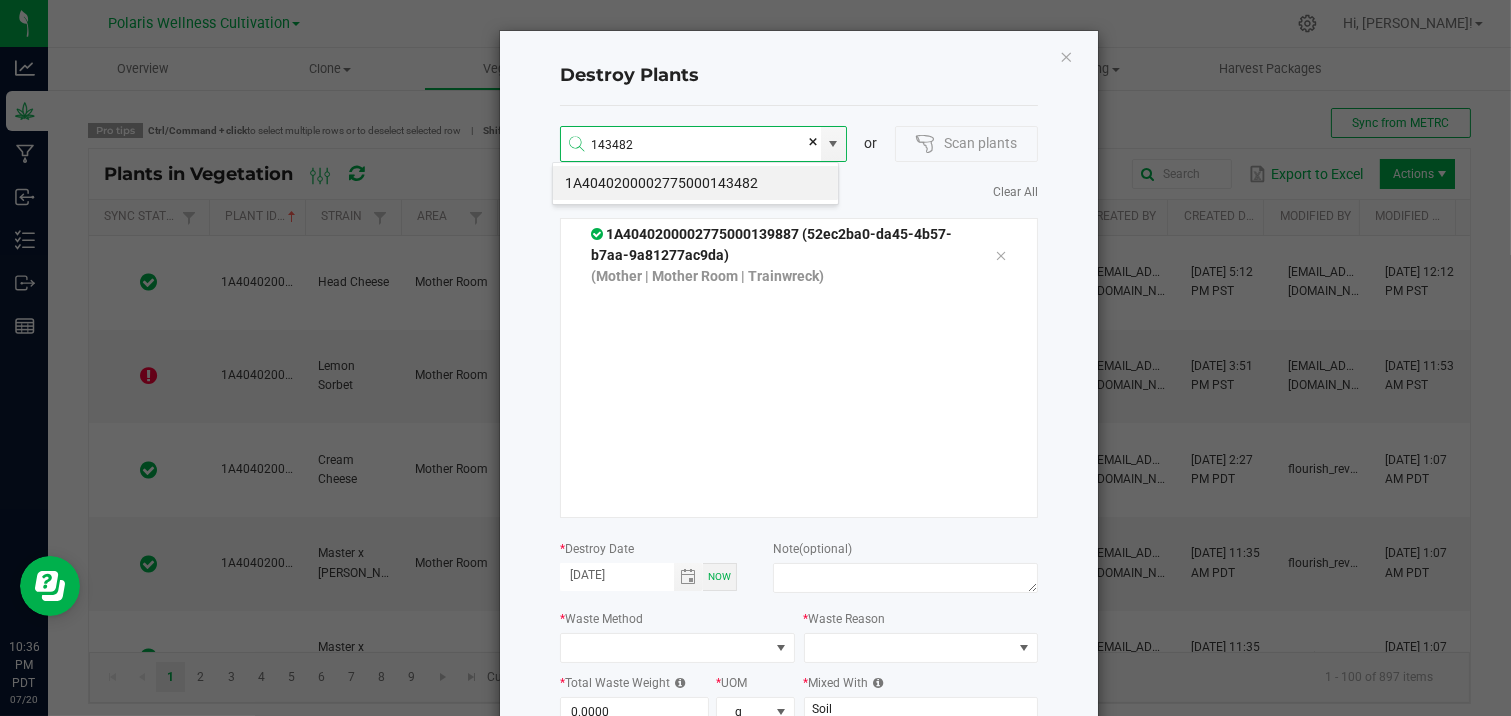 click on "1A4040200002775000143482" at bounding box center (695, 183) 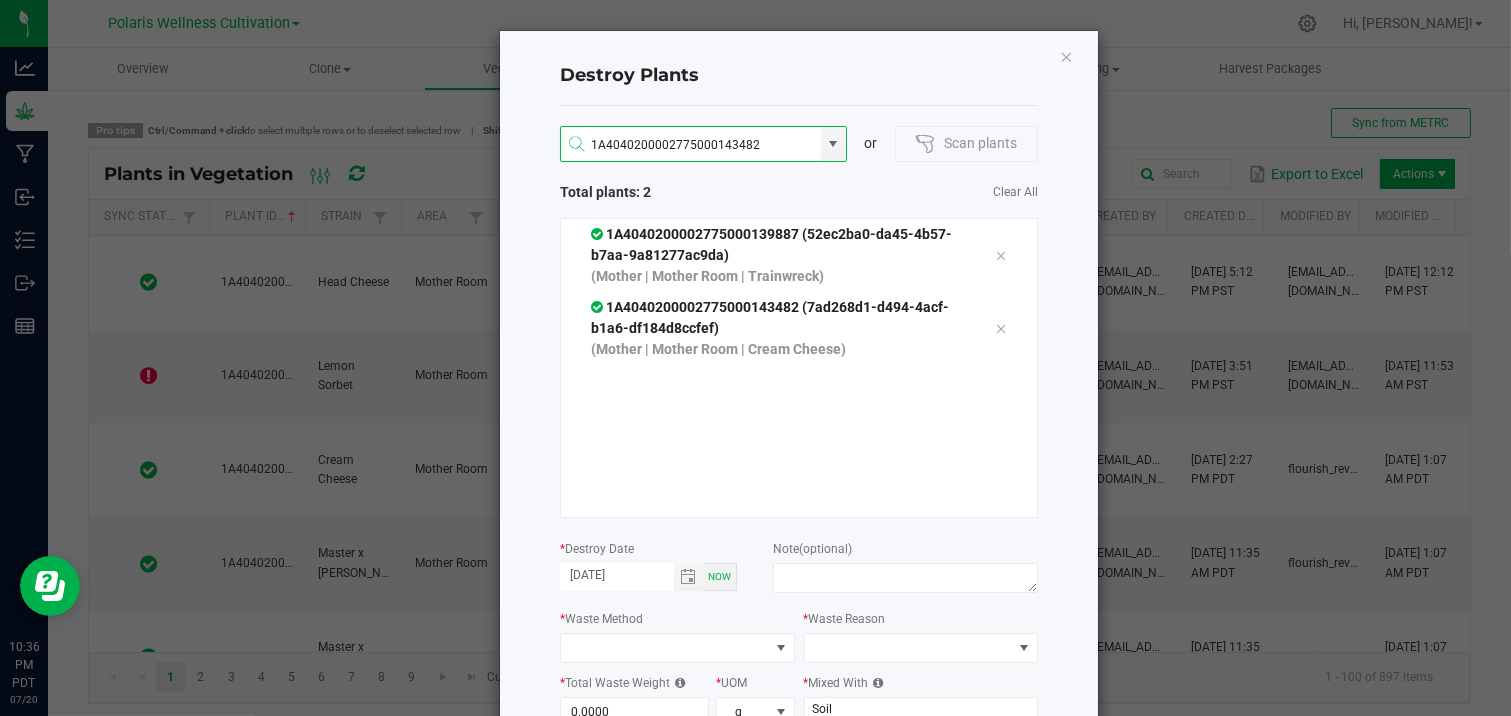 type 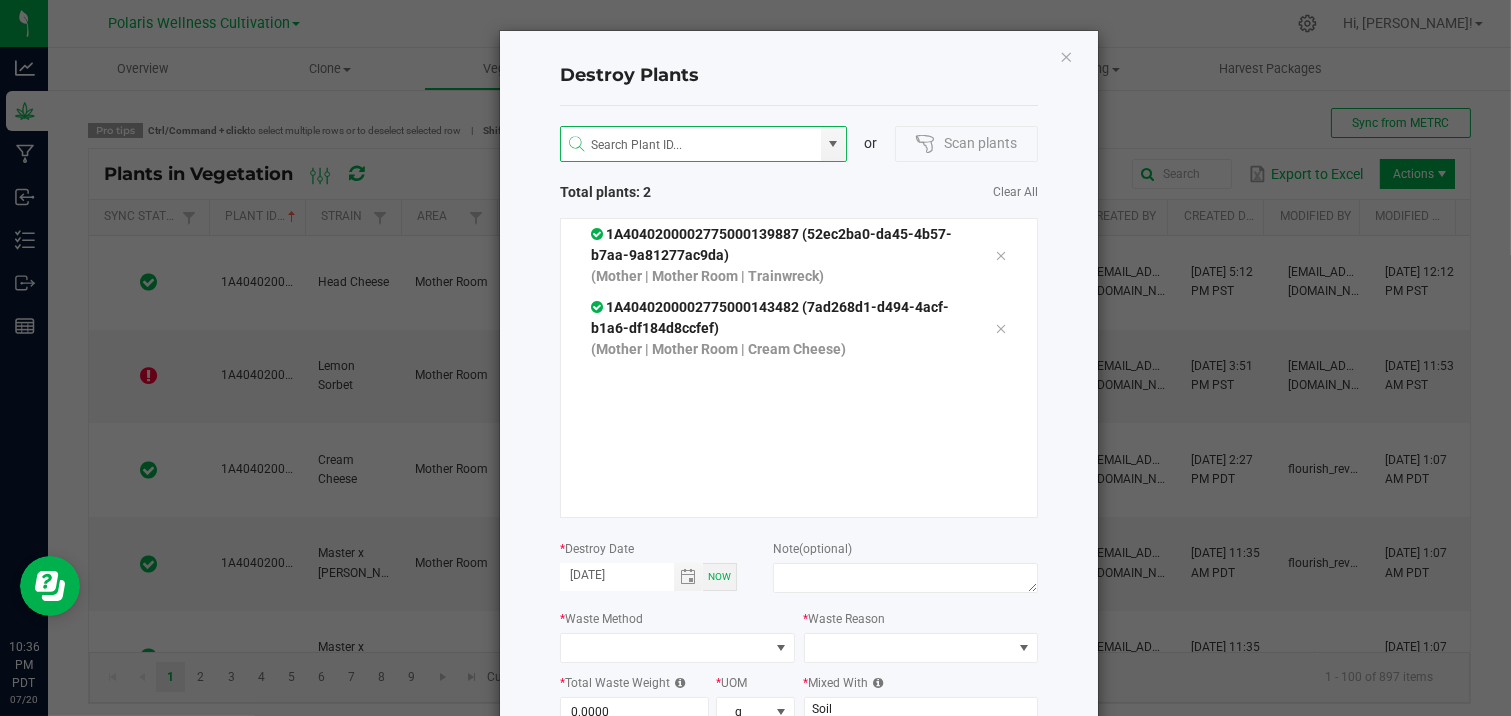 click on "Total plants: 2" 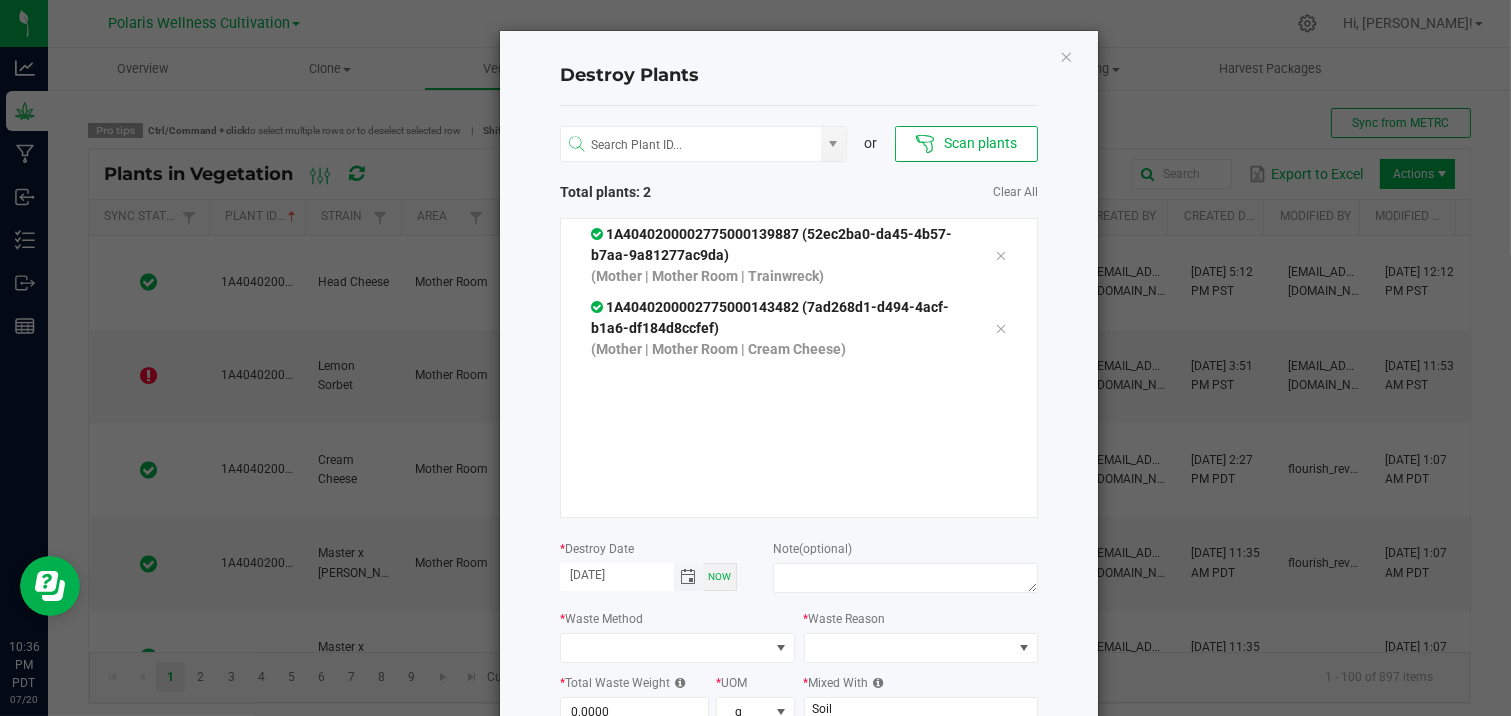 click at bounding box center (688, 577) 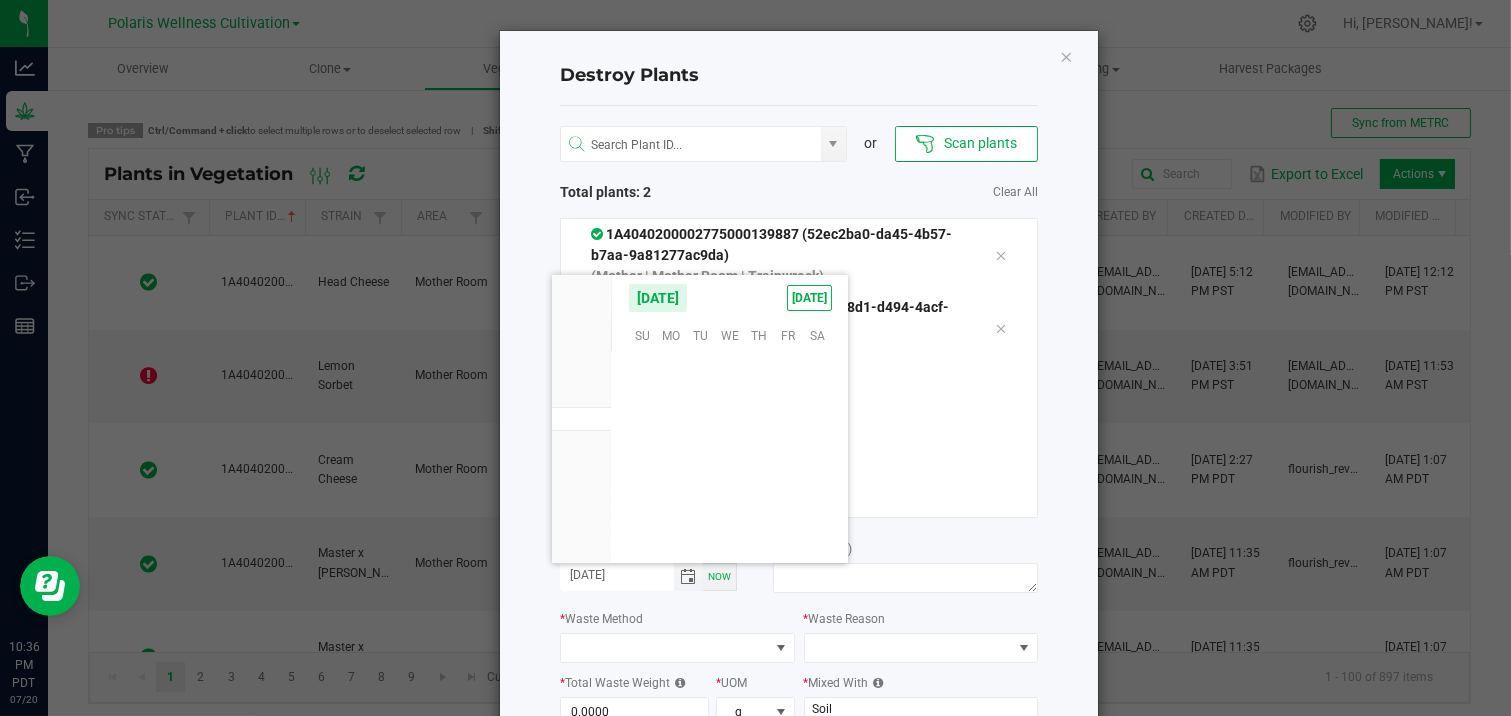 scroll, scrollTop: 0, scrollLeft: 0, axis: both 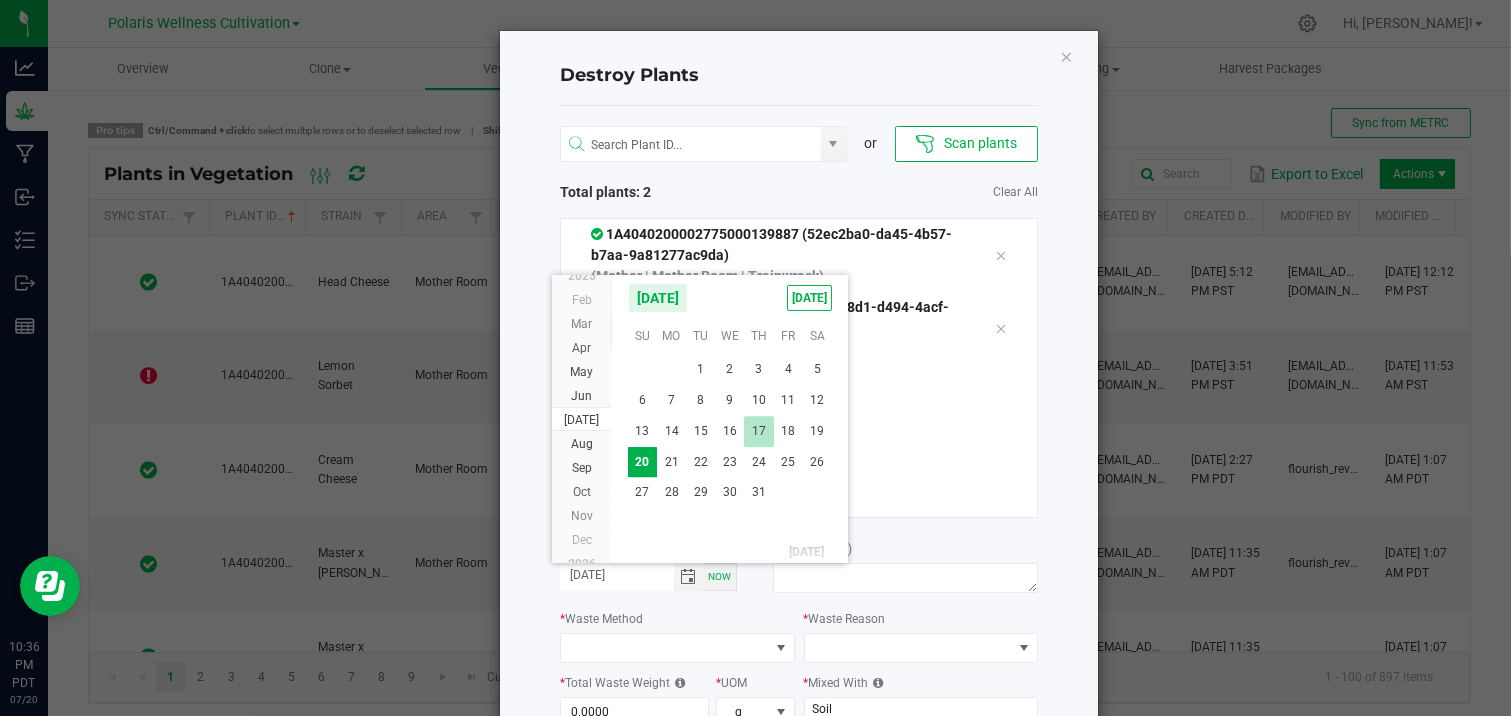 click on "17" at bounding box center (758, 431) 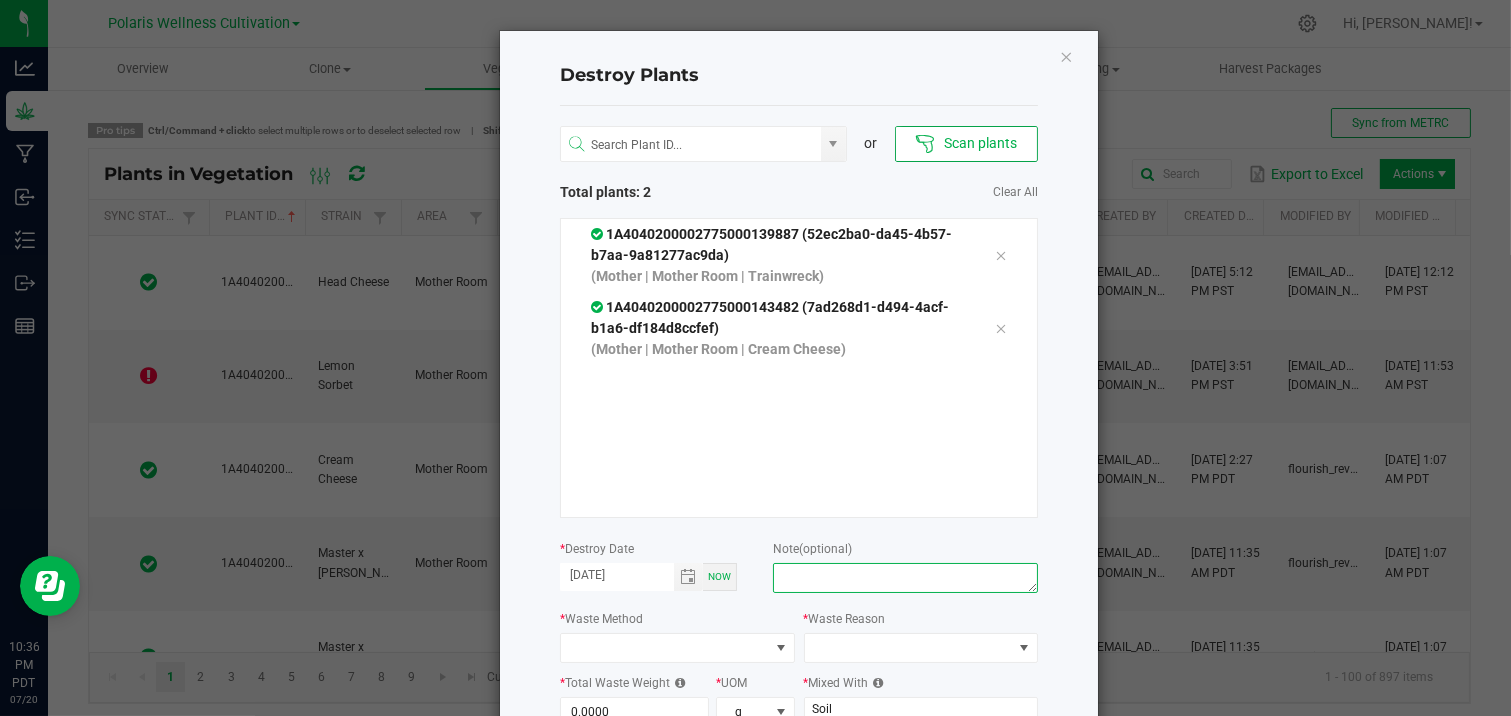 click at bounding box center [905, 578] 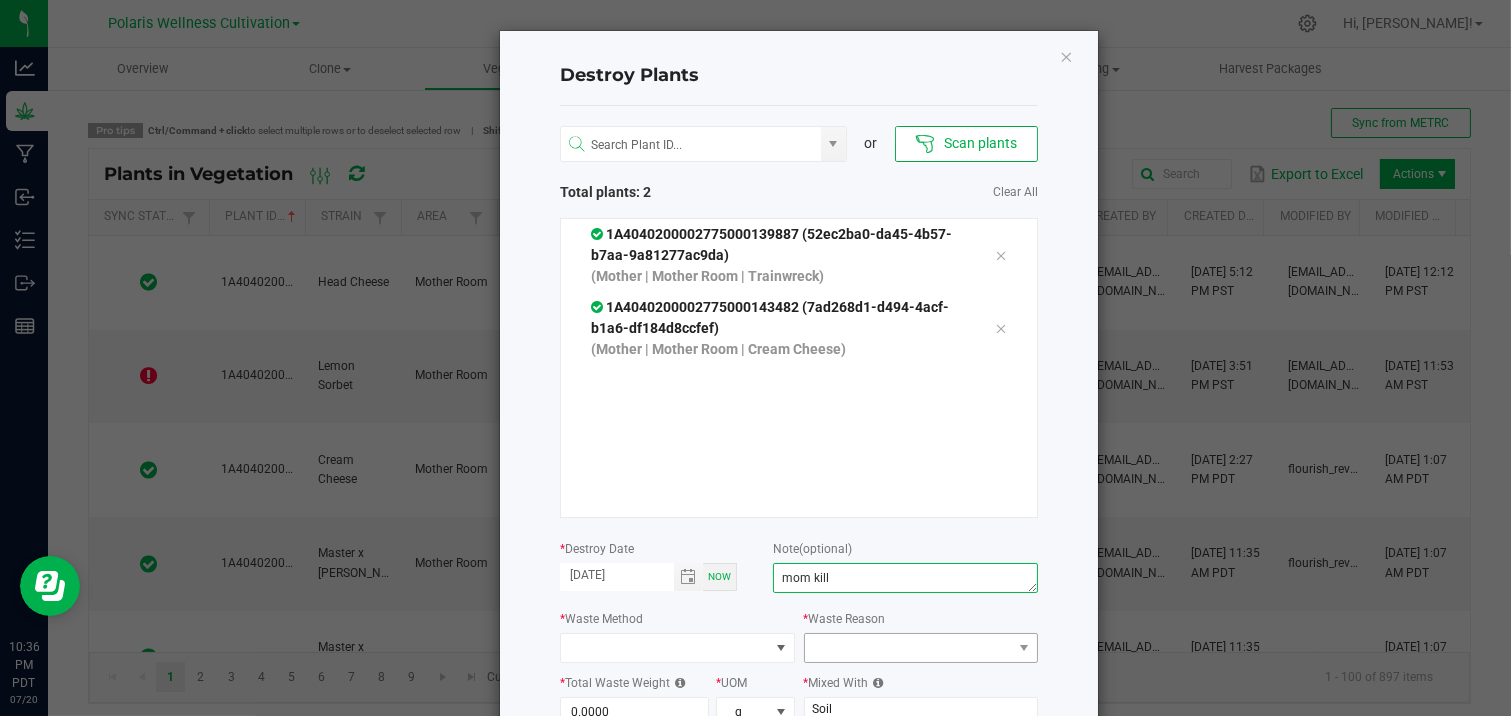 type on "mom kill" 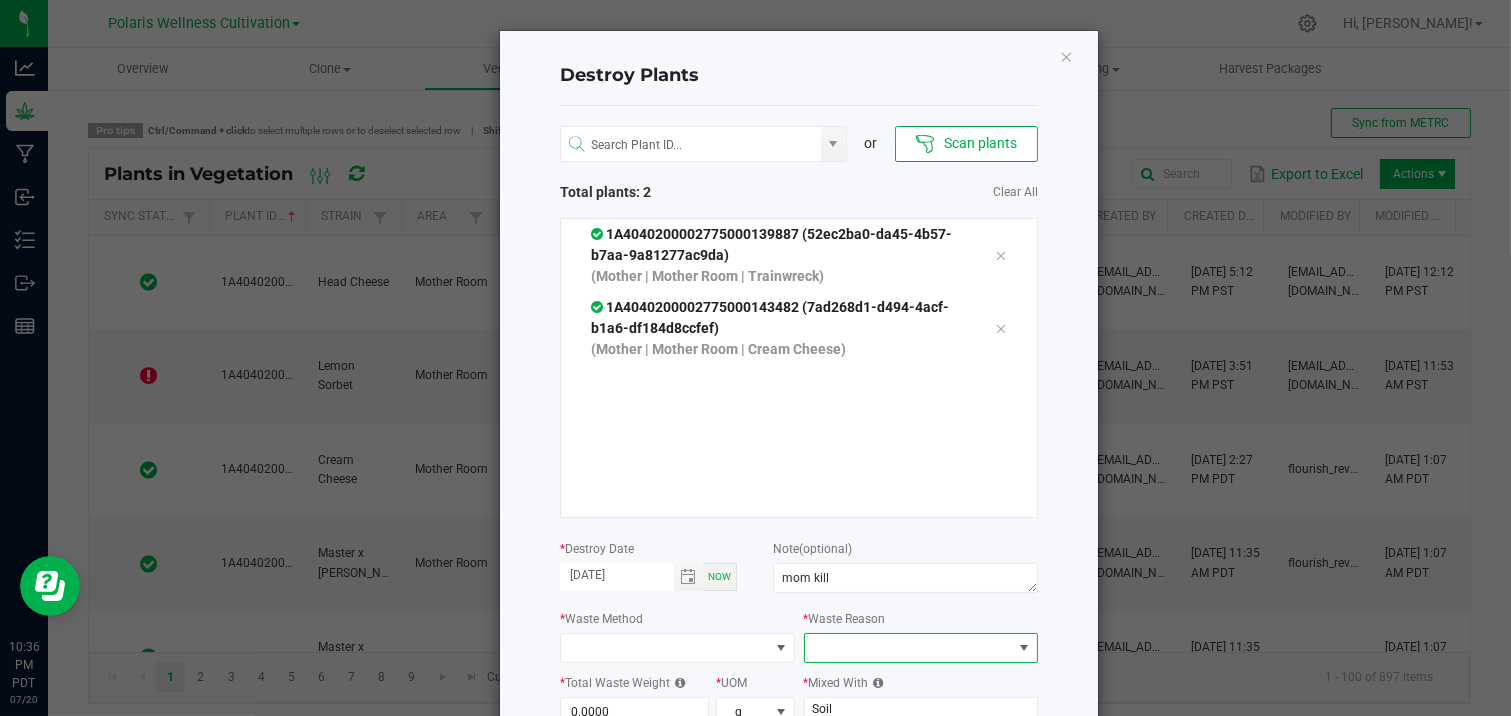 click at bounding box center [909, 648] 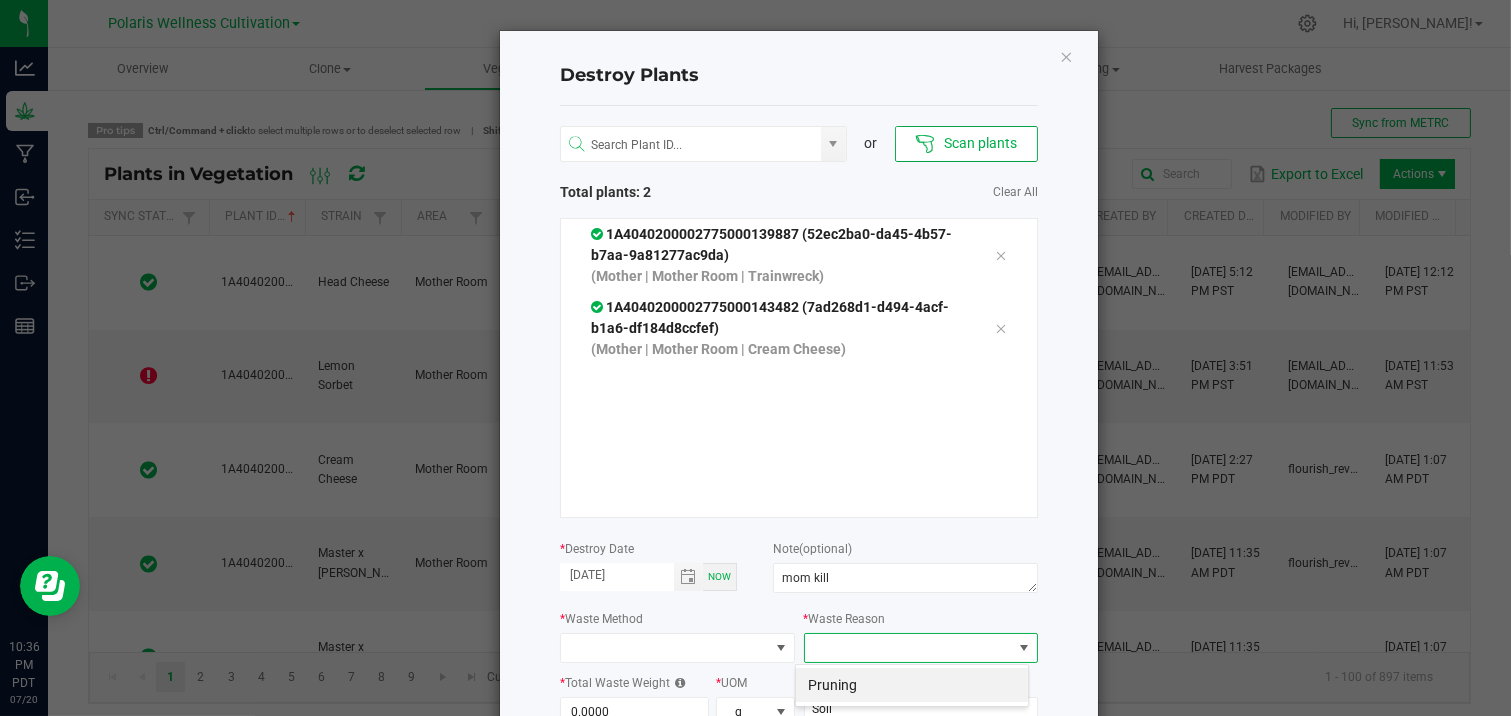 scroll, scrollTop: 99970, scrollLeft: 99765, axis: both 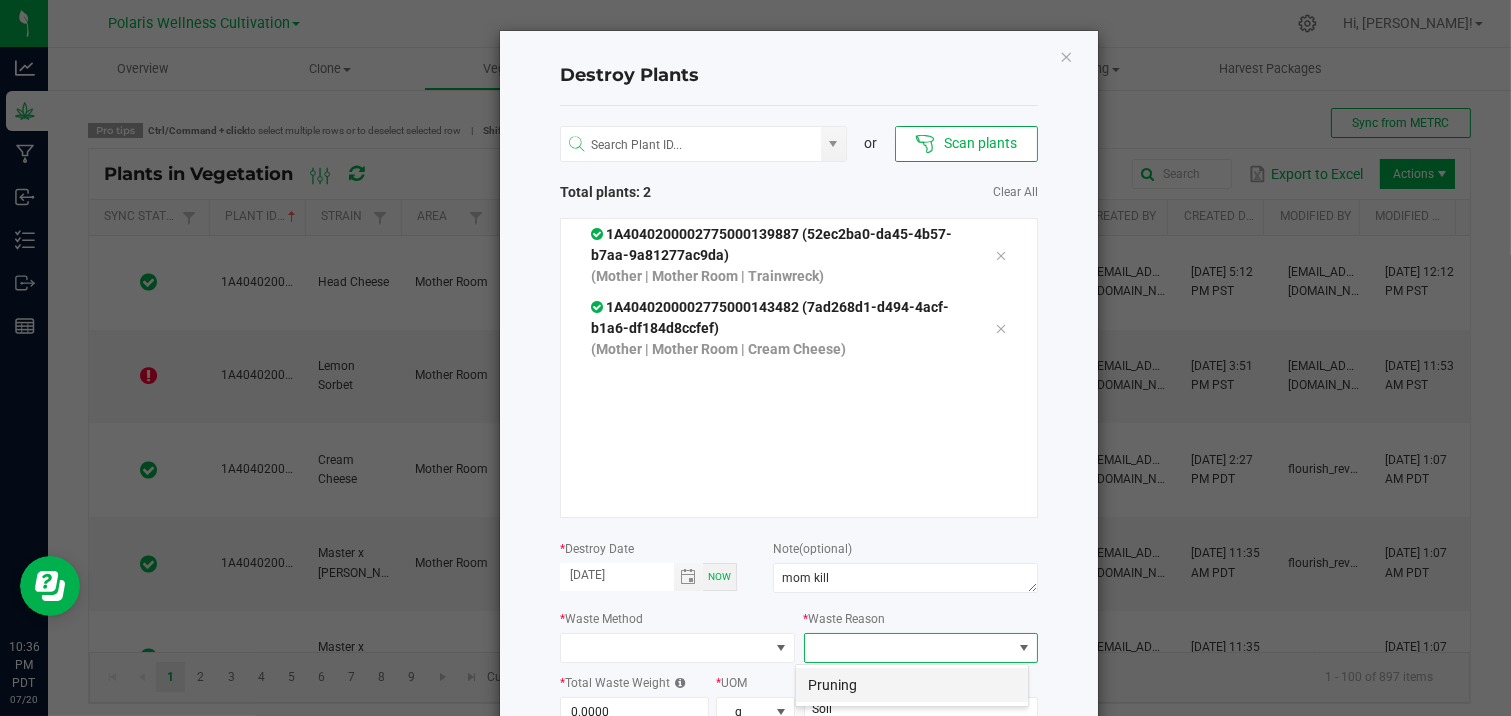 click on "Pruning" at bounding box center (912, 685) 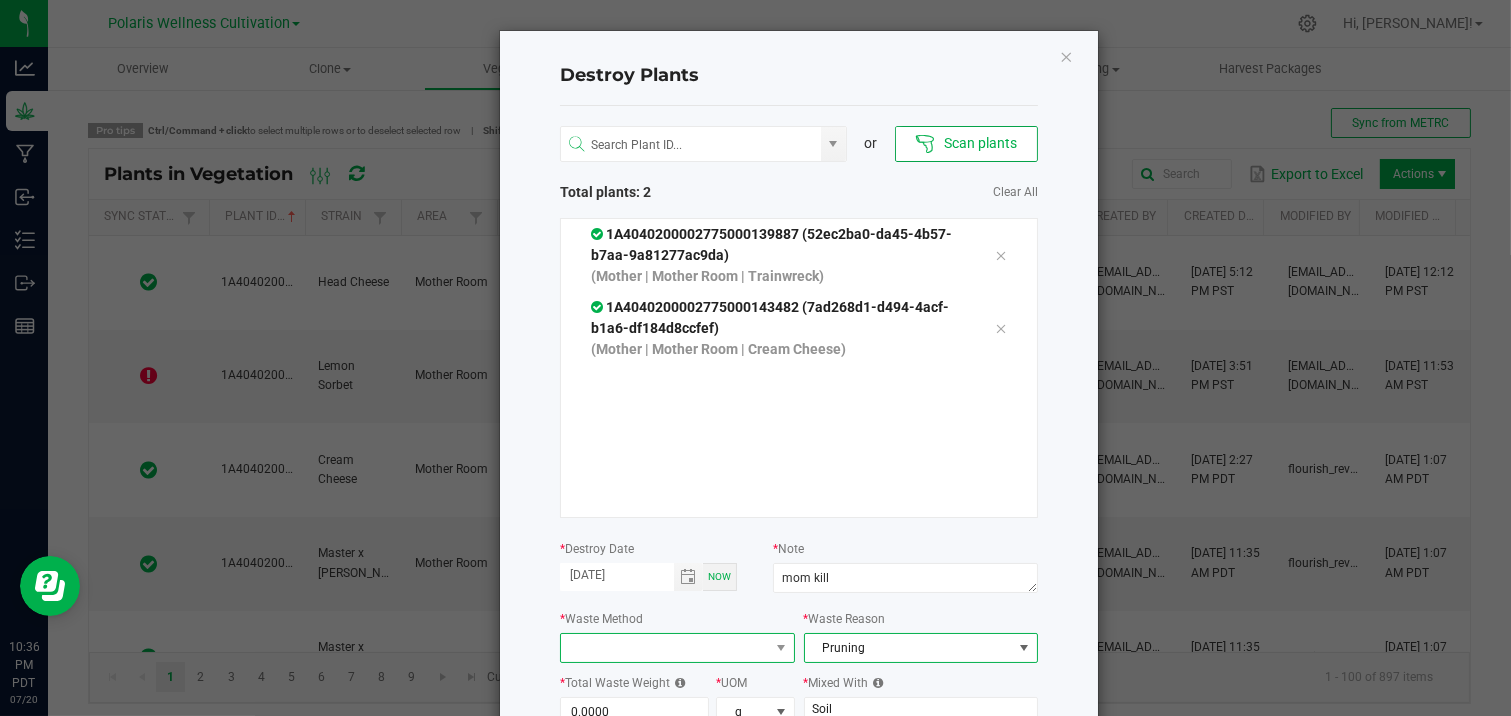 click at bounding box center [665, 648] 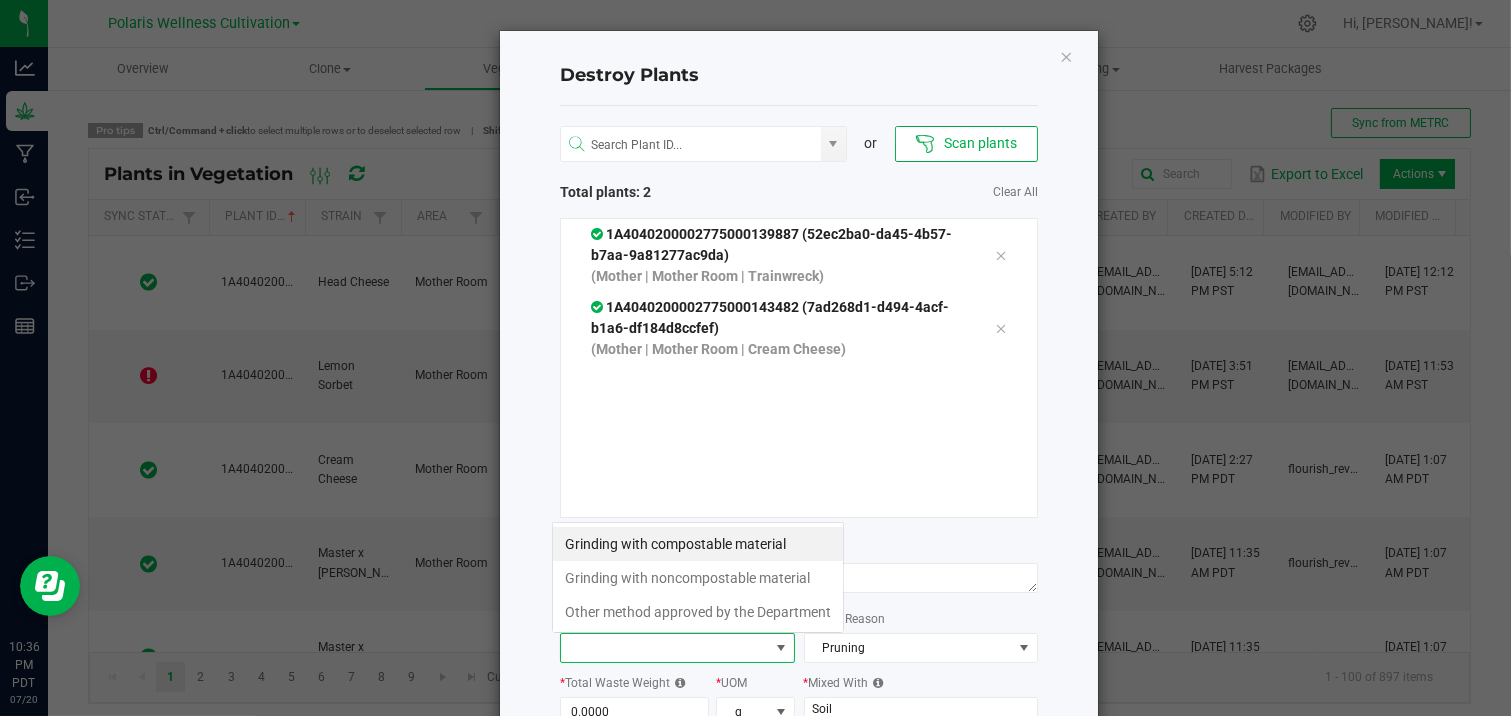 scroll, scrollTop: 99970, scrollLeft: 99765, axis: both 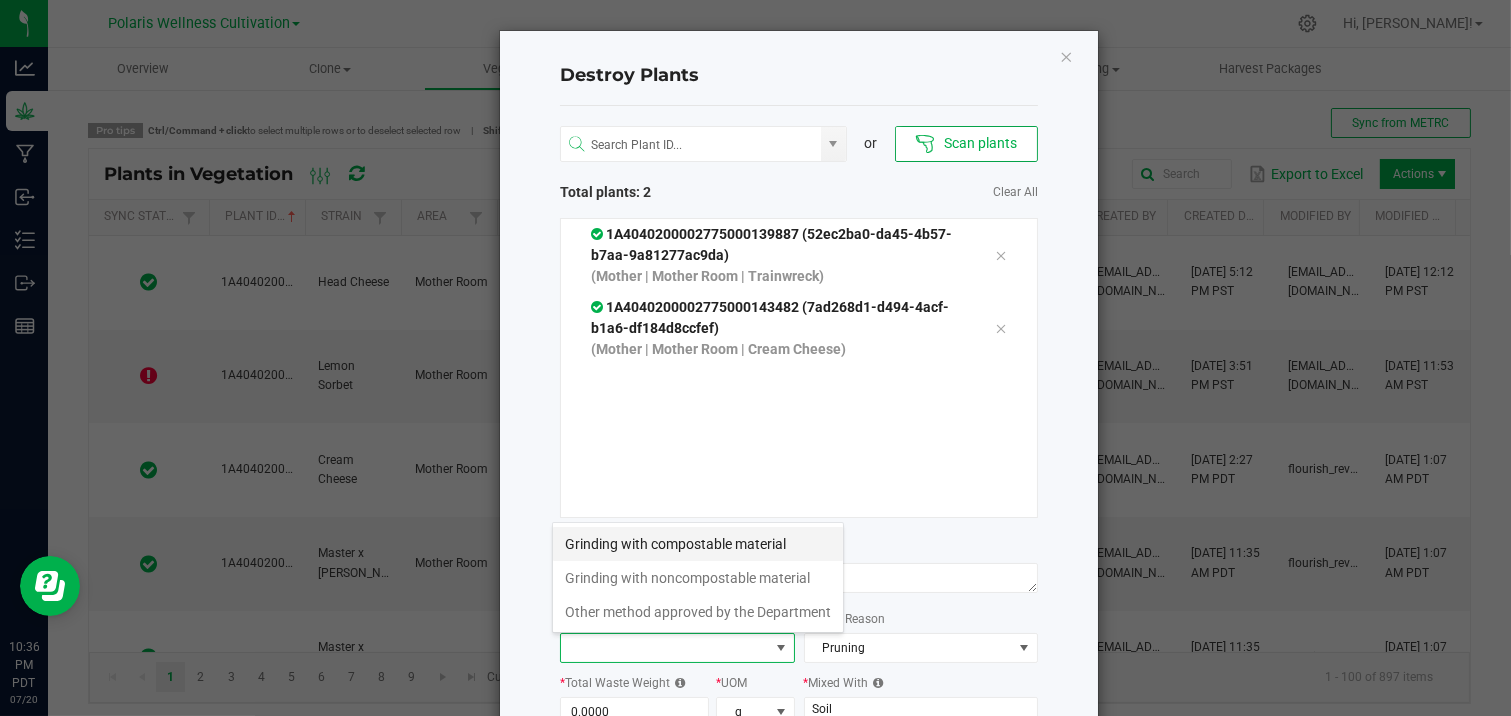 click on "Grinding with compostable material" at bounding box center [698, 544] 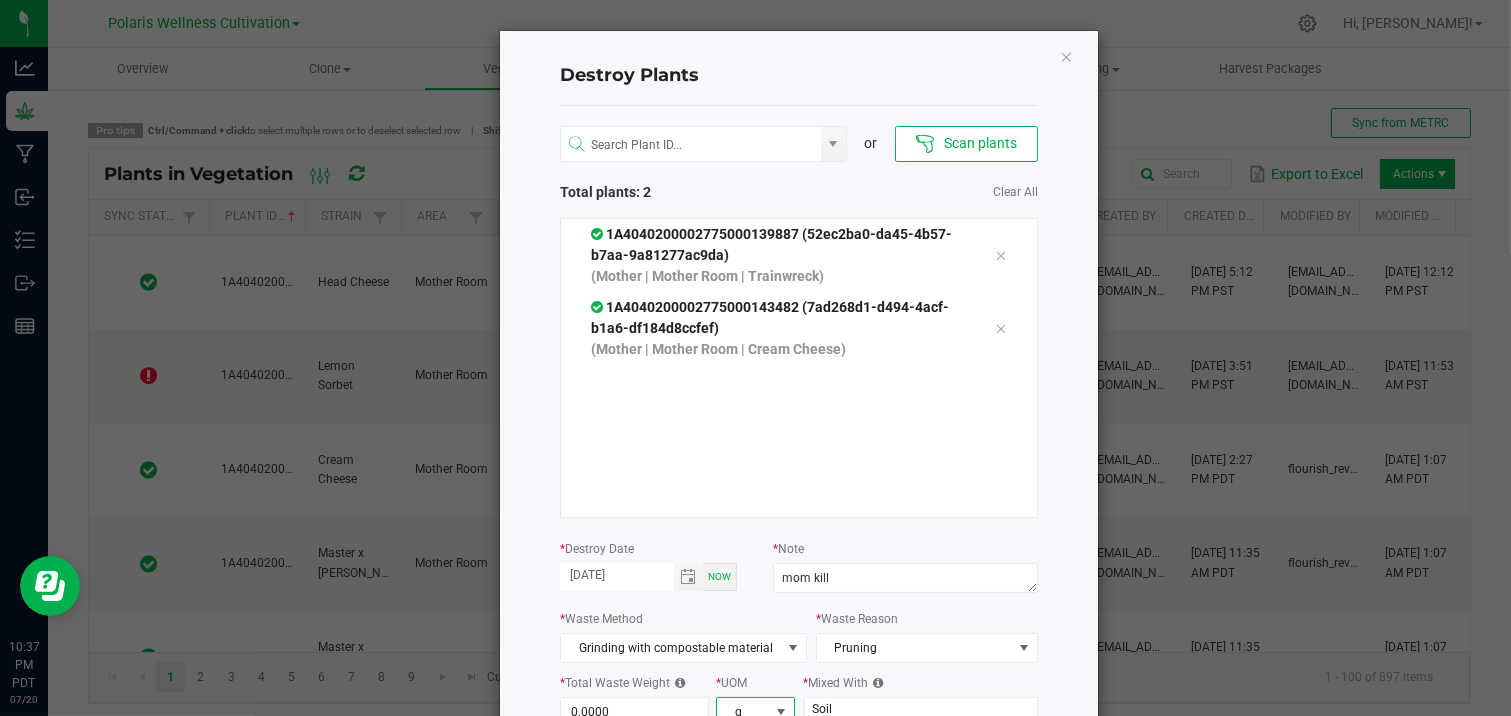 click at bounding box center (780, 712) 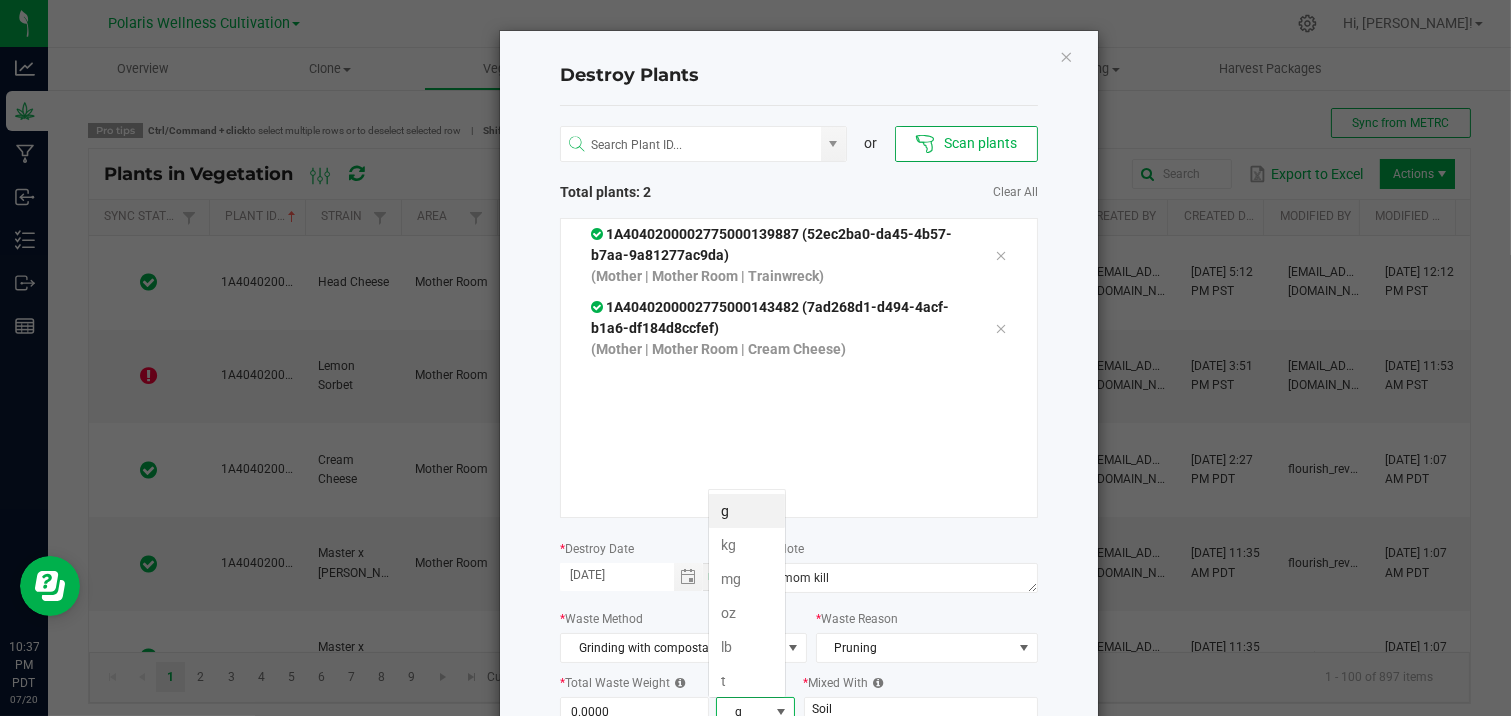 scroll, scrollTop: 99970, scrollLeft: 99922, axis: both 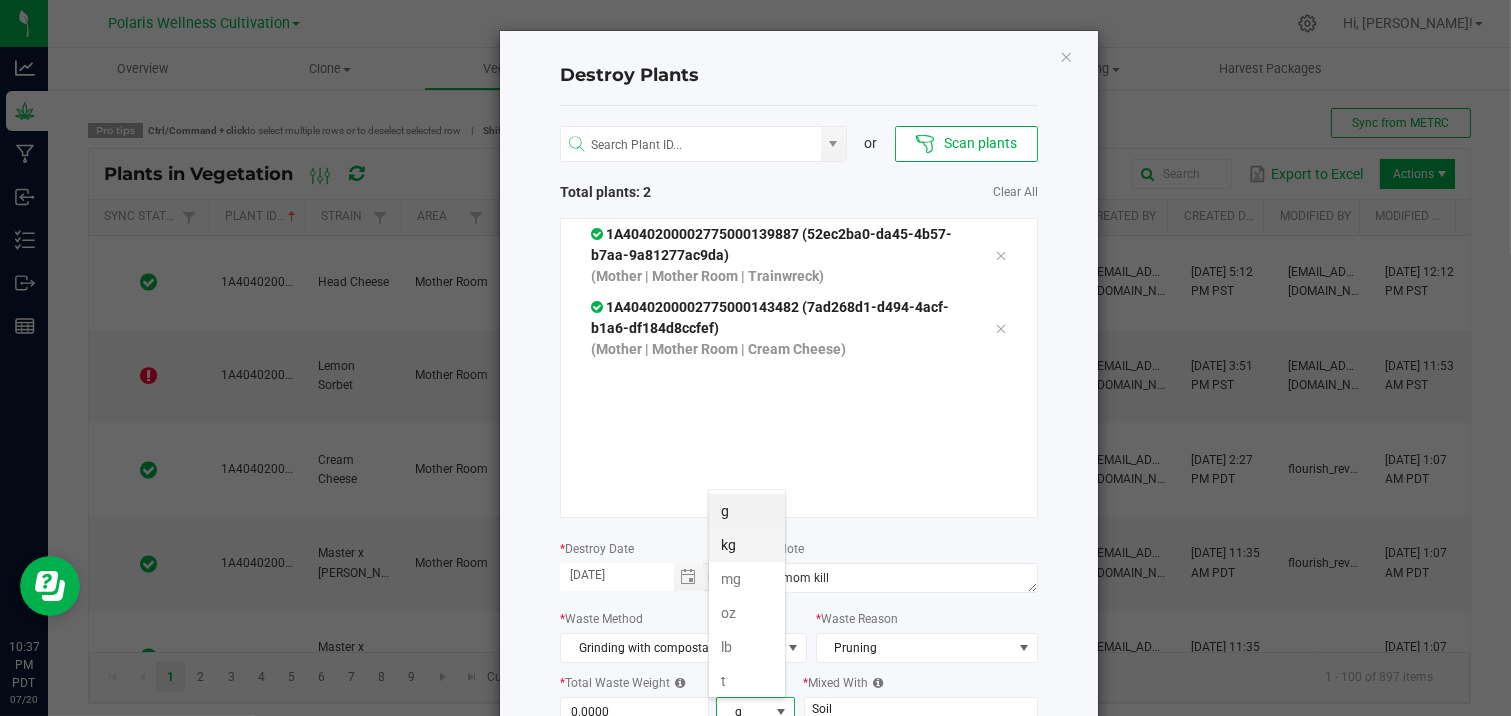 click on "kg" at bounding box center (747, 545) 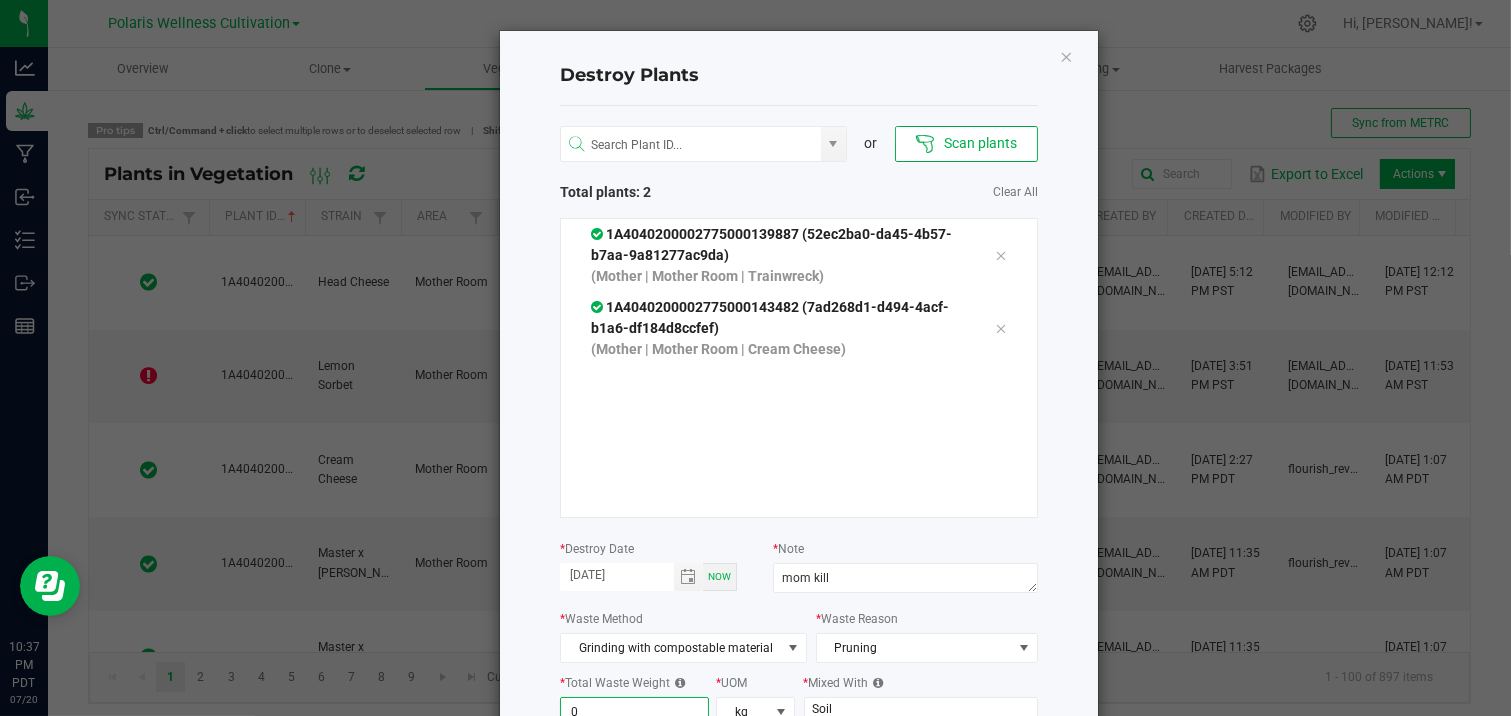 click on "0" at bounding box center [634, 712] 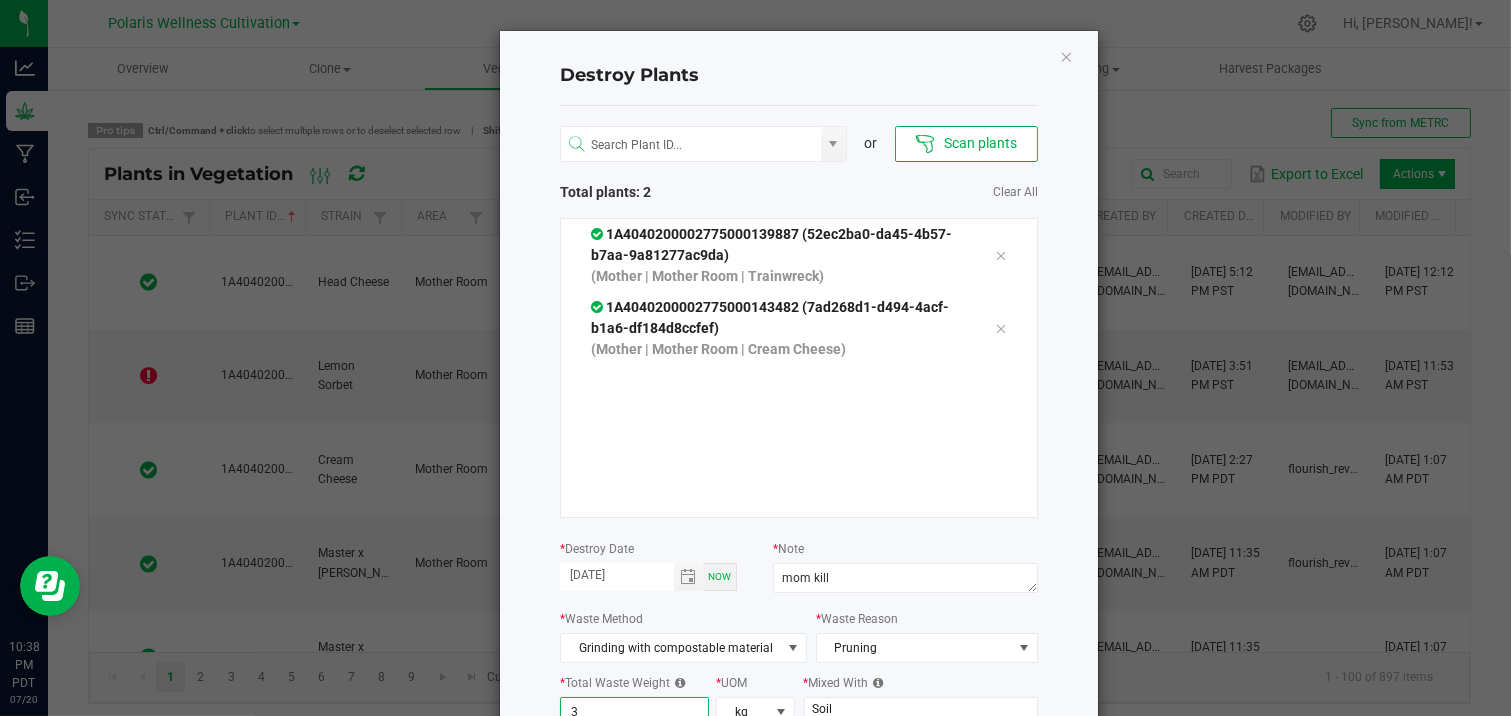 scroll, scrollTop: 4, scrollLeft: 0, axis: vertical 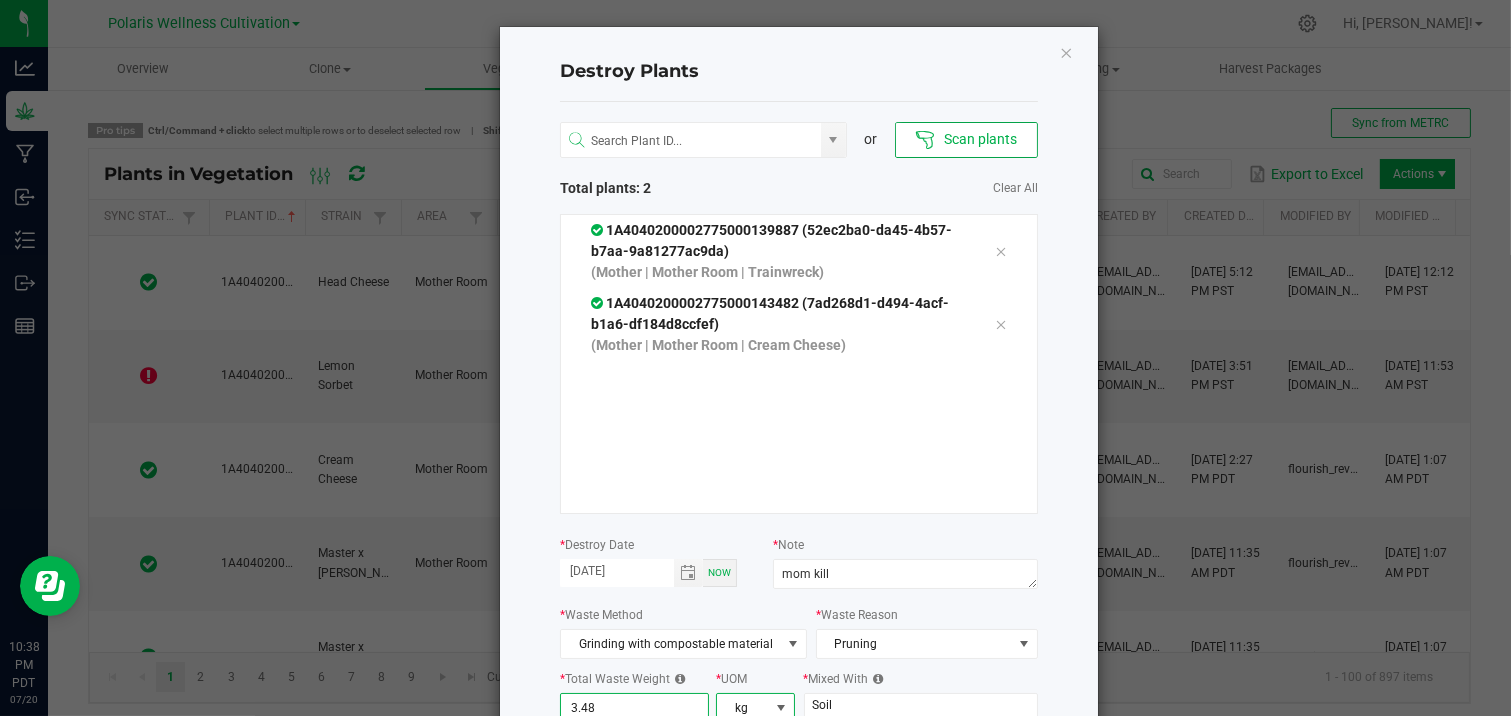 type on "3.4800" 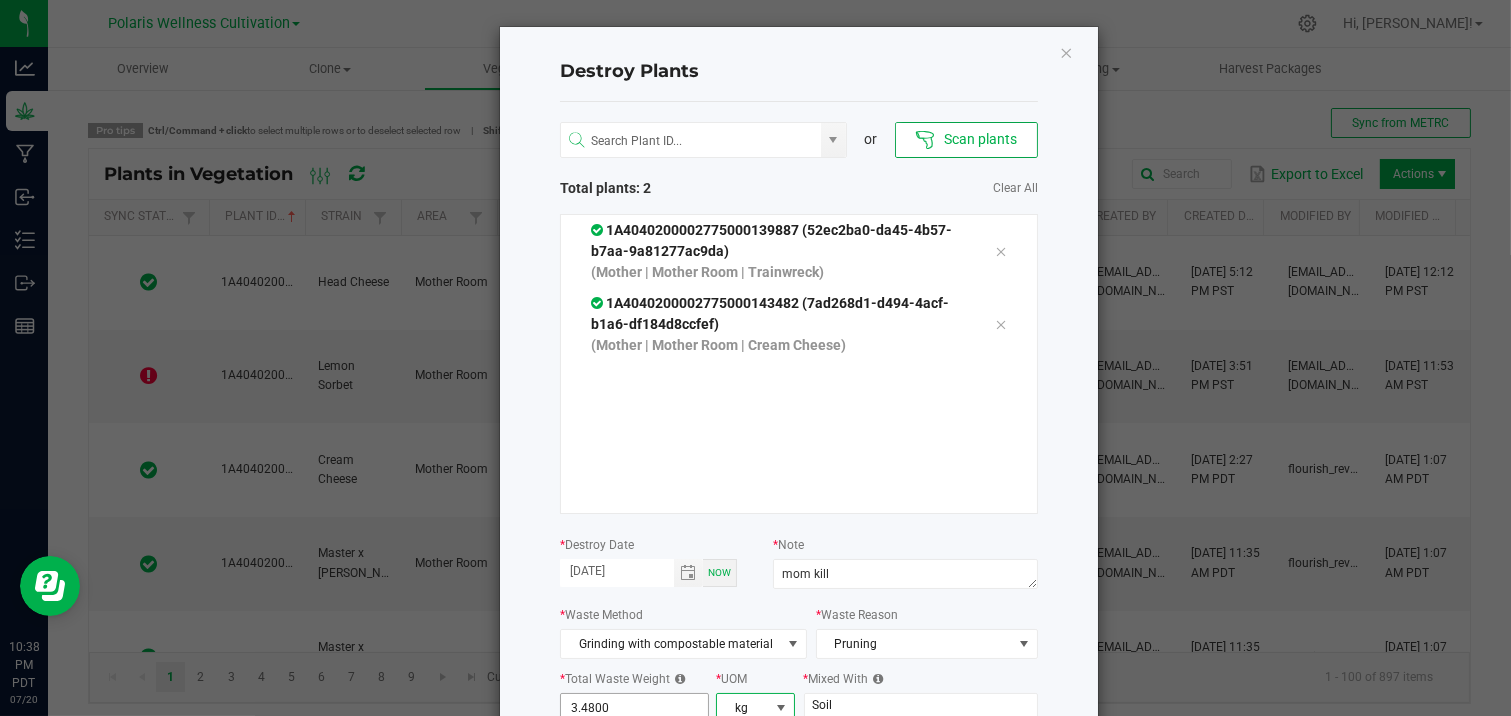 scroll, scrollTop: 11, scrollLeft: 0, axis: vertical 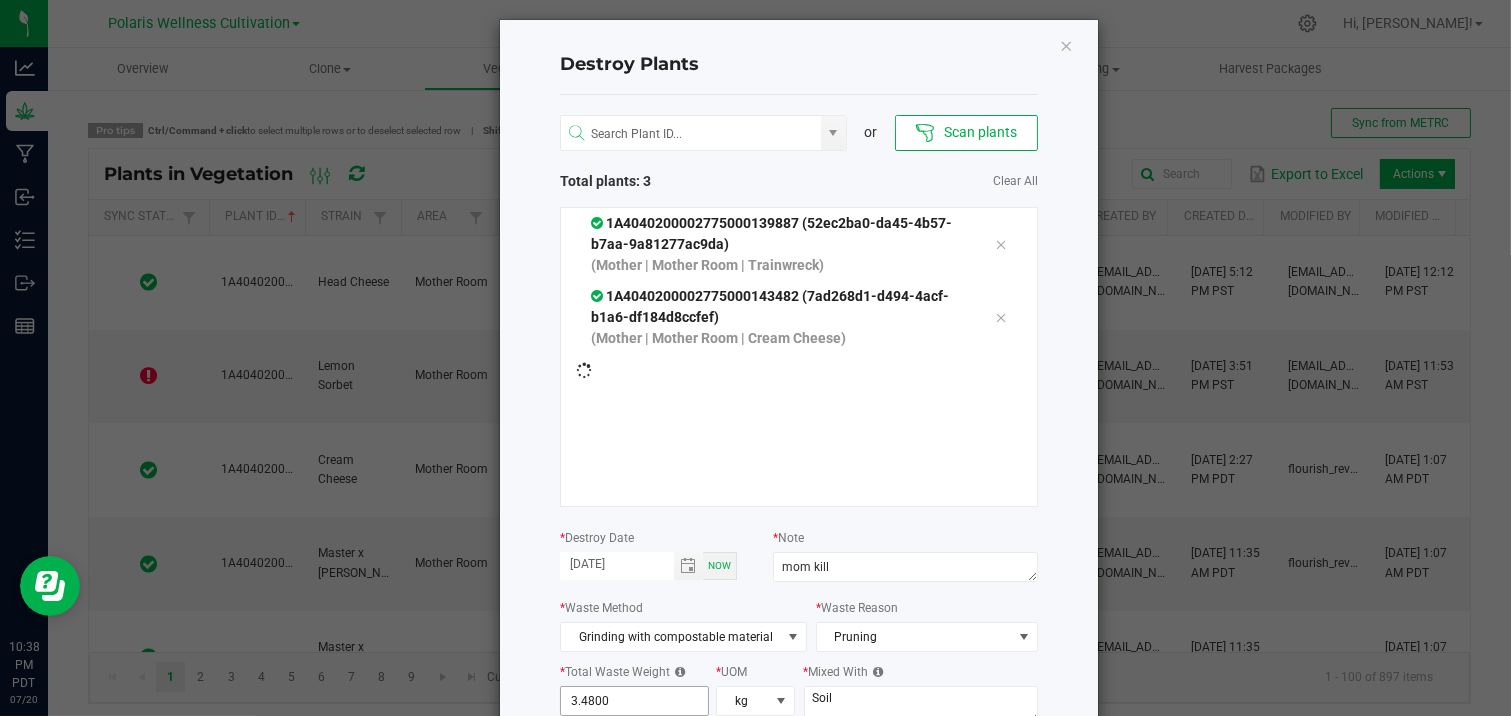 type 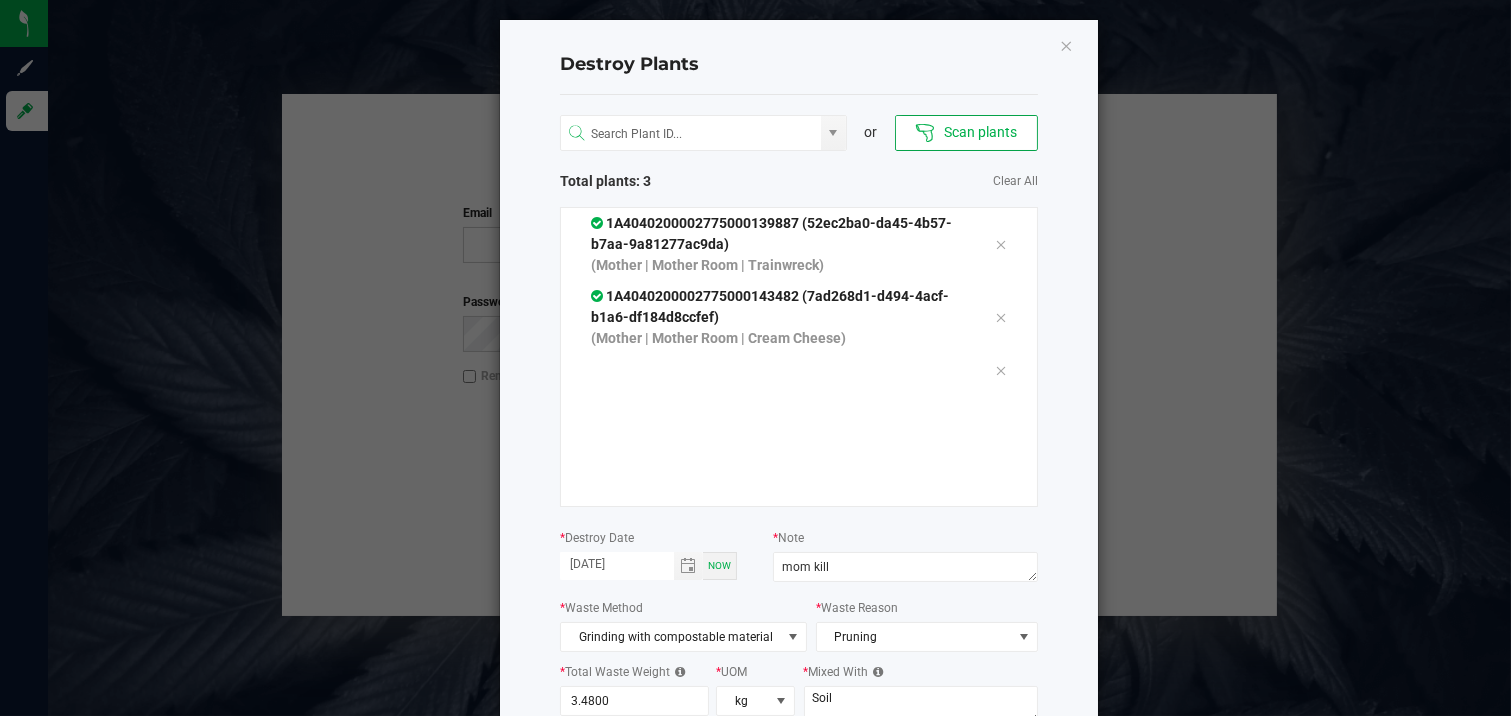 scroll, scrollTop: 143, scrollLeft: 0, axis: vertical 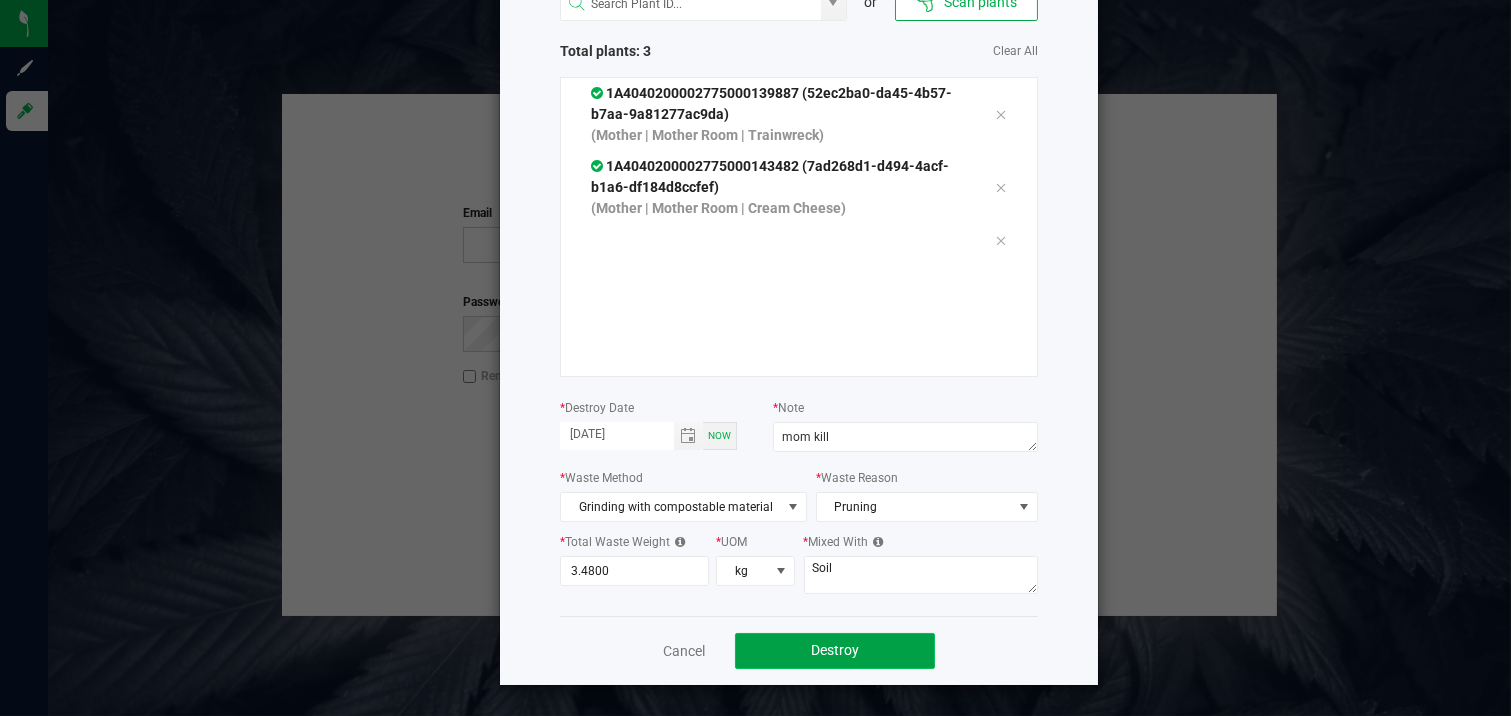 click on "Destroy" 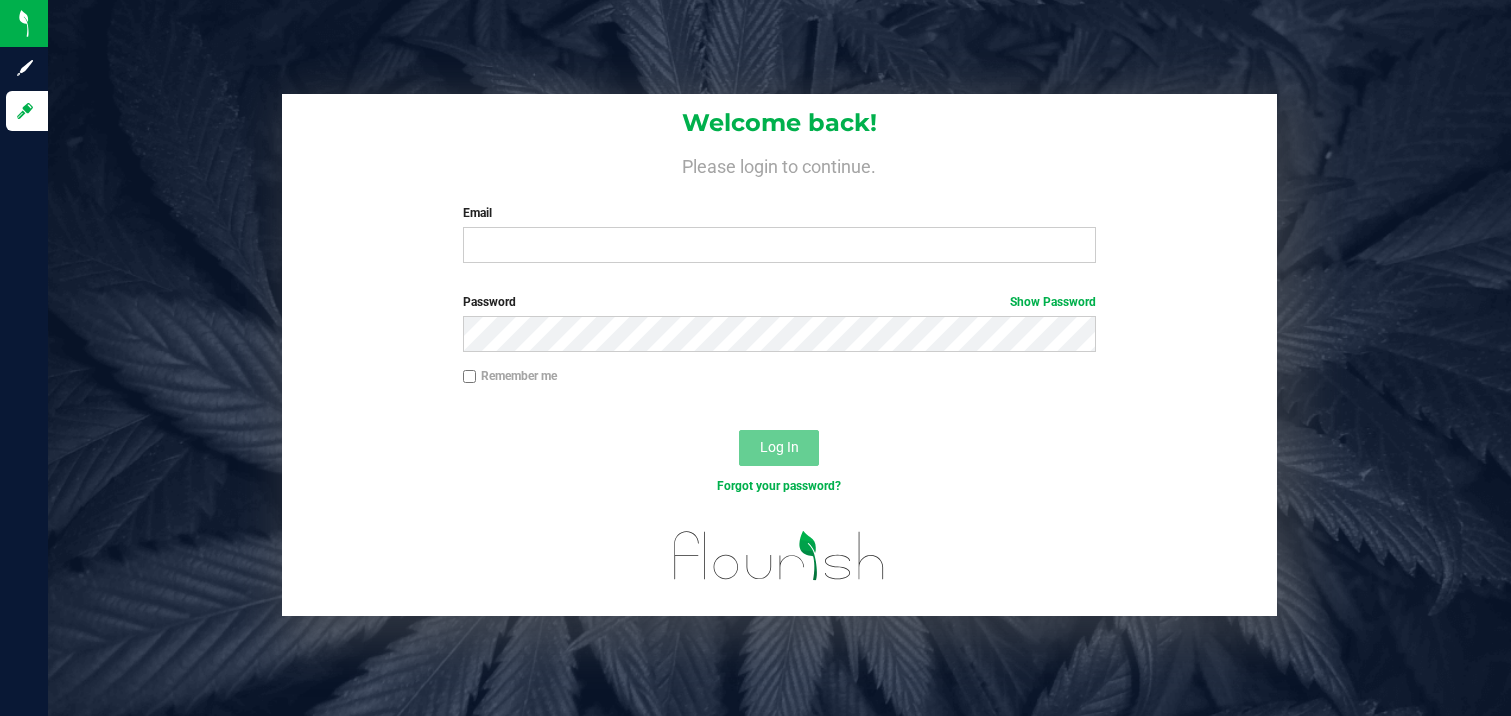 scroll, scrollTop: 0, scrollLeft: 0, axis: both 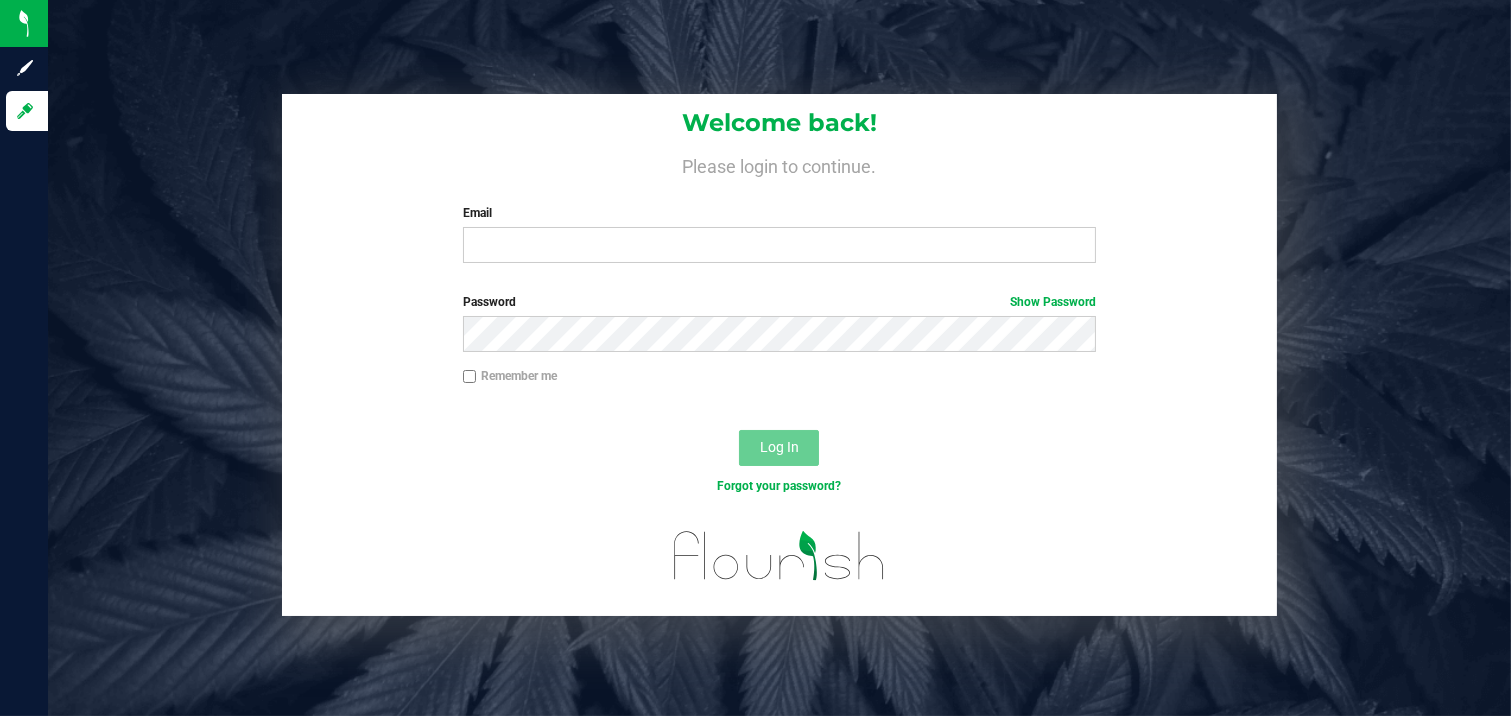 click on "Welcome back!
Please login to continue.
Email
Required
Please format your email correctly.
Password
Show Password
Remember me
Log In
Forgot your password?" at bounding box center (779, 355) 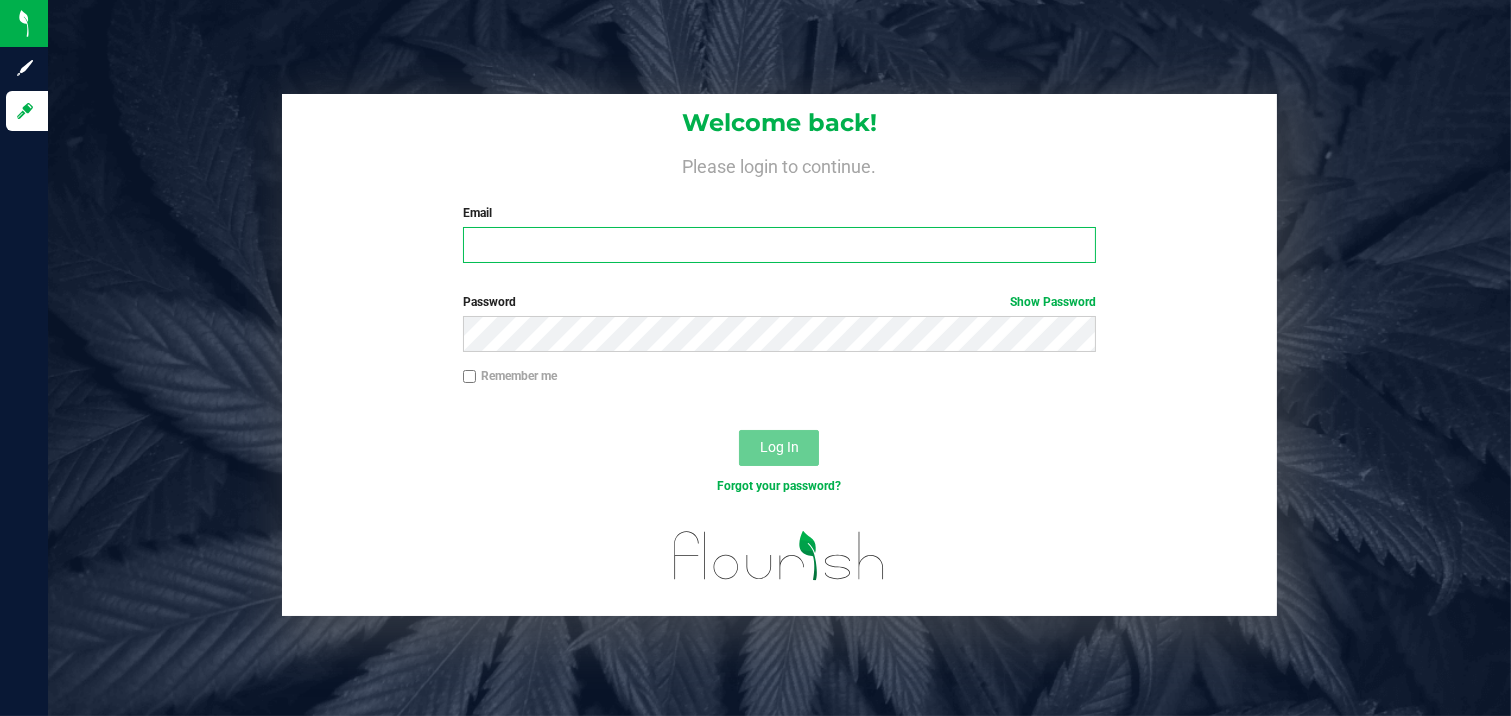 click on "Email" at bounding box center (780, 245) 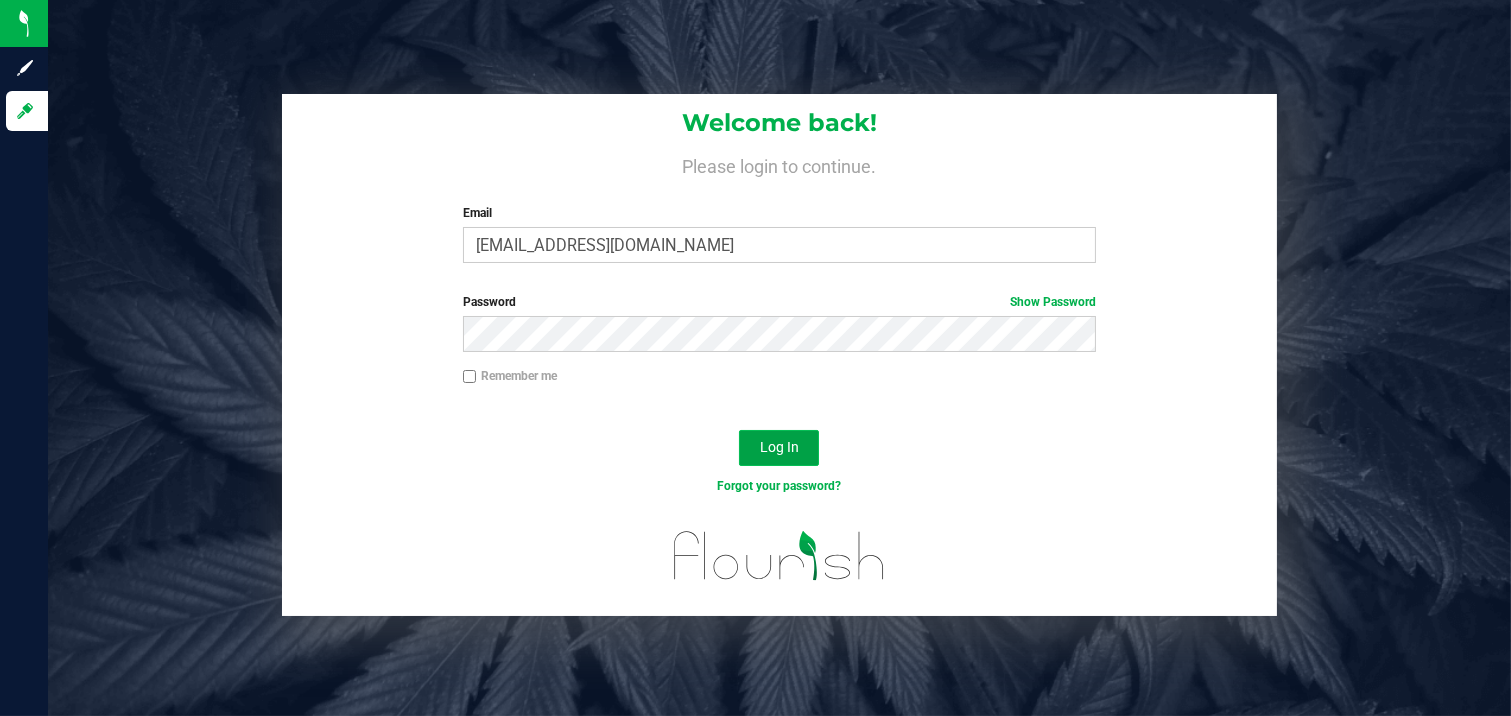 click on "Log In" at bounding box center [779, 447] 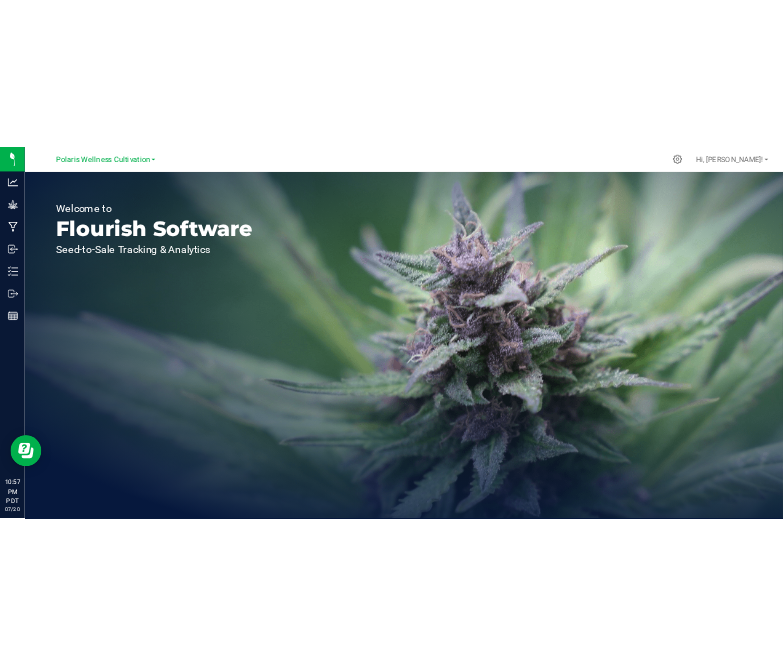 scroll, scrollTop: 0, scrollLeft: 0, axis: both 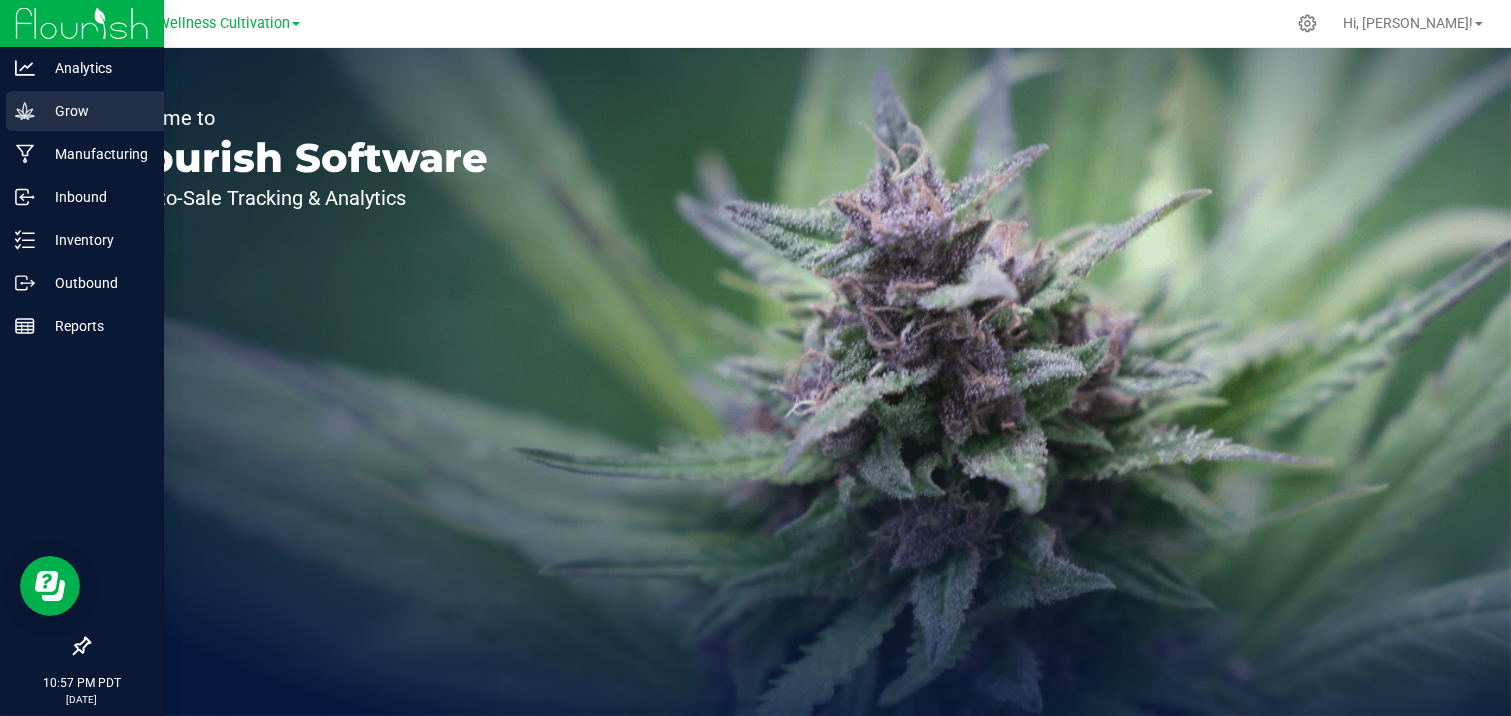 click 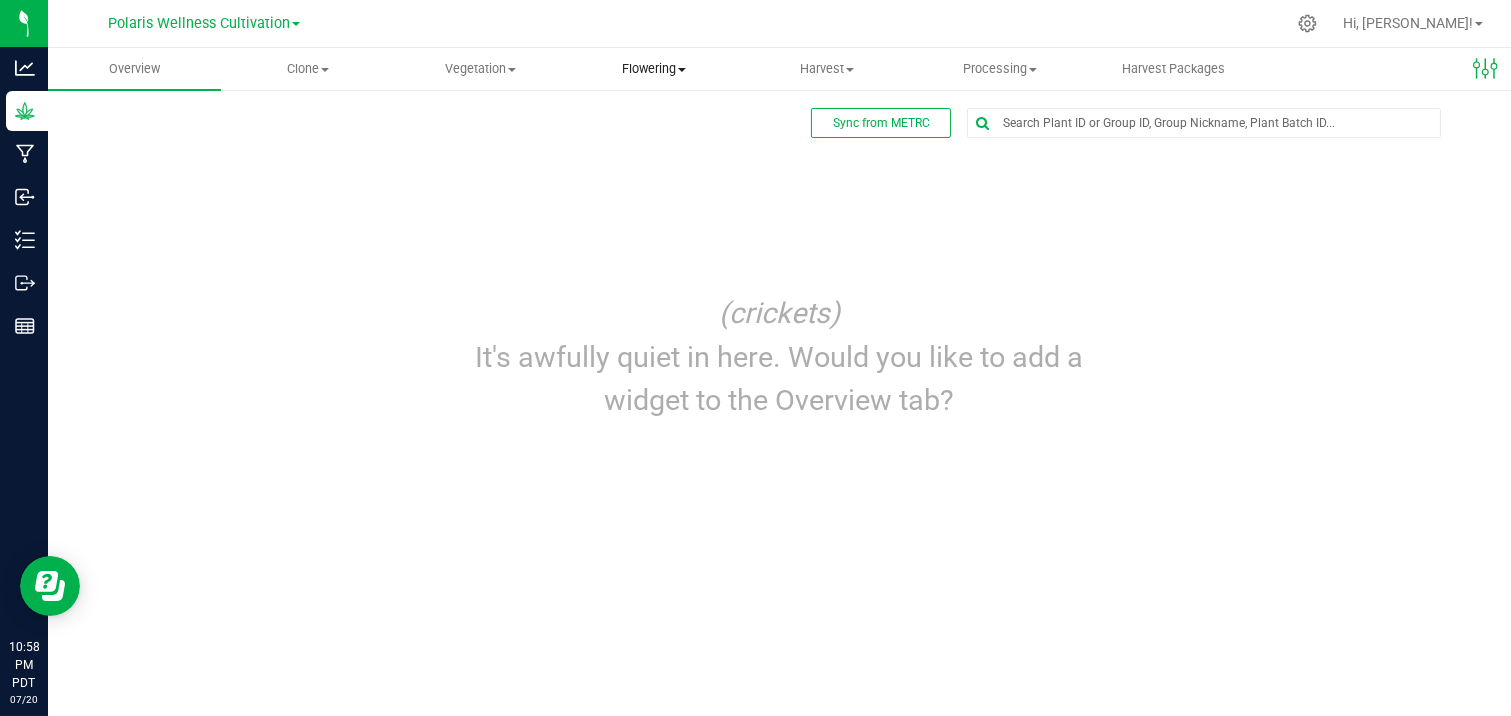 click on "Flowering
Create harvest
Flowering groups
Flowering plants
Apply to plants" at bounding box center [654, 69] 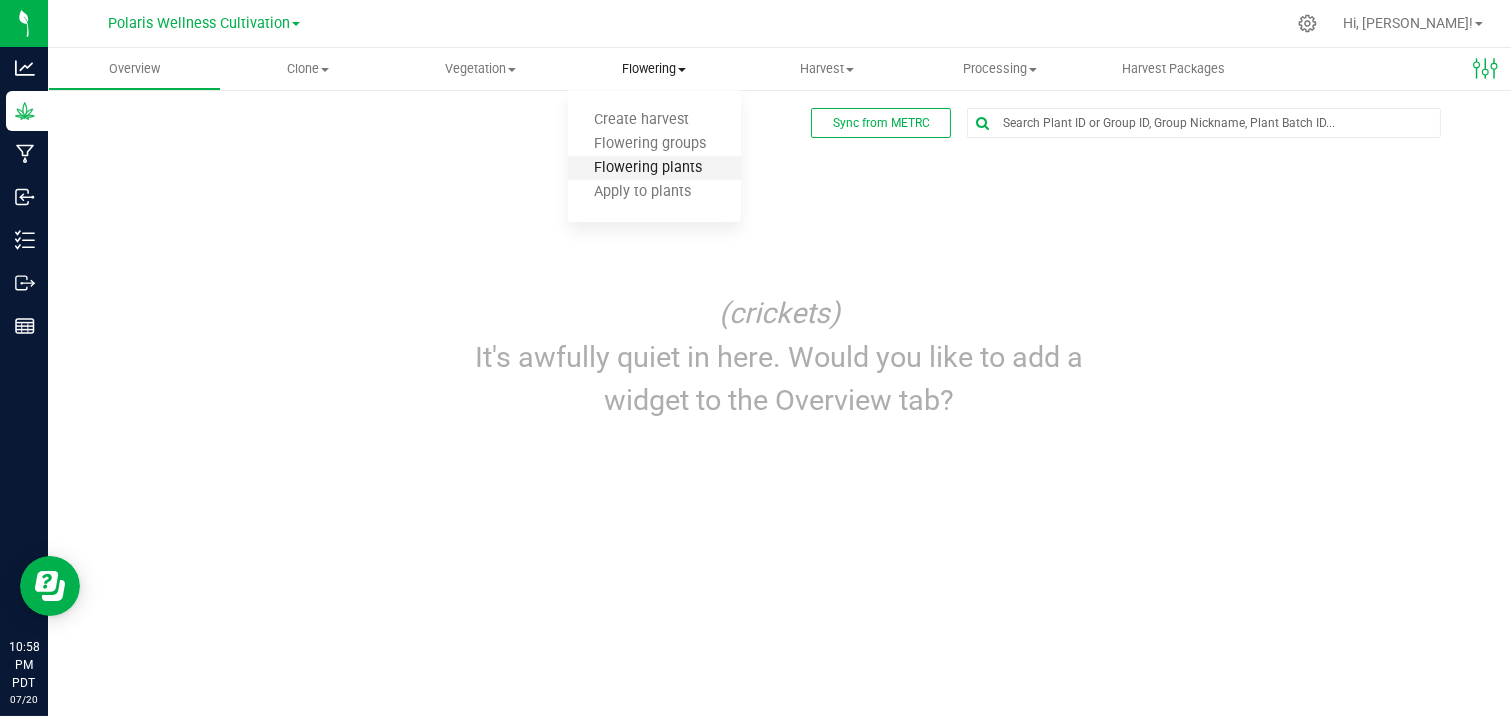 click on "Flowering plants" at bounding box center [649, 168] 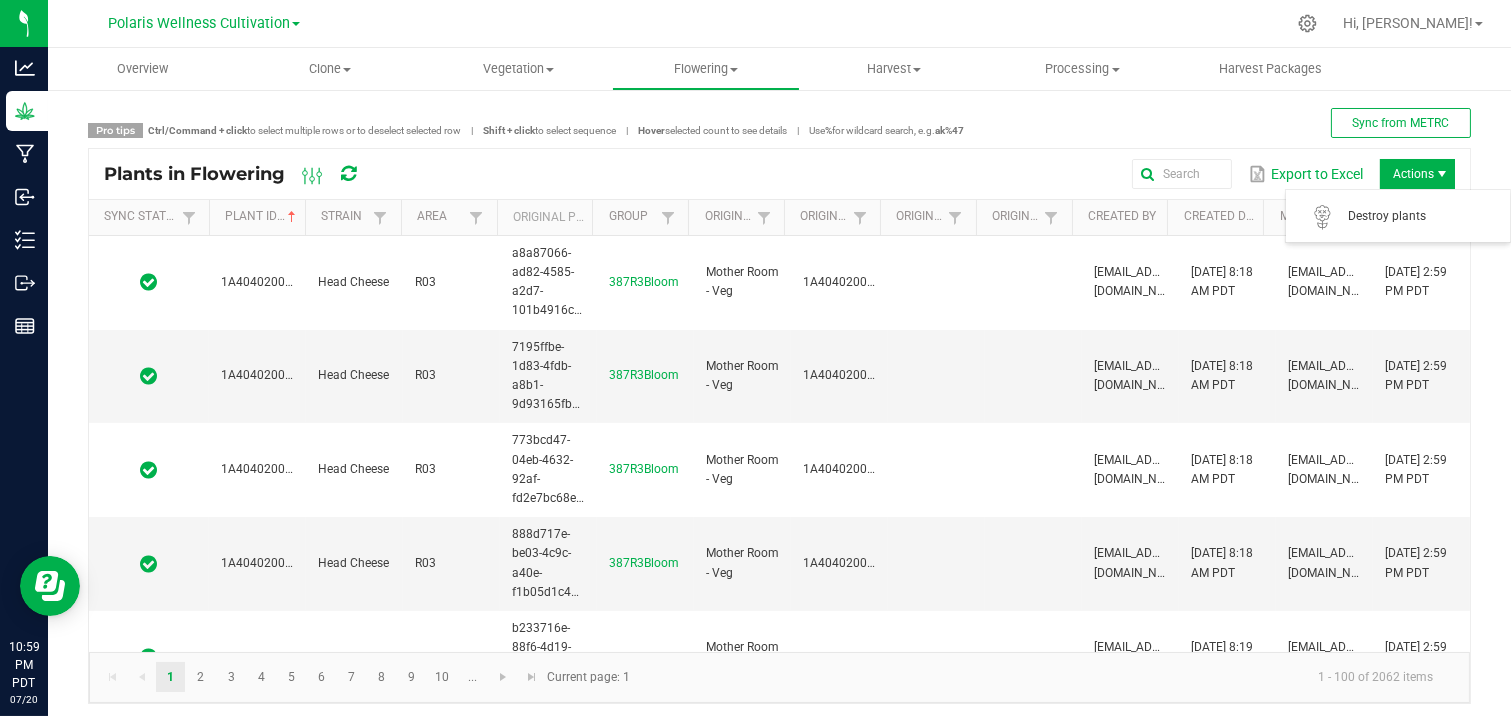 click on "Actions" at bounding box center (1417, 174) 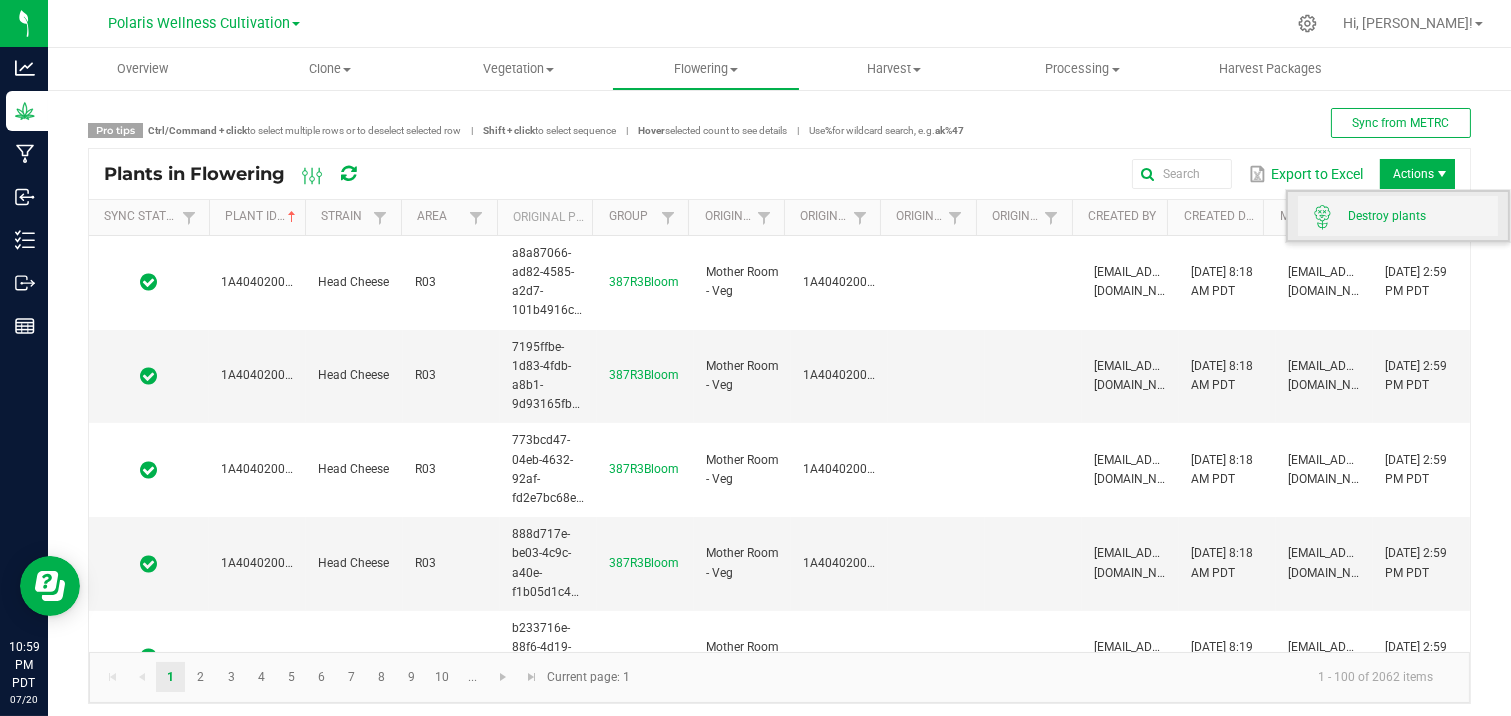 click on "Destroy plants" at bounding box center [1423, 216] 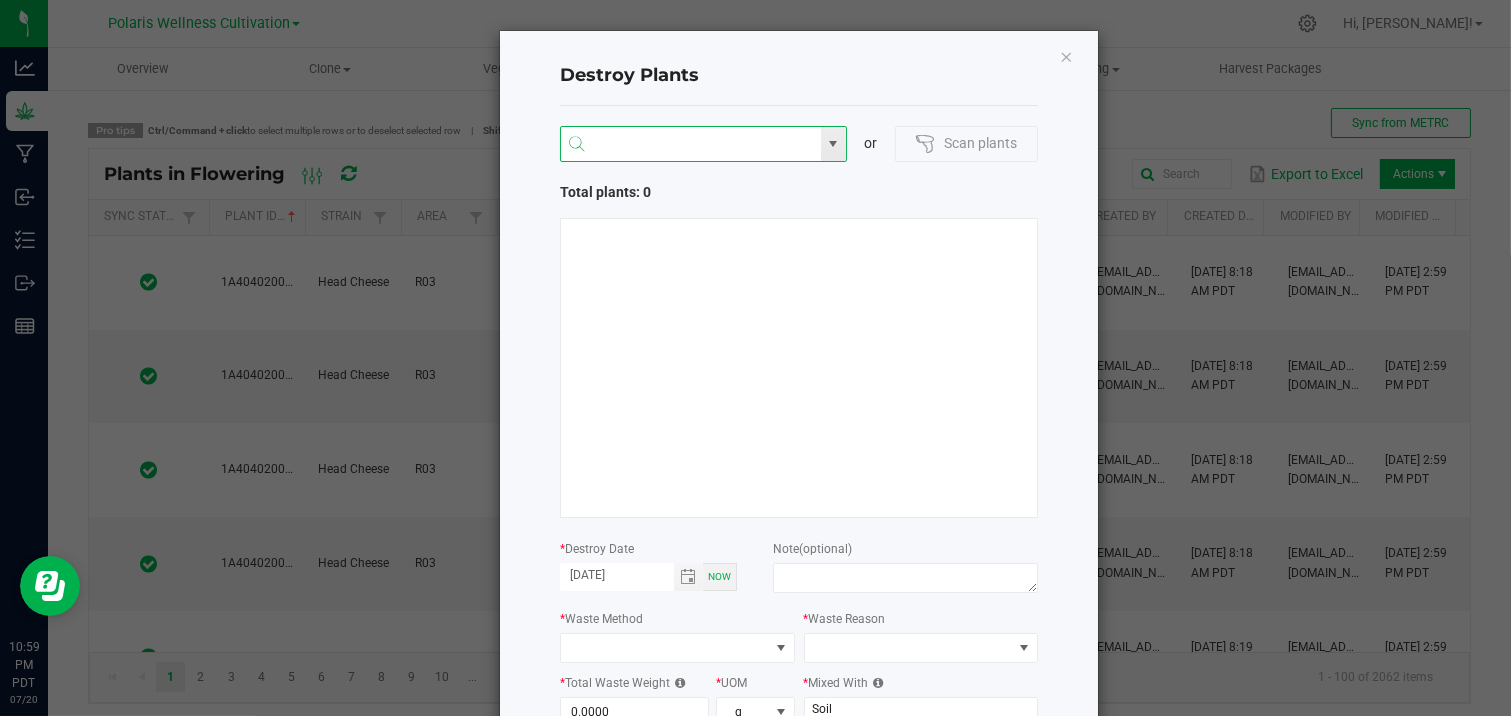 click at bounding box center [691, 145] 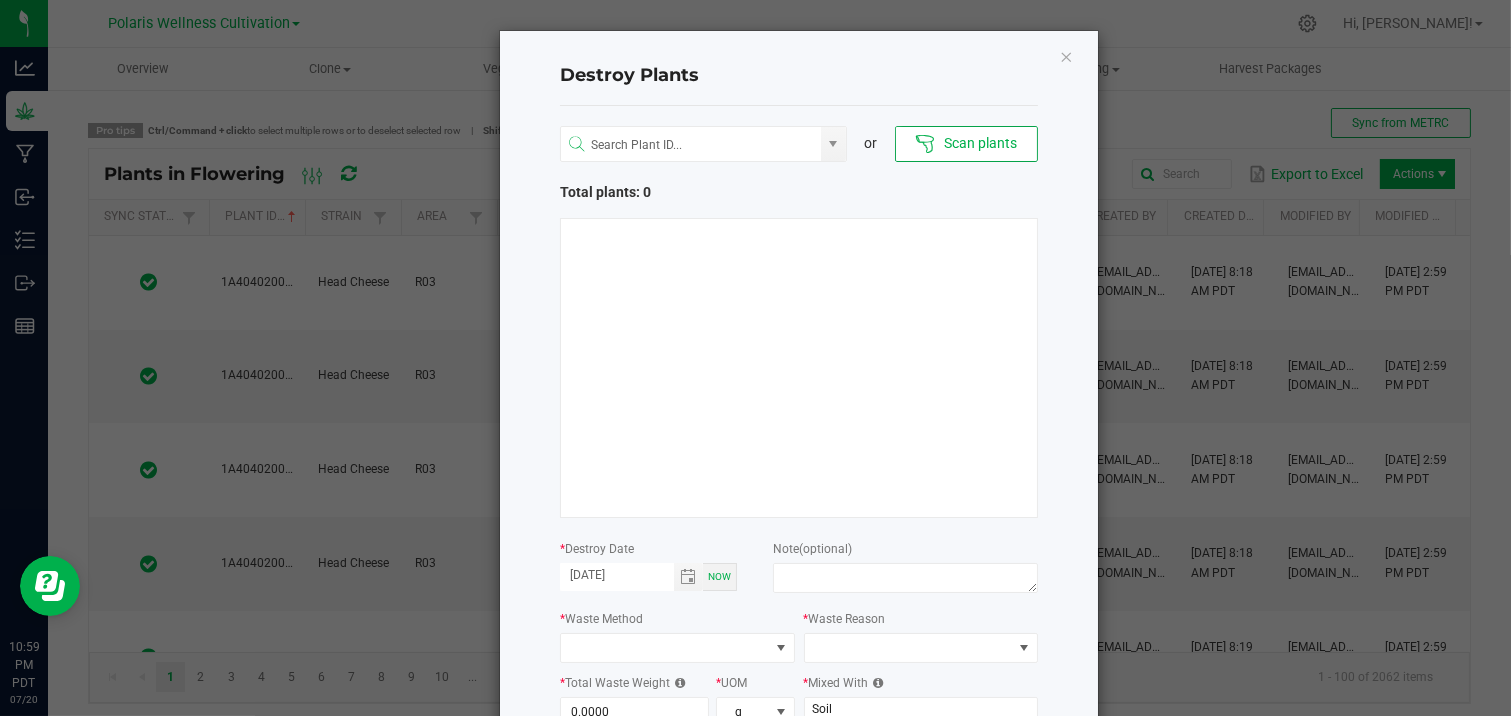 drag, startPoint x: 775, startPoint y: 46, endPoint x: 782, endPoint y: 20, distance: 26.925823 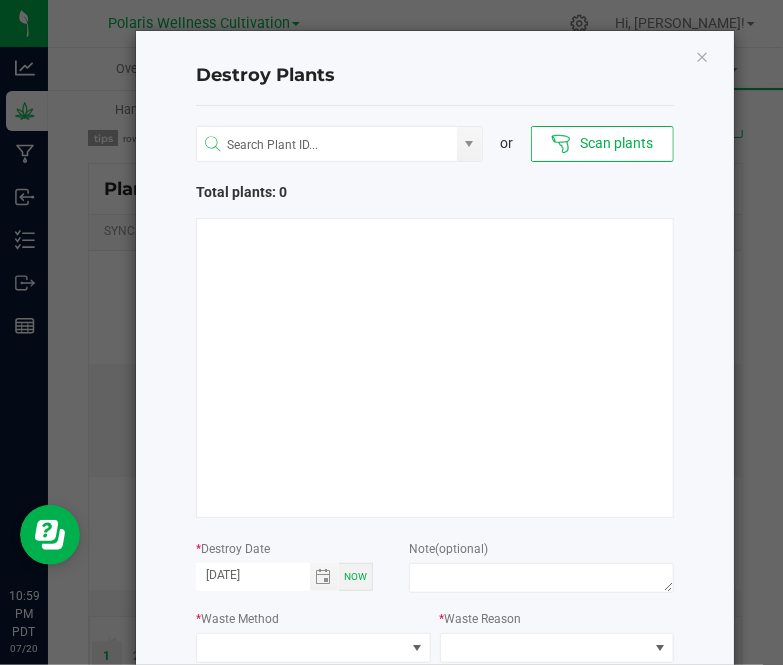 drag, startPoint x: 780, startPoint y: 253, endPoint x: 806, endPoint y: -3, distance: 257.31693 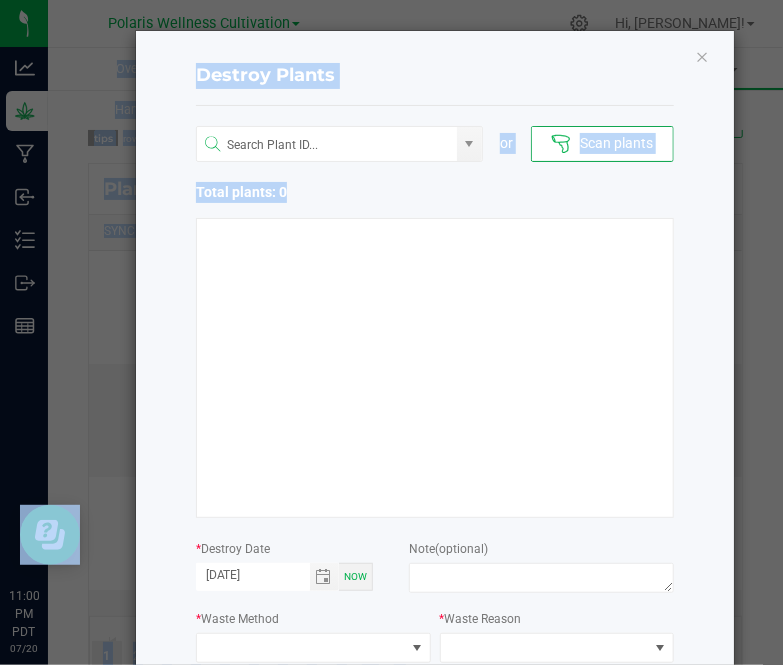 click on "Destroy Plants
or
Scan plants   Total plants: 0  *  Destroy Date  07/20/2025 Now  Note   (optional)  *  Waste Method  *  Waste Reason  *  Total Waste Weight  0.0000 *  UOM  g *  Mixed With  Soil  Cancel   Destroy" 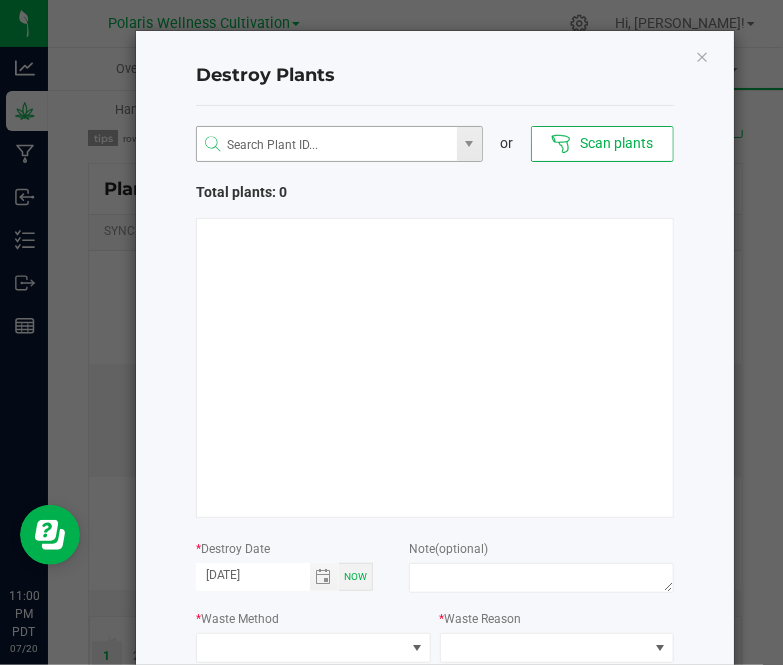 drag, startPoint x: 776, startPoint y: 200, endPoint x: 410, endPoint y: 153, distance: 369.00543 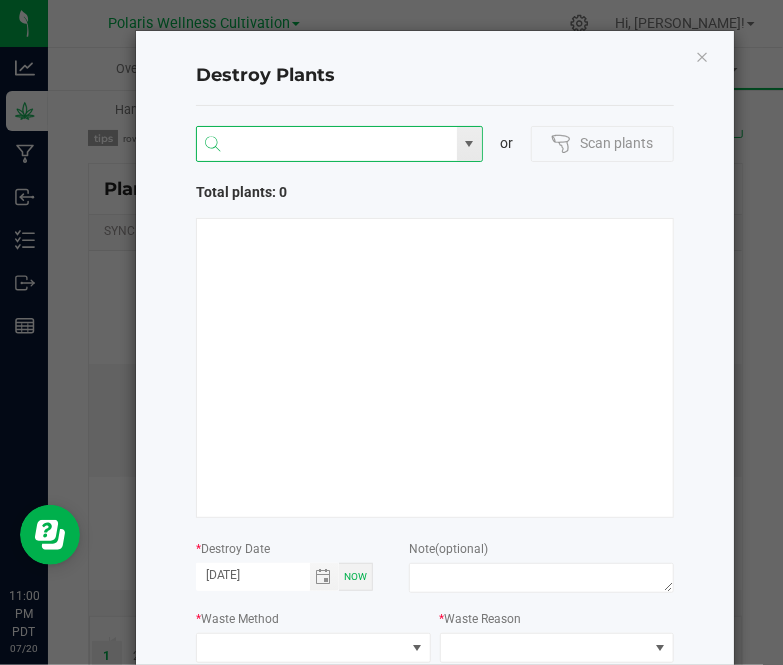click at bounding box center (327, 145) 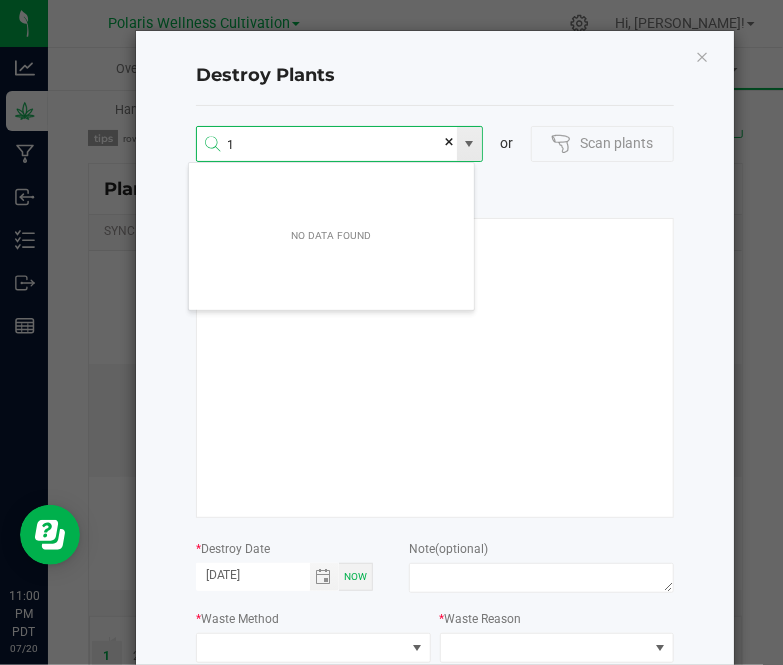 scroll, scrollTop: 99964, scrollLeft: 99713, axis: both 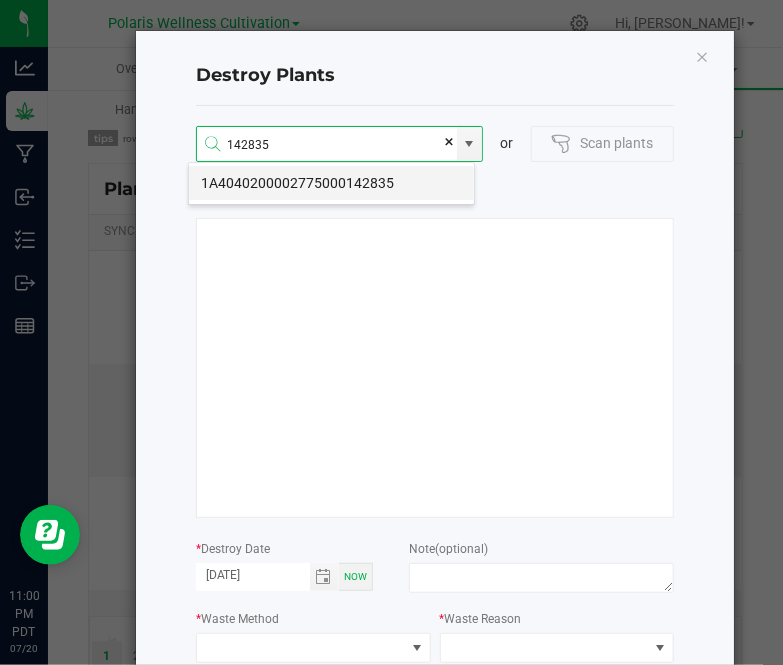 click on "1A4040200002775000142835" at bounding box center [331, 183] 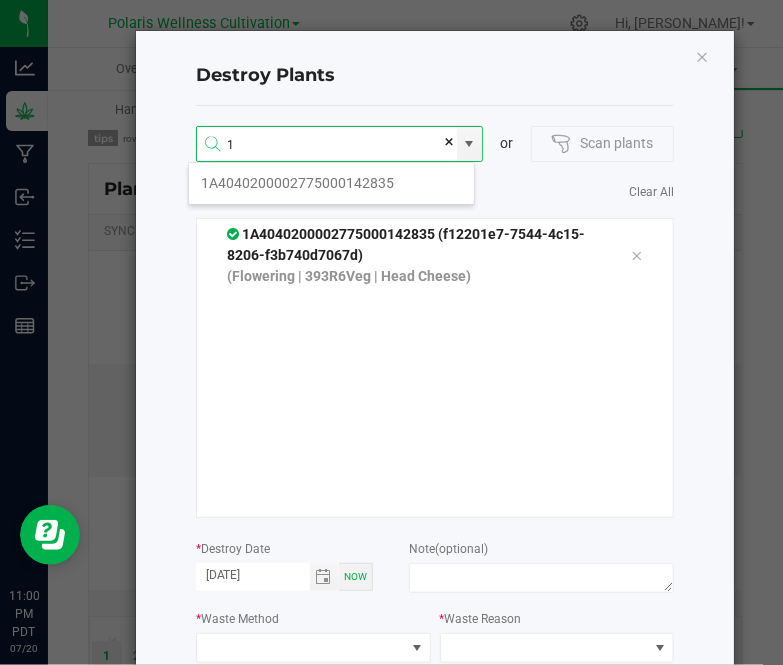 scroll, scrollTop: 99964, scrollLeft: 99713, axis: both 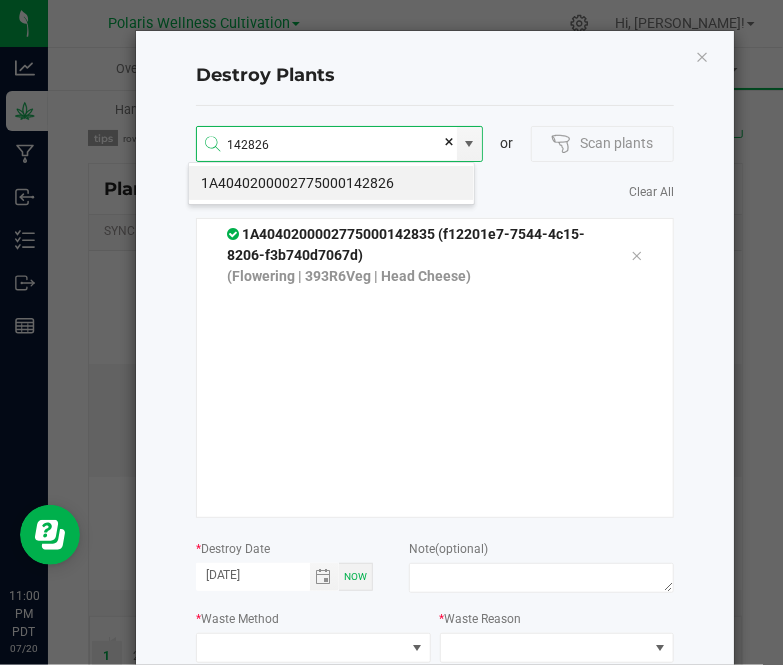 click on "1A4040200002775000142826" at bounding box center (331, 183) 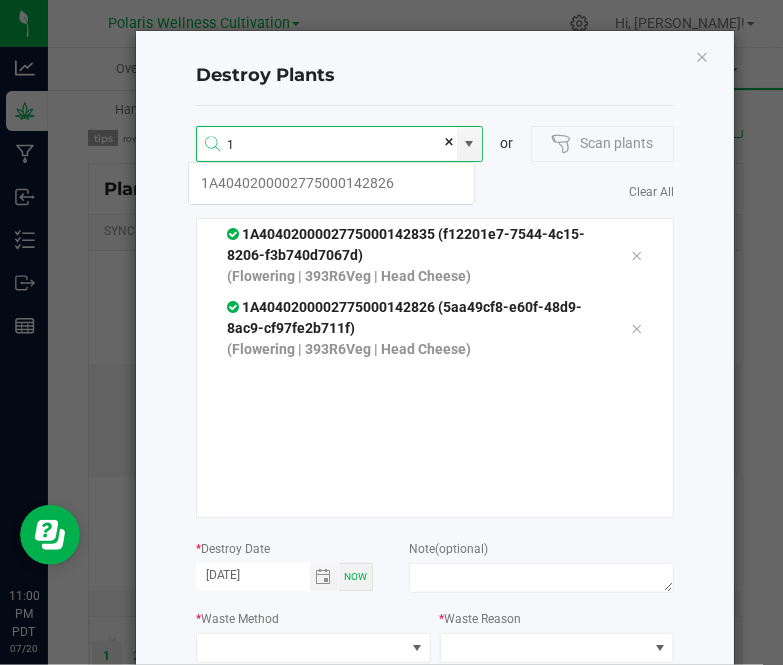 scroll, scrollTop: 99964, scrollLeft: 99713, axis: both 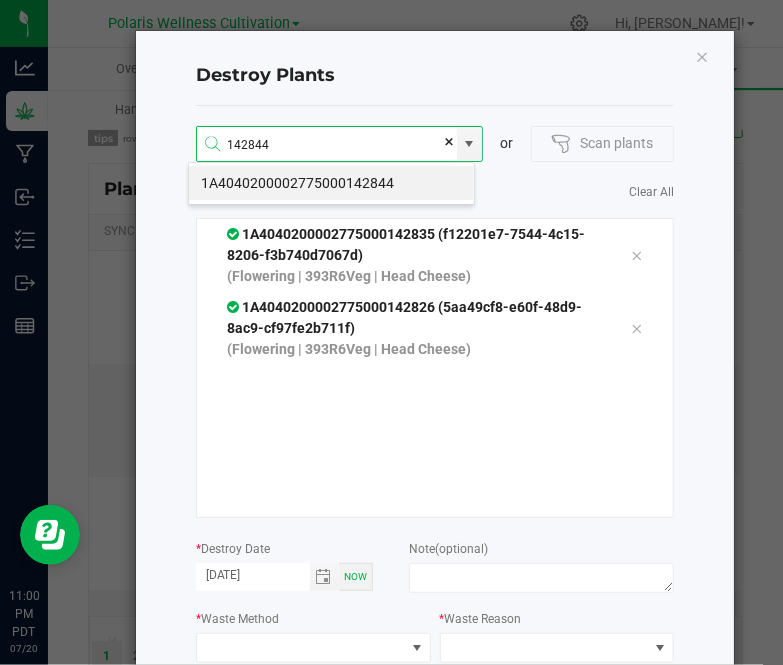 click on "1A4040200002775000142844" at bounding box center (331, 183) 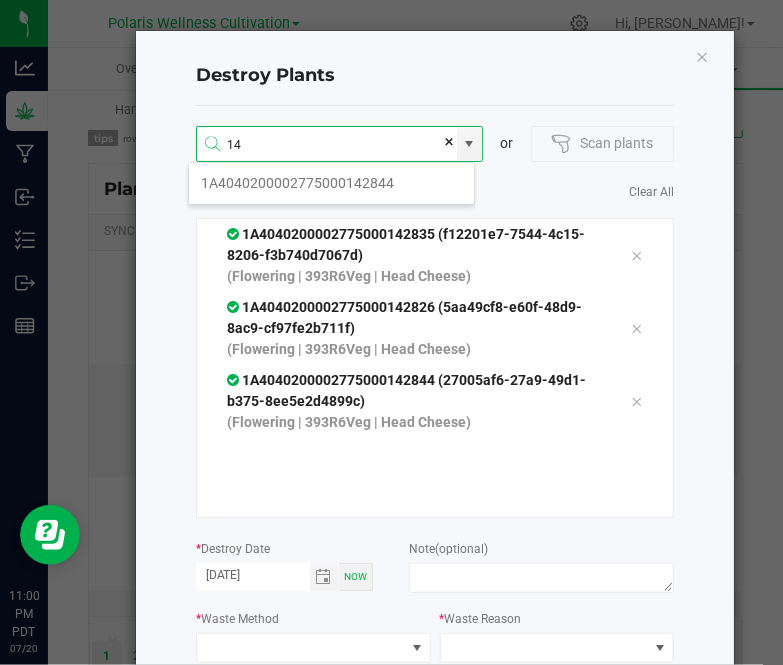 scroll, scrollTop: 99964, scrollLeft: 99713, axis: both 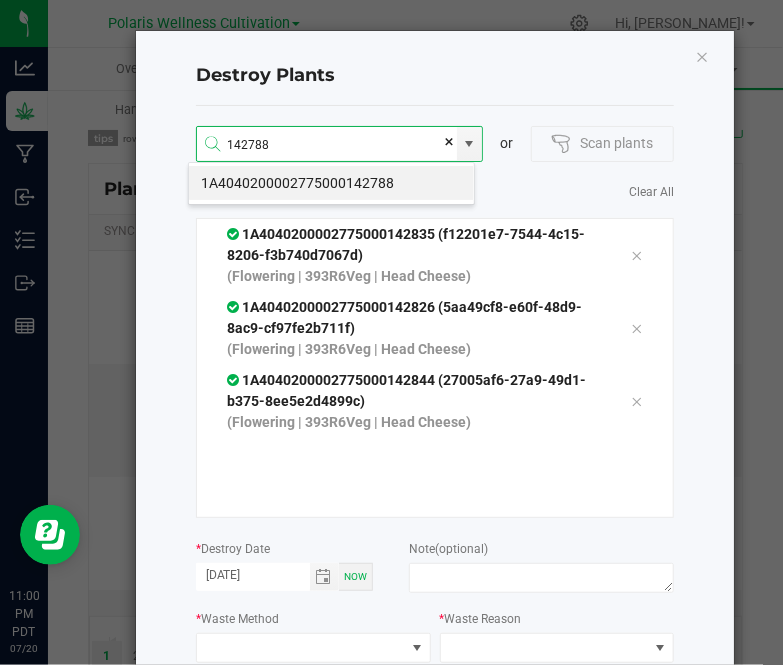 click on "1A4040200002775000142788" at bounding box center (331, 183) 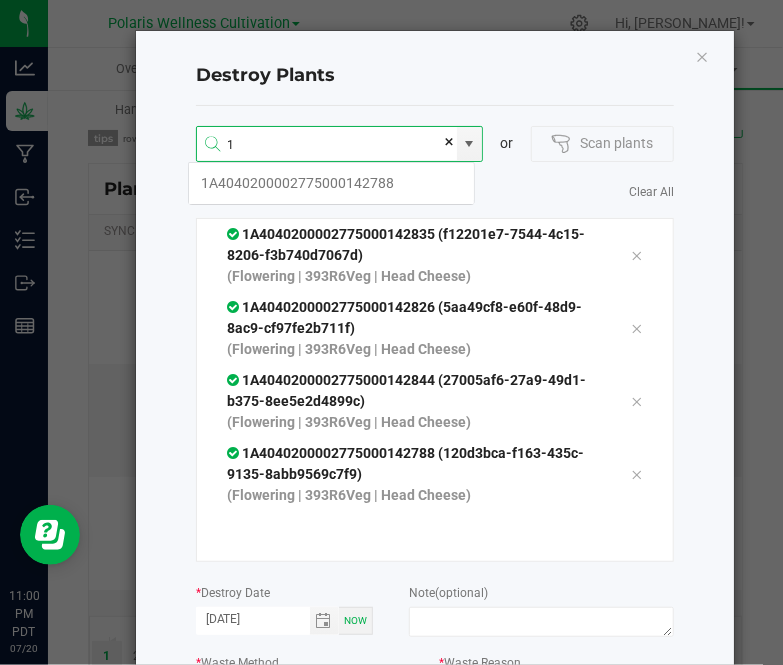 scroll, scrollTop: 99964, scrollLeft: 99713, axis: both 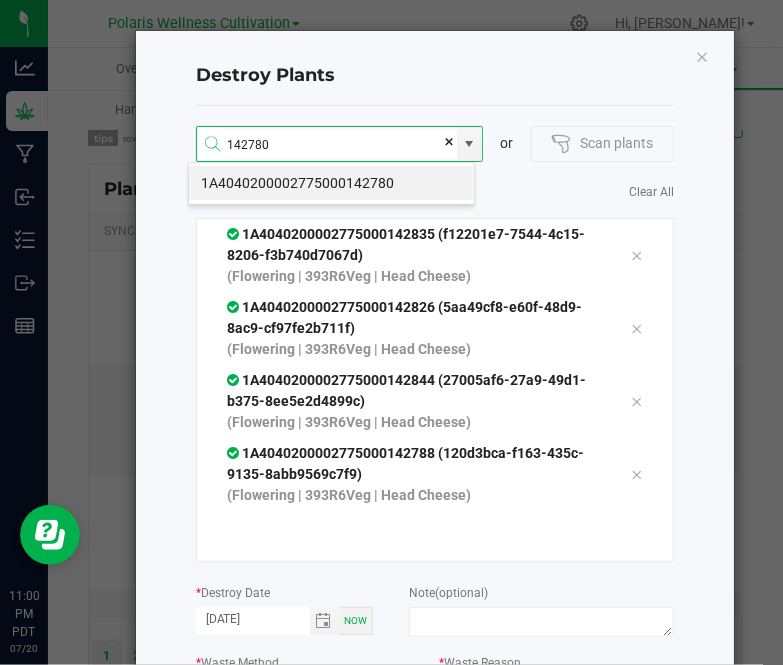 click on "1A4040200002775000142780" at bounding box center (331, 183) 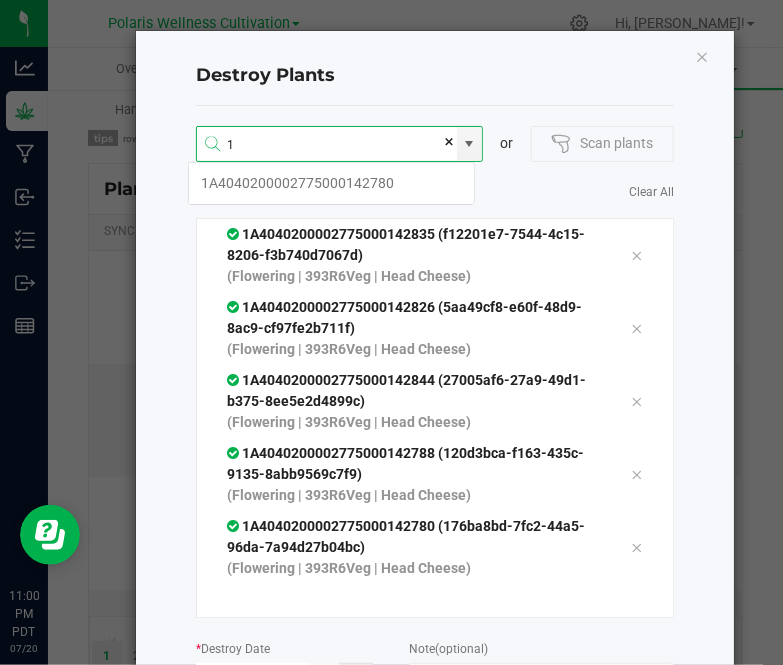scroll, scrollTop: 99964, scrollLeft: 99713, axis: both 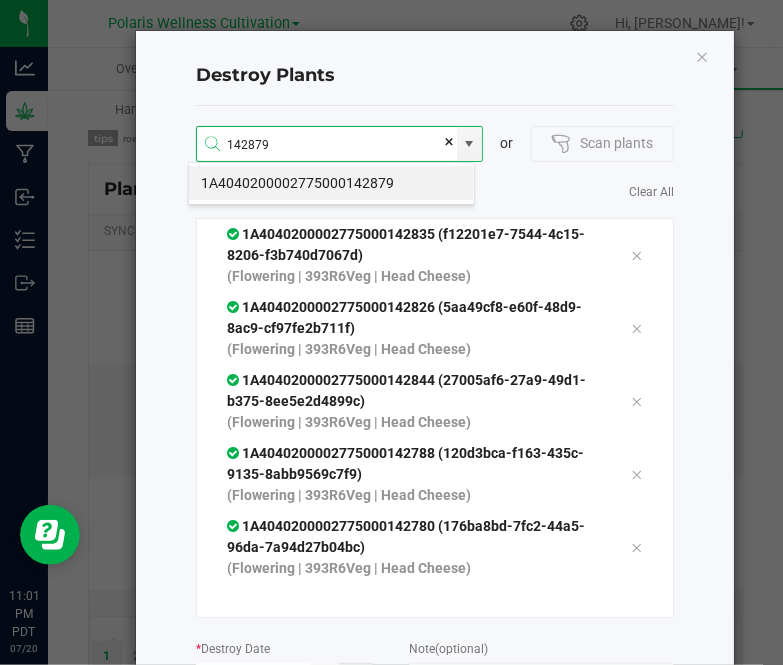 click on "1A4040200002775000142879" at bounding box center (331, 183) 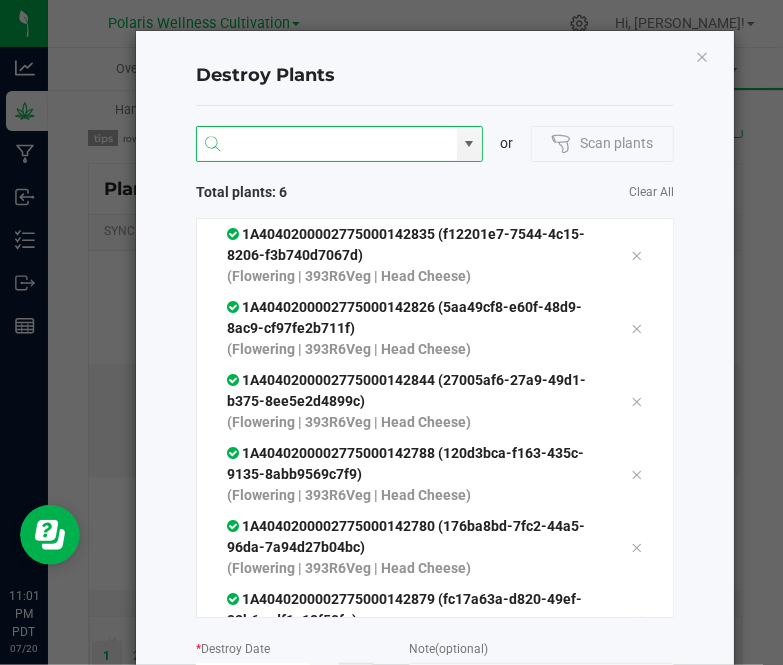 scroll, scrollTop: 16, scrollLeft: 0, axis: vertical 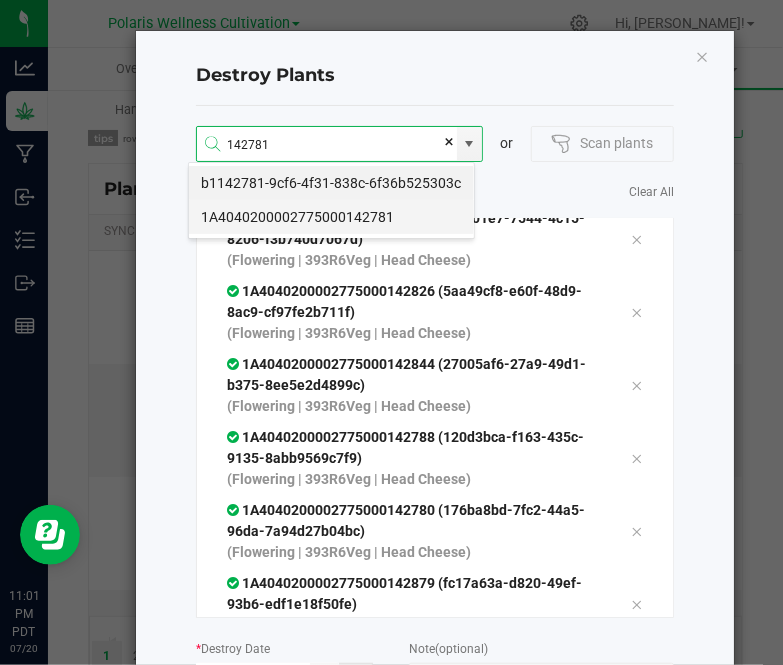 click on "1A4040200002775000142781" at bounding box center [331, 217] 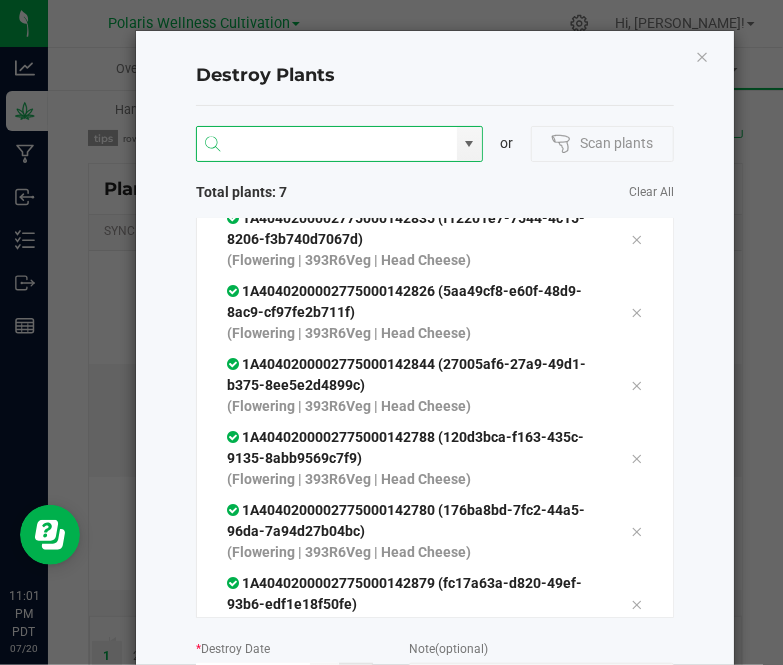 scroll, scrollTop: 90, scrollLeft: 0, axis: vertical 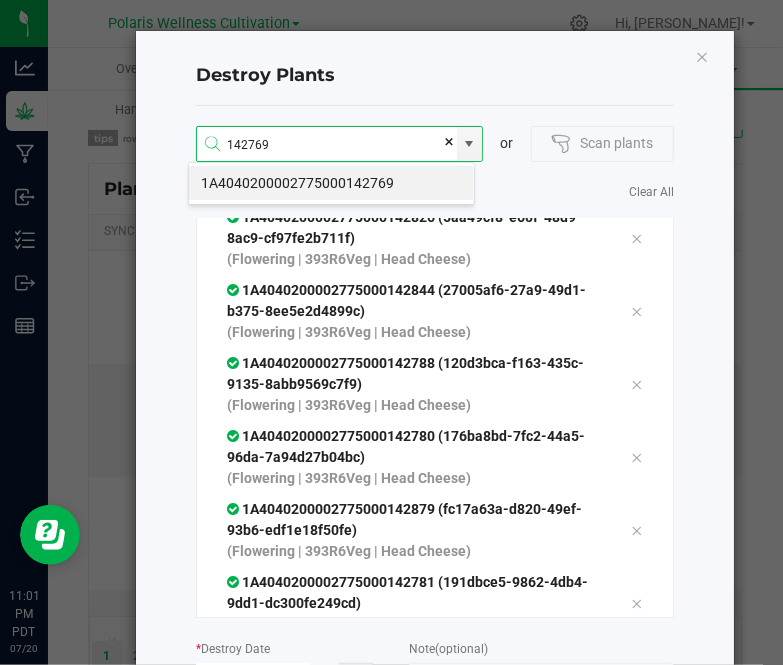click on "1A4040200002775000142769" at bounding box center (331, 183) 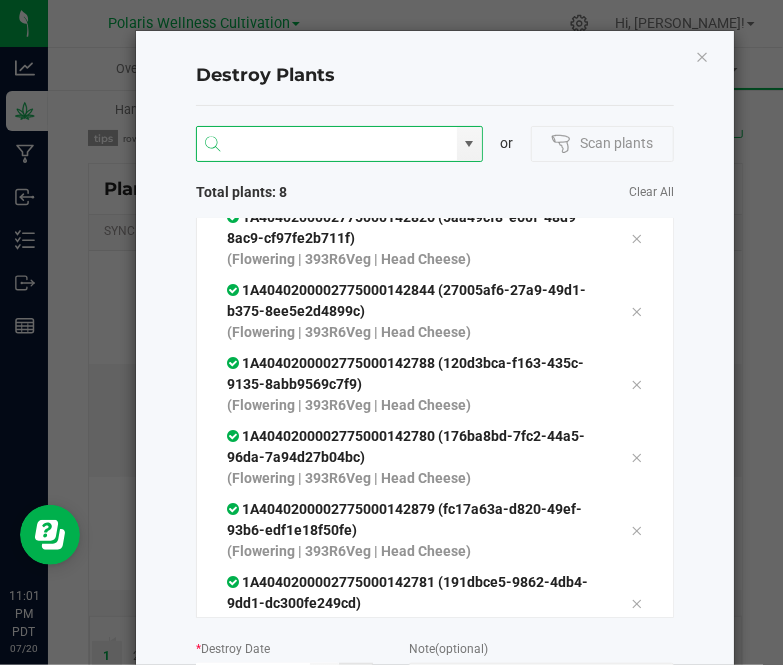 scroll, scrollTop: 163, scrollLeft: 0, axis: vertical 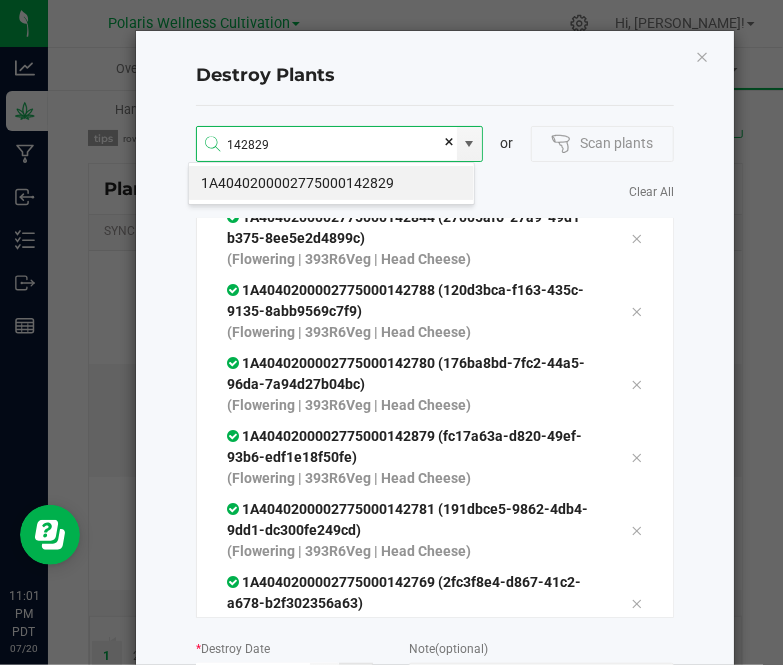click on "1A4040200002775000142829" at bounding box center [331, 183] 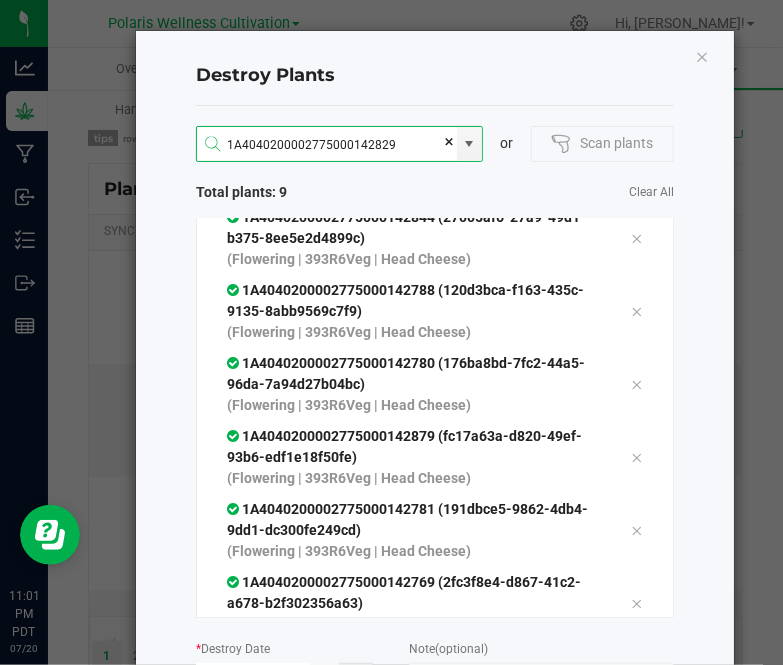 scroll, scrollTop: 235, scrollLeft: 0, axis: vertical 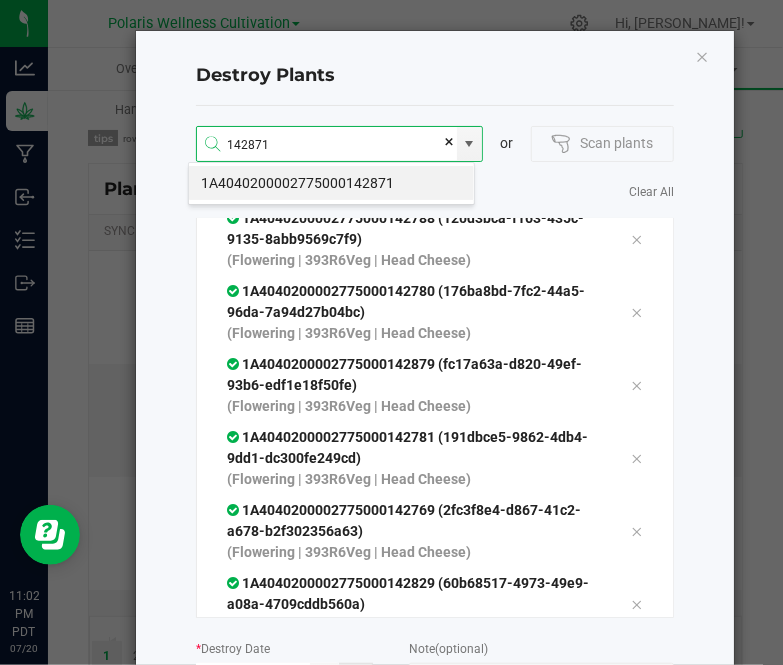 click on "1A4040200002775000142871" at bounding box center (331, 183) 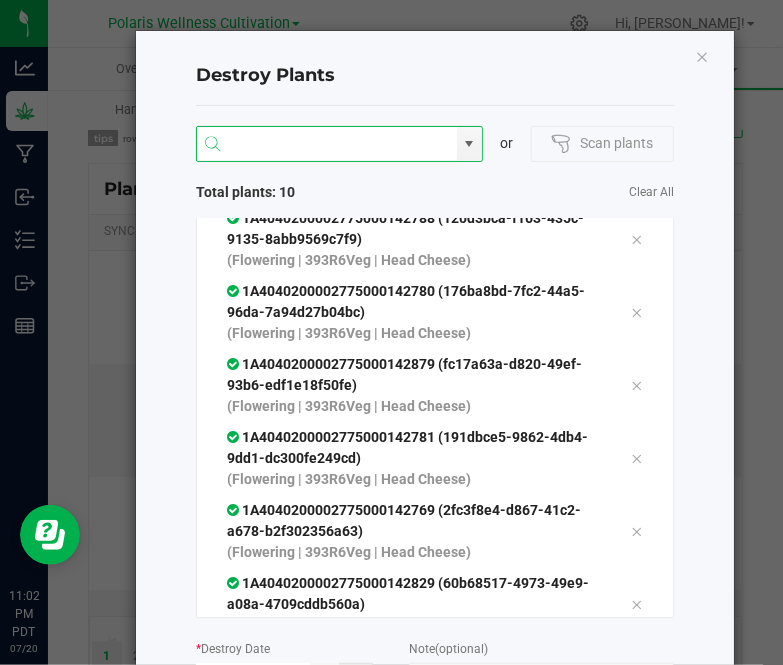 scroll, scrollTop: 308, scrollLeft: 0, axis: vertical 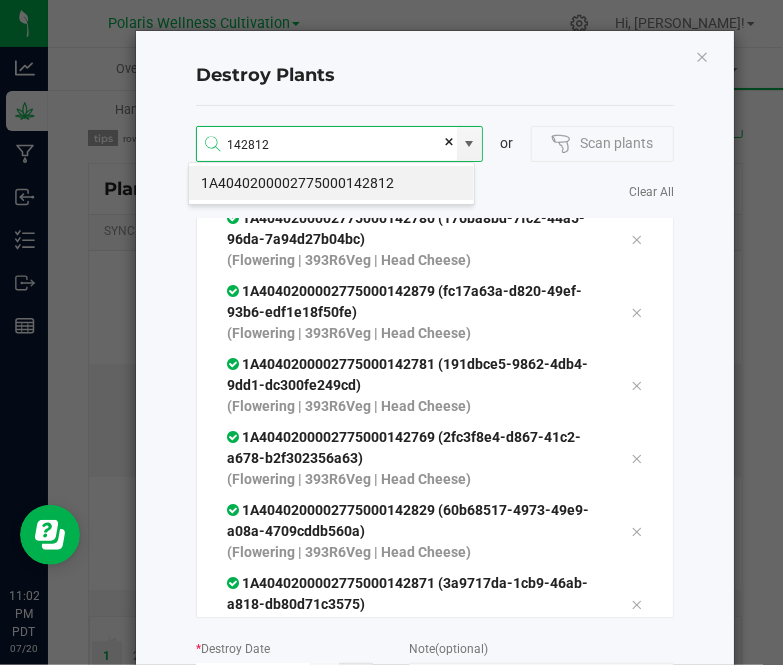 click on "1A4040200002775000142812" at bounding box center [331, 183] 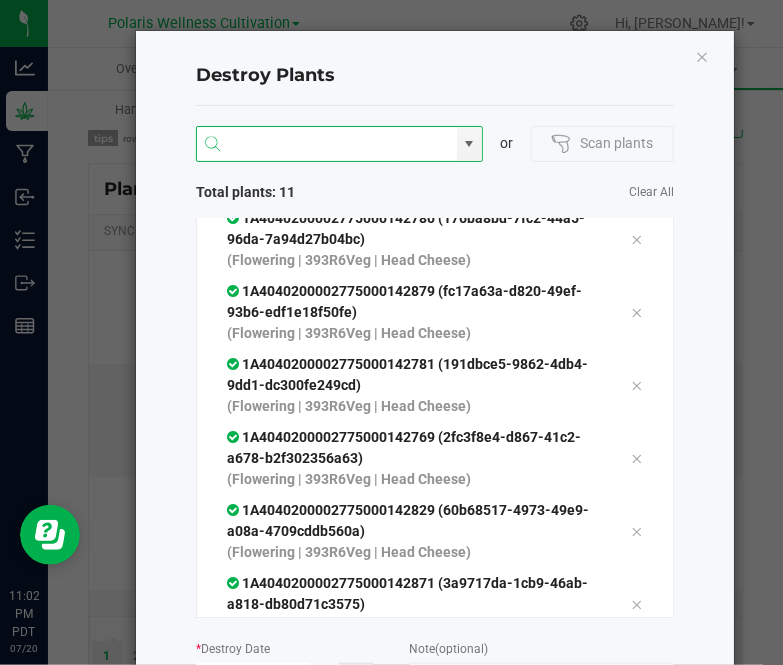 scroll, scrollTop: 382, scrollLeft: 0, axis: vertical 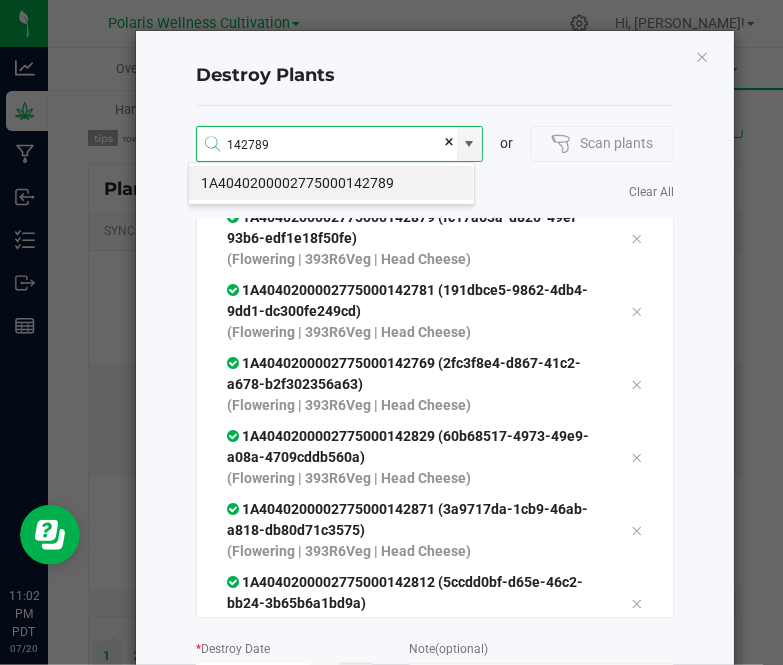 click on "1A4040200002775000142789" at bounding box center [331, 183] 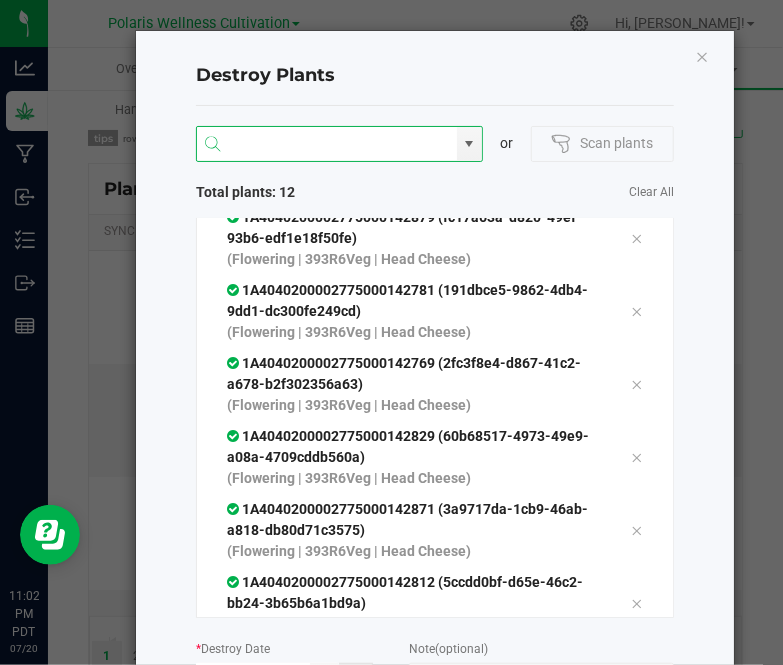 scroll, scrollTop: 454, scrollLeft: 0, axis: vertical 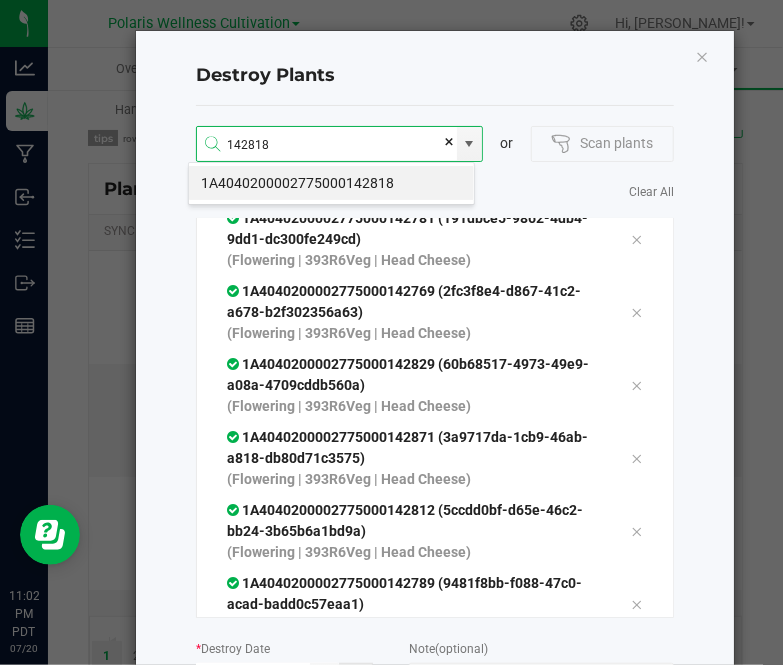click on "1A4040200002775000142818" at bounding box center (331, 183) 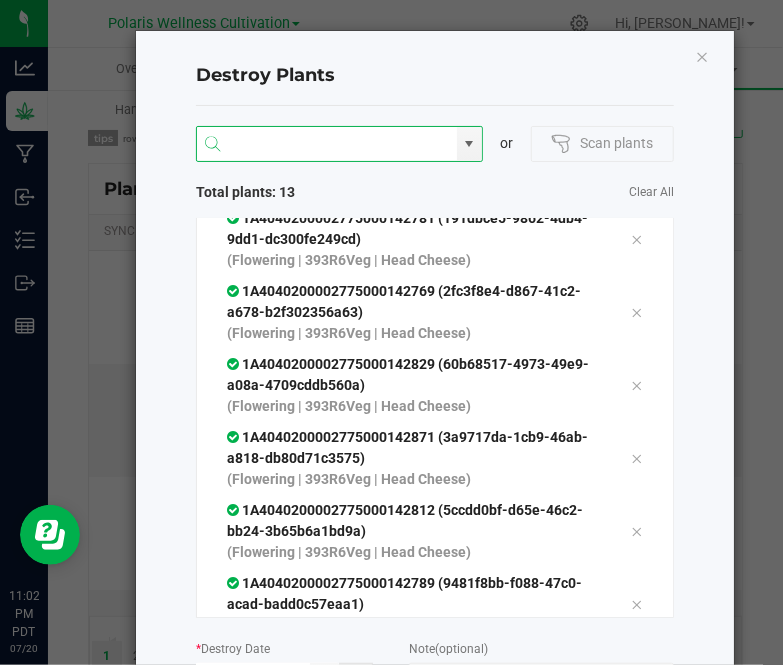 scroll, scrollTop: 527, scrollLeft: 0, axis: vertical 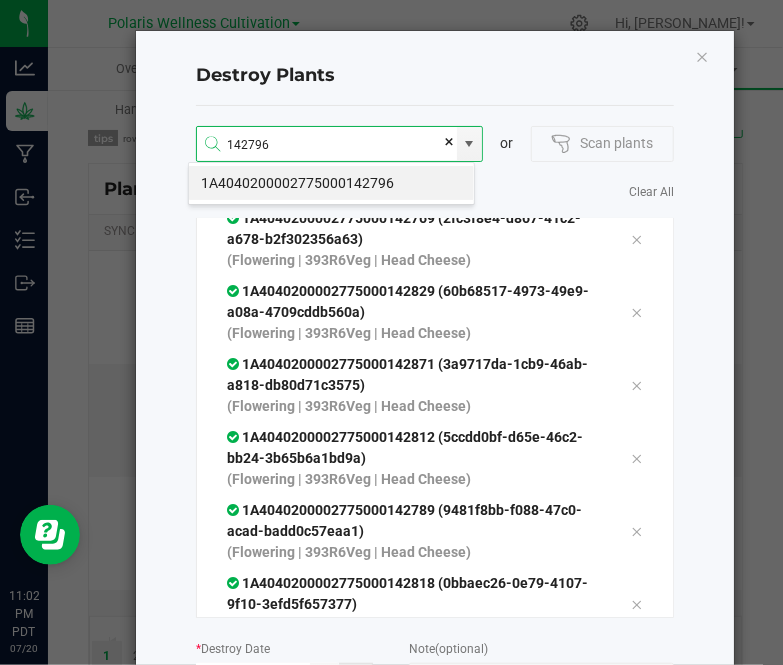 click on "1A4040200002775000142796" at bounding box center (331, 183) 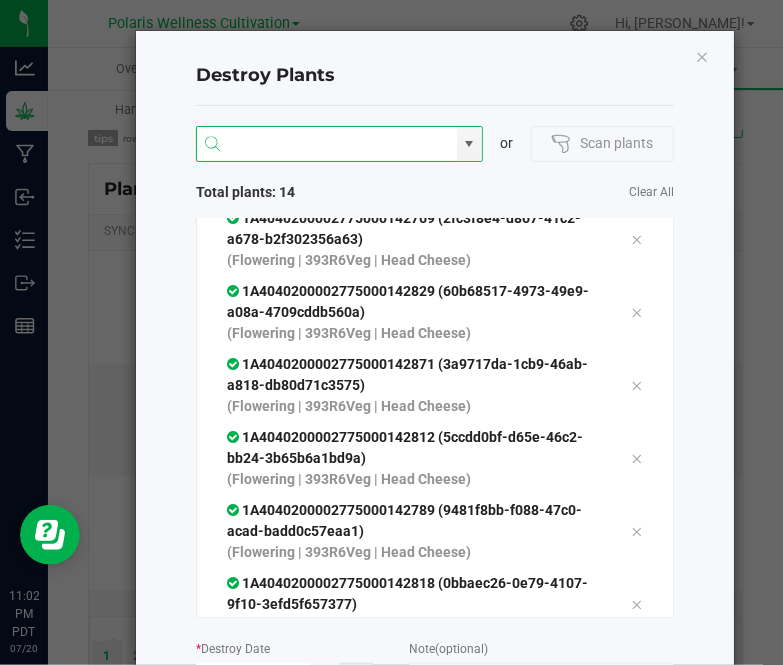 scroll, scrollTop: 601, scrollLeft: 0, axis: vertical 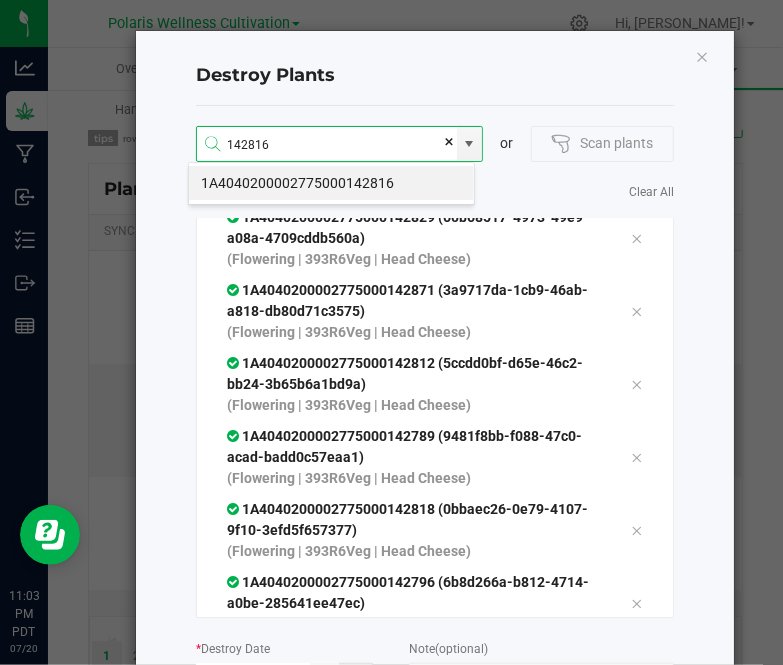 click on "1A4040200002775000142816" at bounding box center [331, 183] 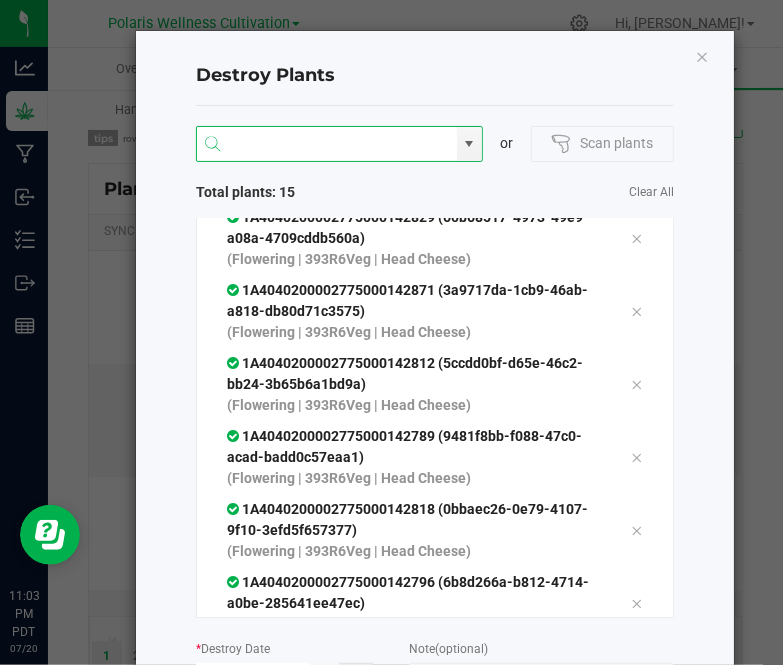 scroll, scrollTop: 673, scrollLeft: 0, axis: vertical 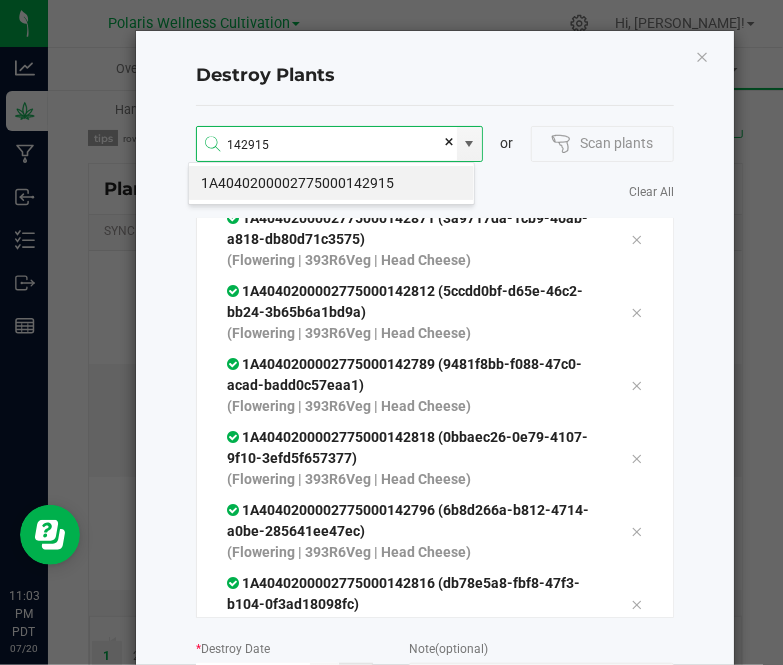 click on "1A4040200002775000142915" at bounding box center (331, 183) 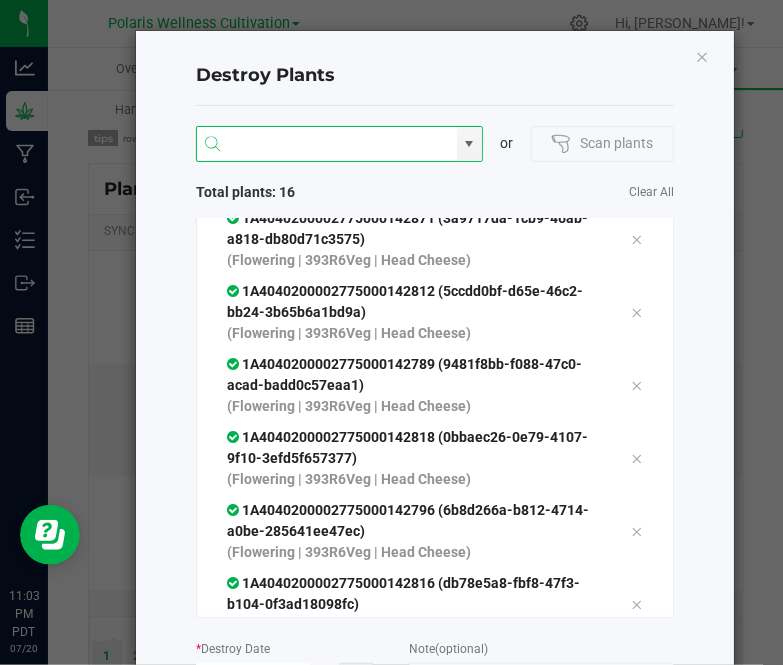scroll, scrollTop: 746, scrollLeft: 0, axis: vertical 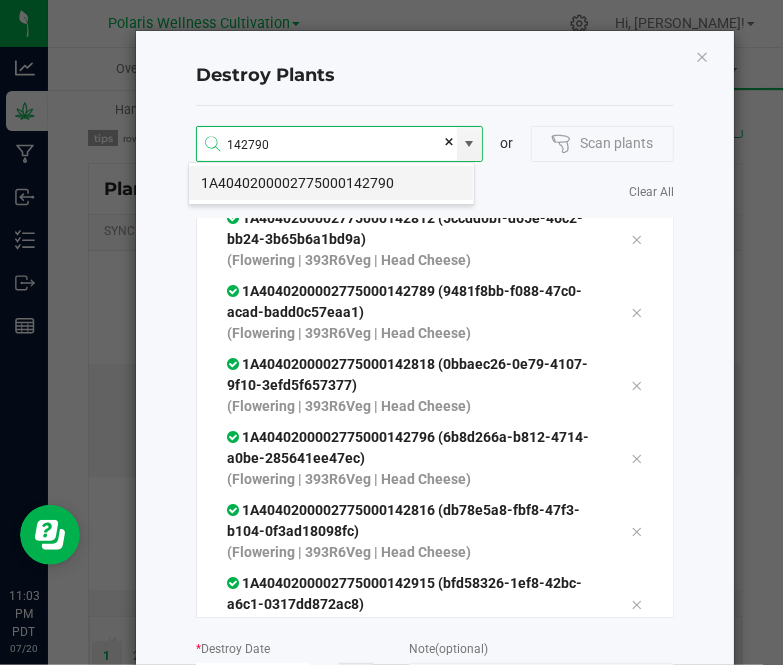 click on "1A4040200002775000142790" at bounding box center [331, 183] 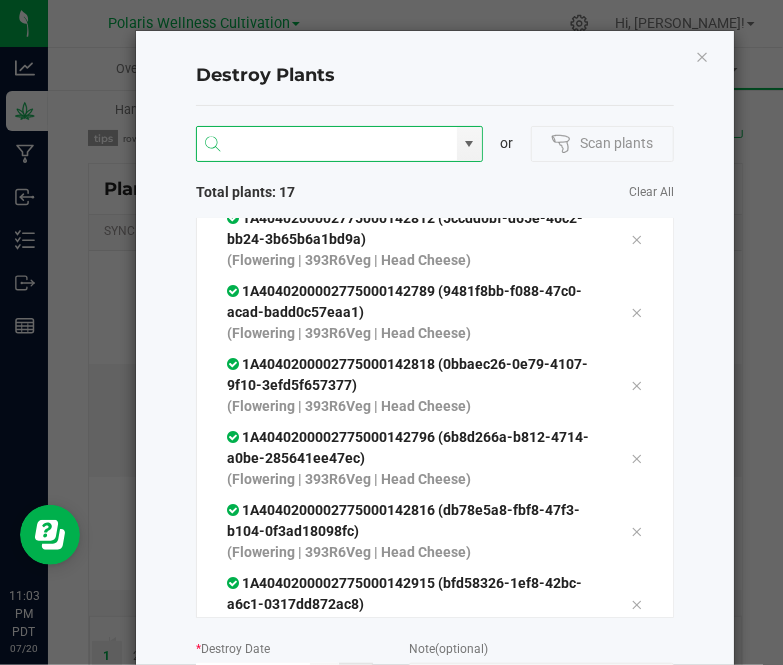 scroll, scrollTop: 820, scrollLeft: 0, axis: vertical 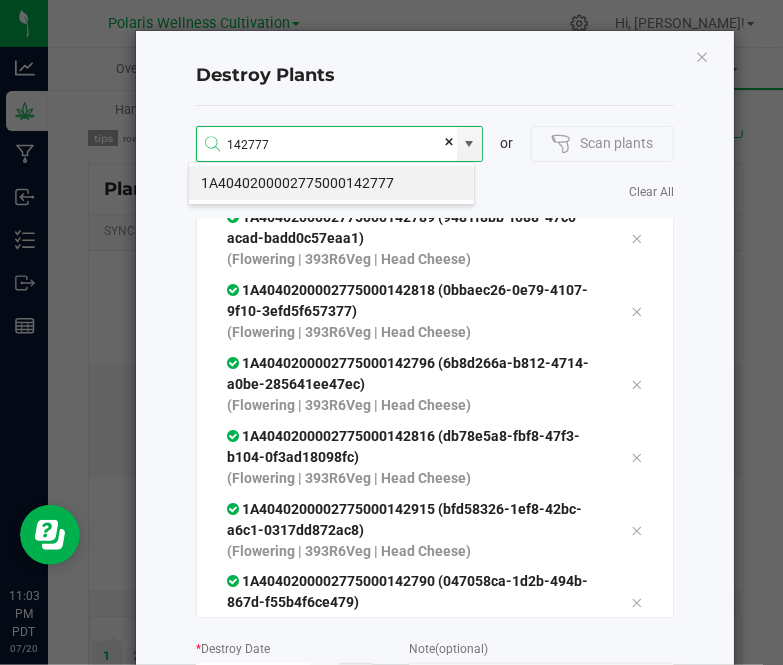 click on "1A4040200002775000142777" at bounding box center (331, 183) 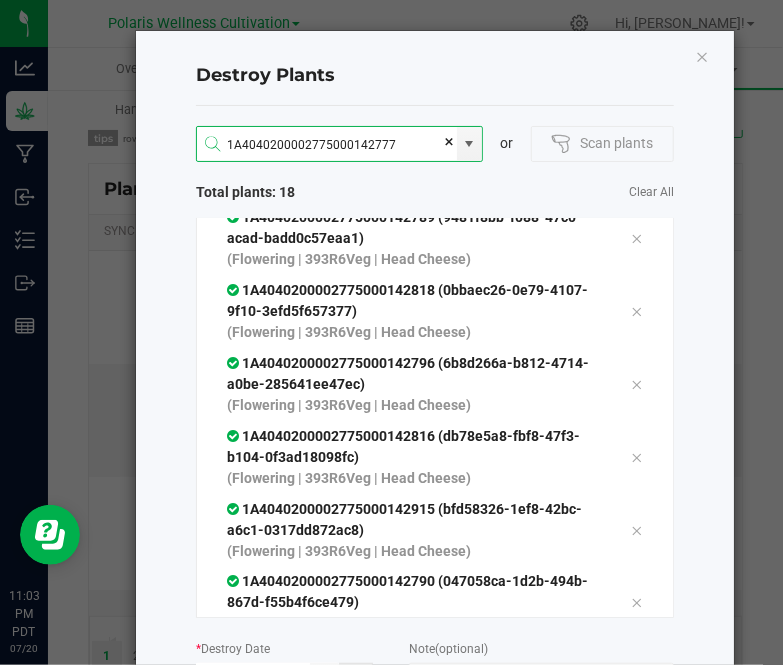 scroll, scrollTop: 892, scrollLeft: 0, axis: vertical 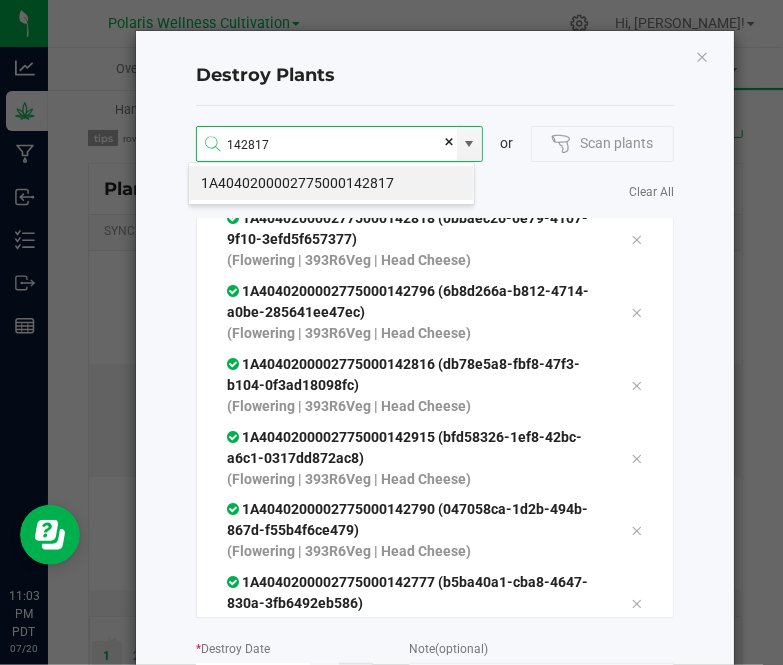 click on "1A4040200002775000142817" at bounding box center [331, 183] 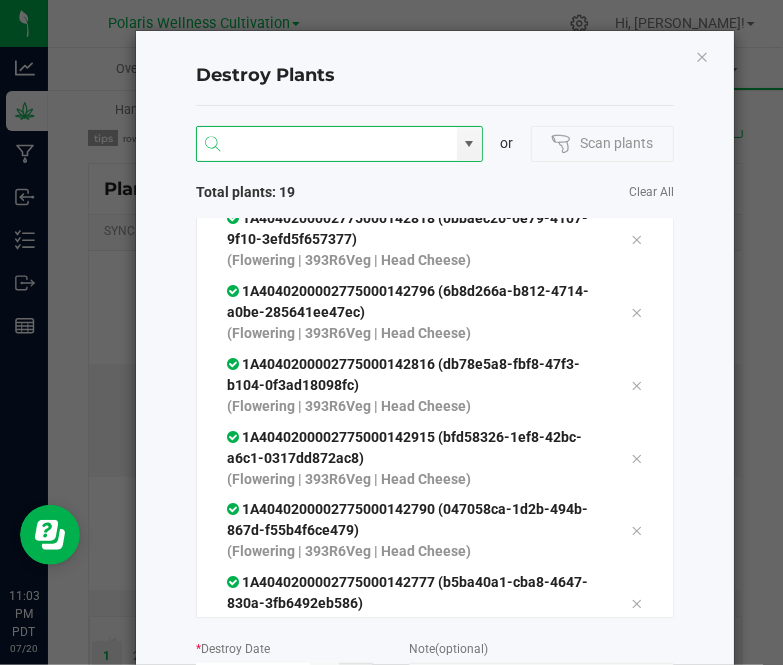 scroll, scrollTop: 965, scrollLeft: 0, axis: vertical 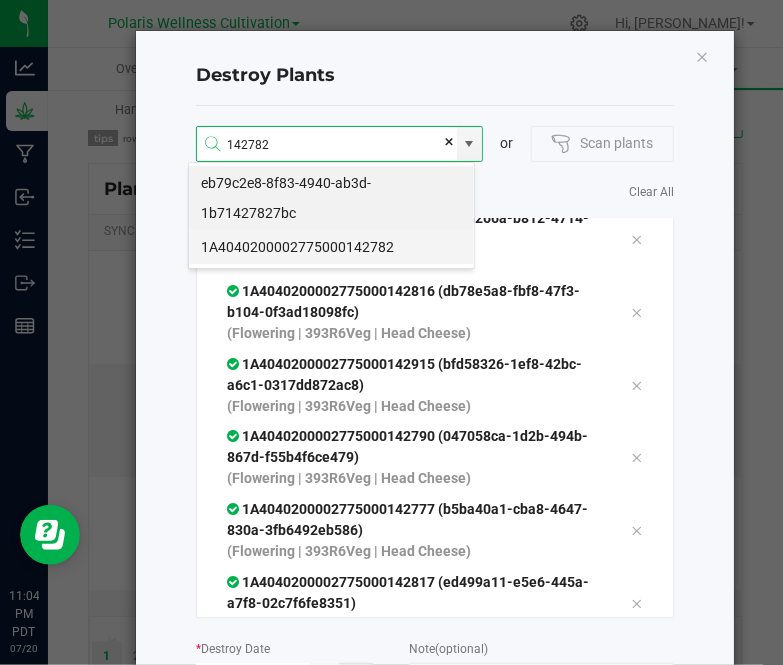 click on "1A4040200002775000142782" at bounding box center (331, 247) 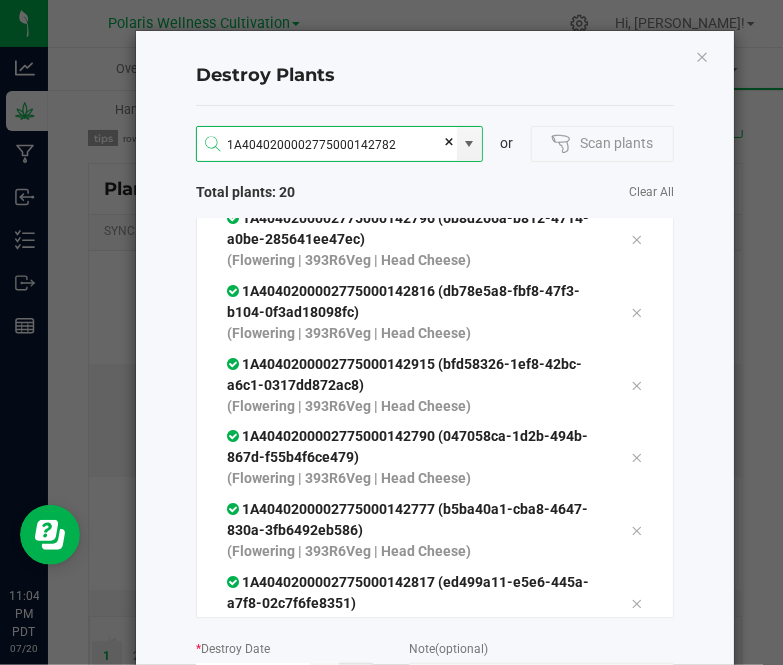 scroll, scrollTop: 1038, scrollLeft: 0, axis: vertical 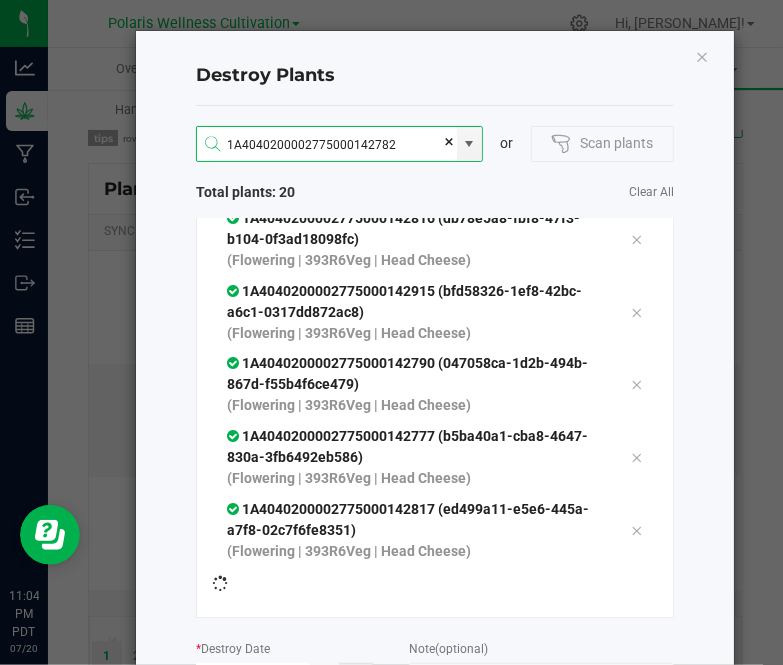 type 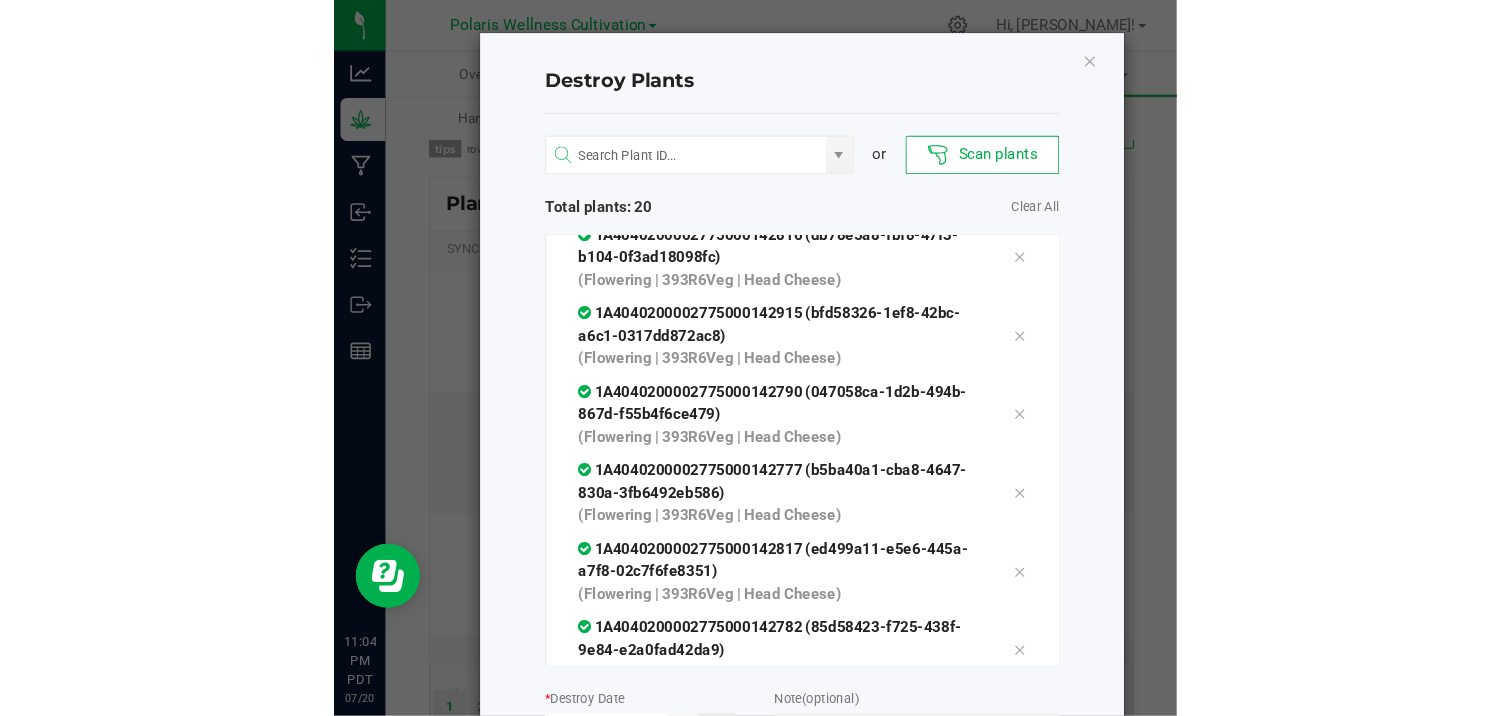 scroll, scrollTop: 1111, scrollLeft: 0, axis: vertical 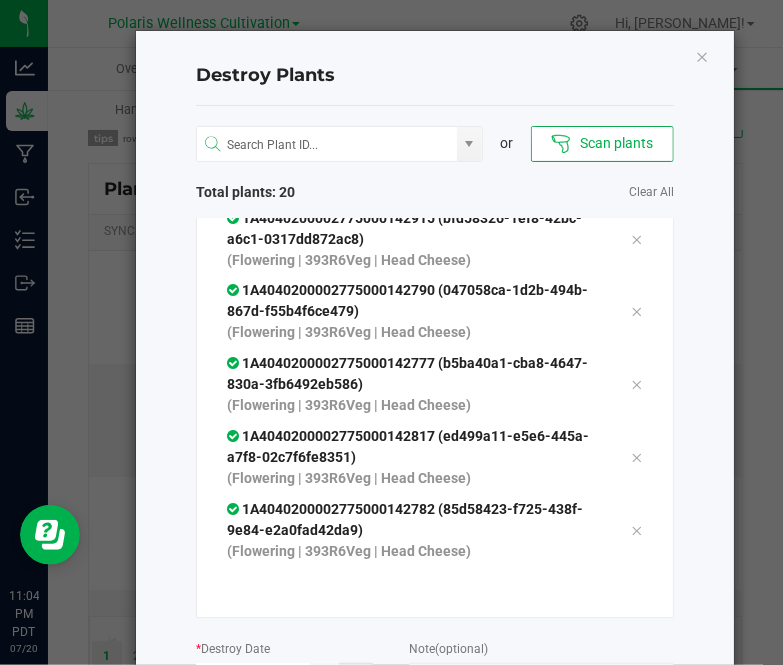 click on "Destroy Plants
or
Scan plants   Total plants: 20   Clear All
1A4040200002775000142835 (f12201e7-7544-4c15-8206-f3b740d7067d)  (Flowering | 393R6Veg | Head Cheese)
1A4040200002775000142826 (5aa49cf8-e60f-48d9-8ac9-cf97fe2b711f)  (Flowering | 393R6Veg | Head Cheese)
1A4040200002775000142844 (27005af6-27a9-49d1-b375-8ee5e2d4899c)  (Flowering | 393R6Veg | Head Cheese)
1A4040200002775000142788 (120d3bca-f163-435c-9135-8abb9569c7f9)  (Flowering | 393R6Veg | Head Cheese)
1A4040200002775000142780 (176ba8bd-7fc2-44a5-96da-7a94d27b04bc)  (Flowering | 393R6Veg | Head Cheese)
1A4040200002775000142879 (fc17a63a-d820-49ef-93b6-edf1e18f50fe)" 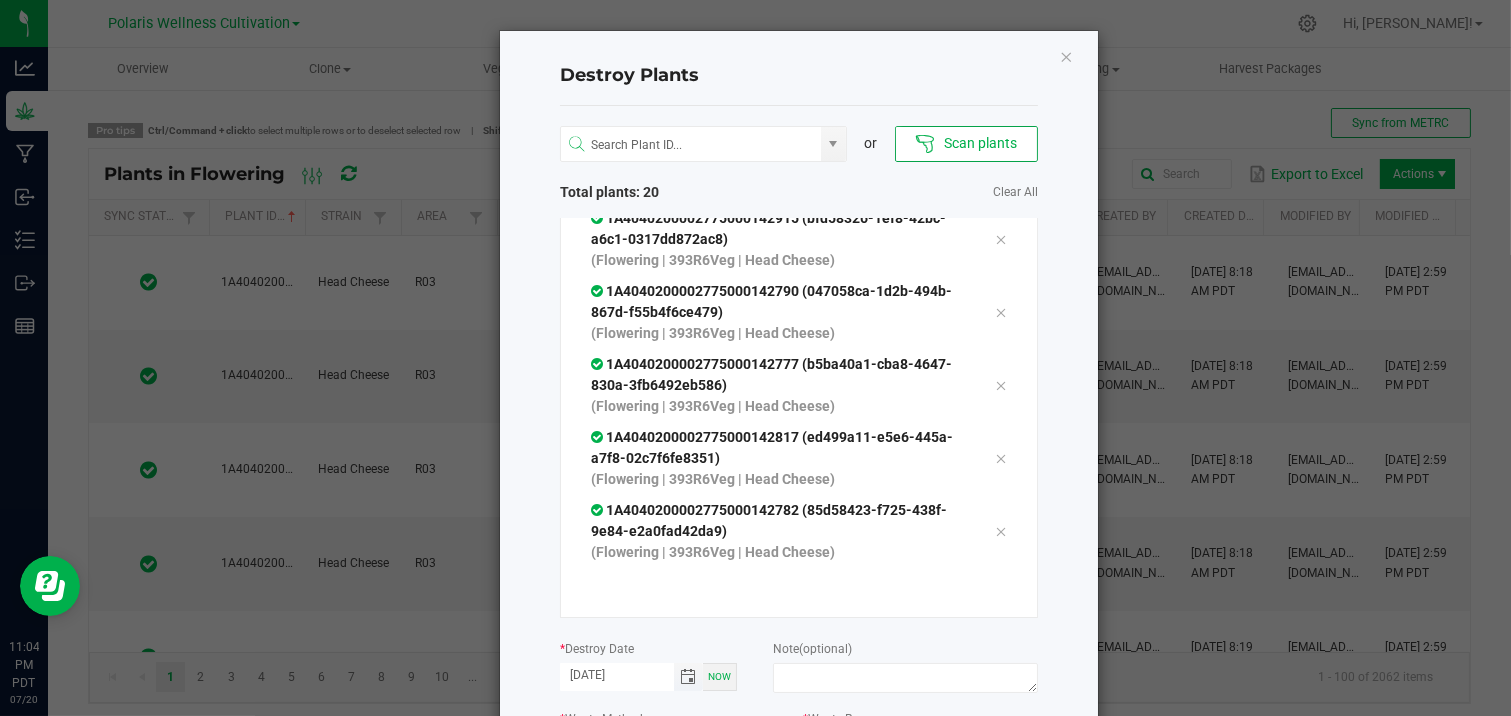 click at bounding box center [688, 677] 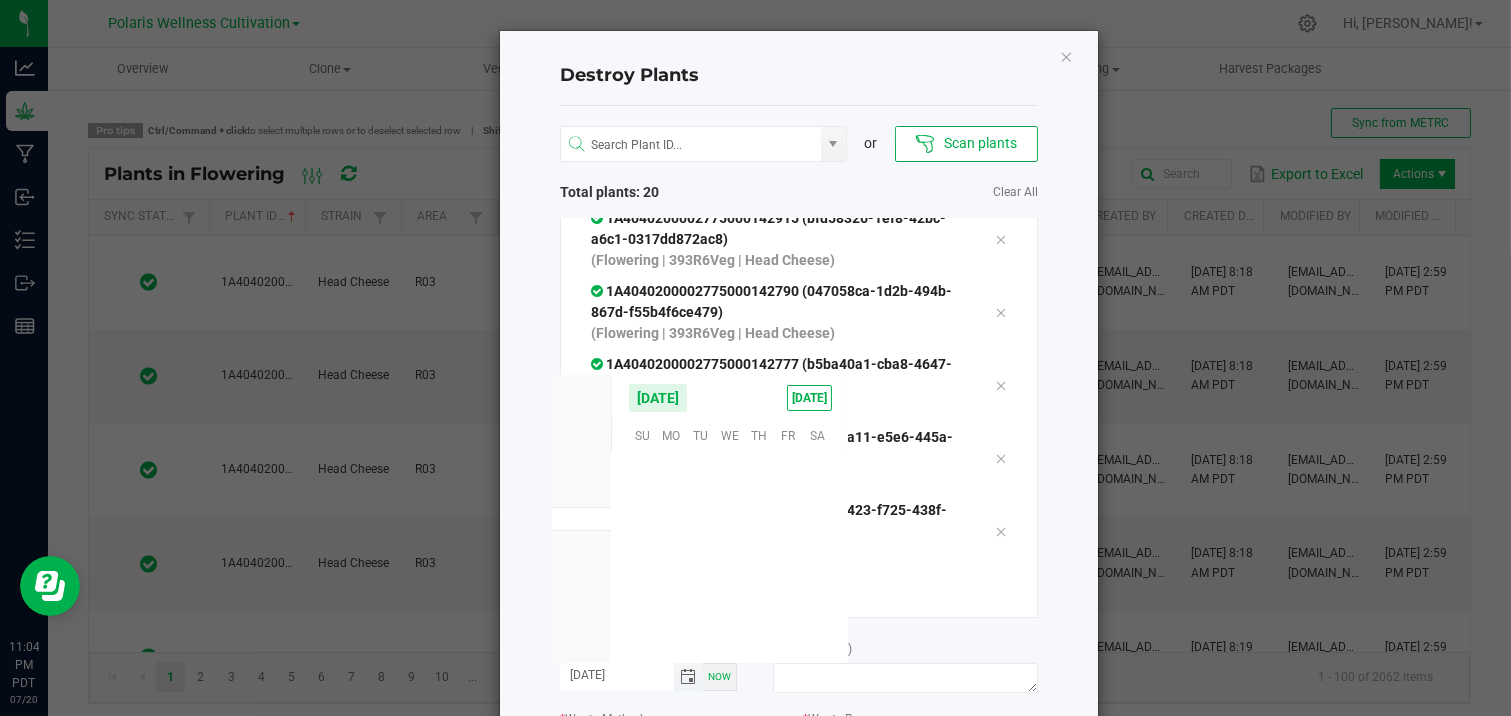 scroll, scrollTop: 0, scrollLeft: 0, axis: both 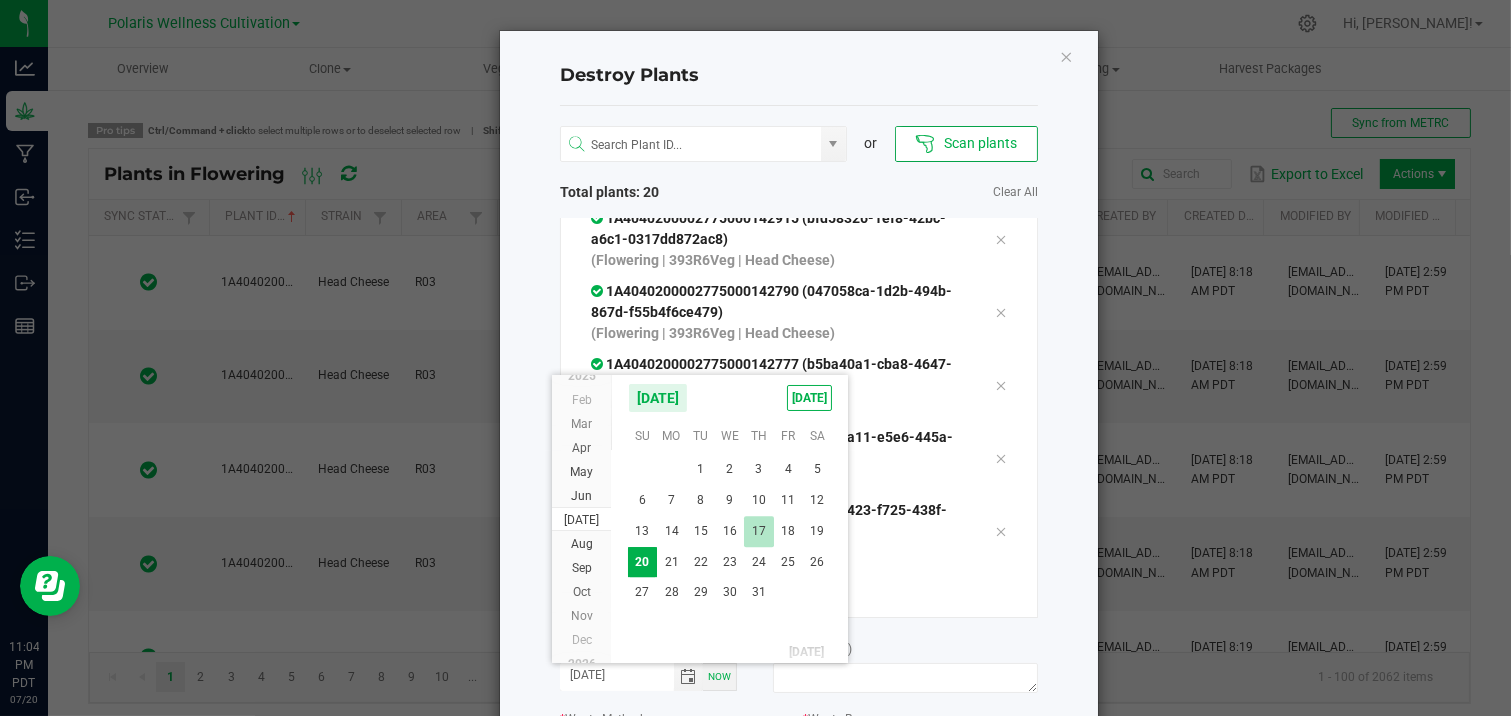 click on "17" at bounding box center (758, 531) 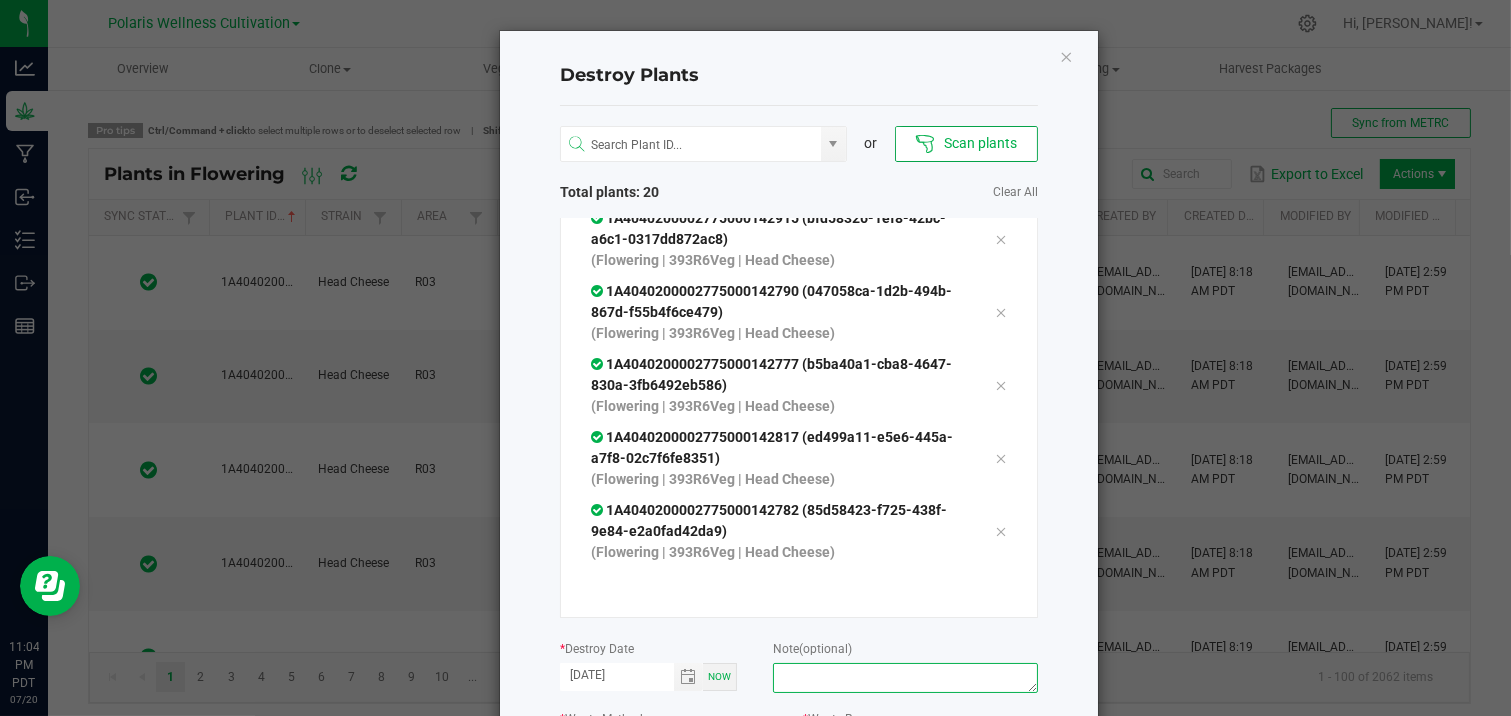 click at bounding box center [905, 678] 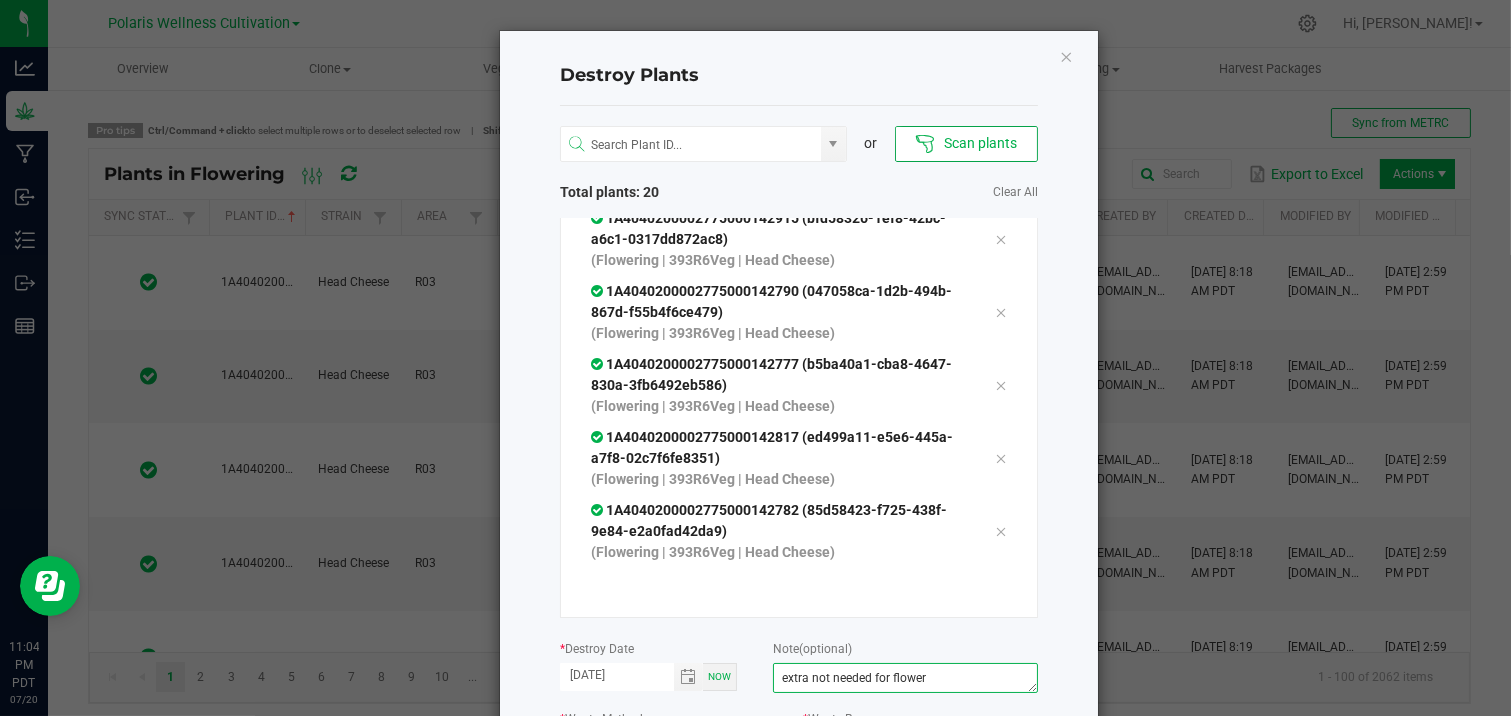 type on "extra not needed for flower" 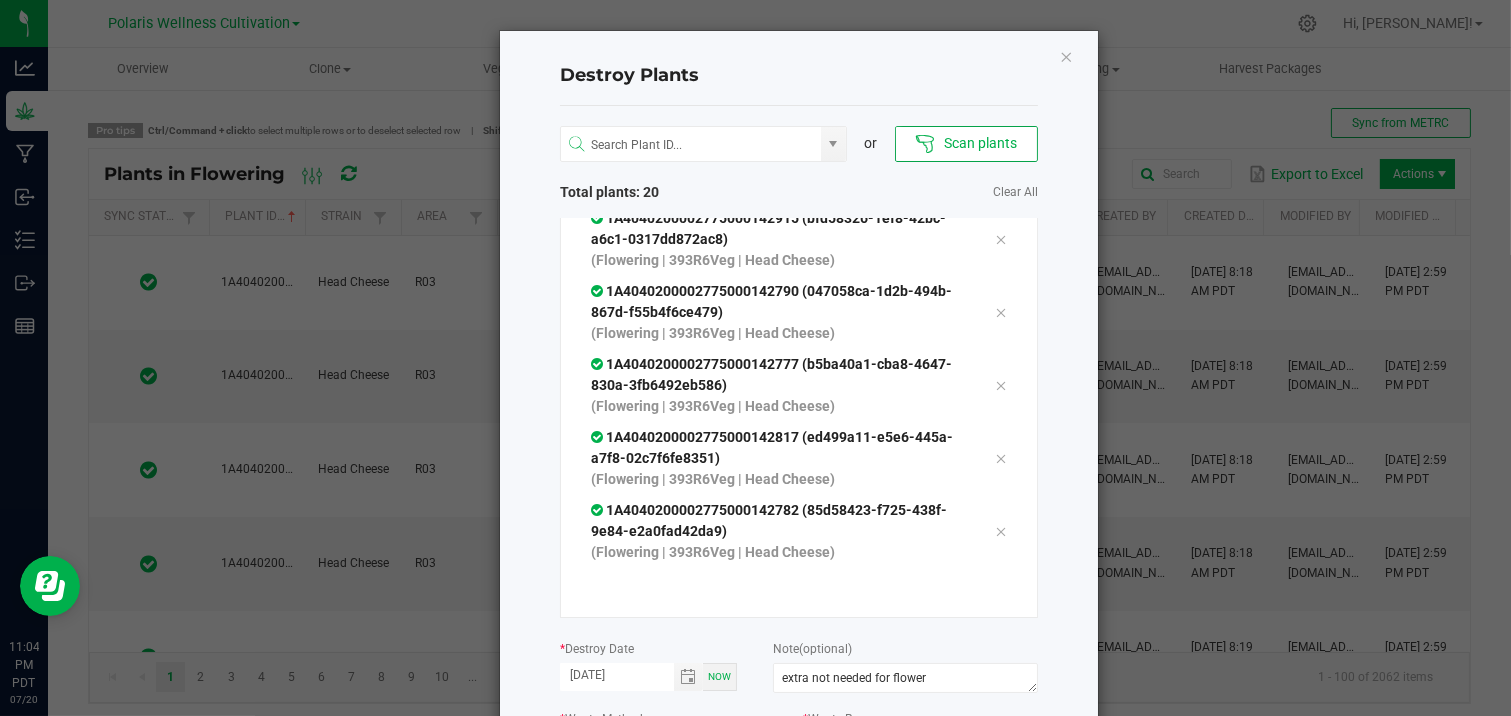 click on "*  Waste Method" 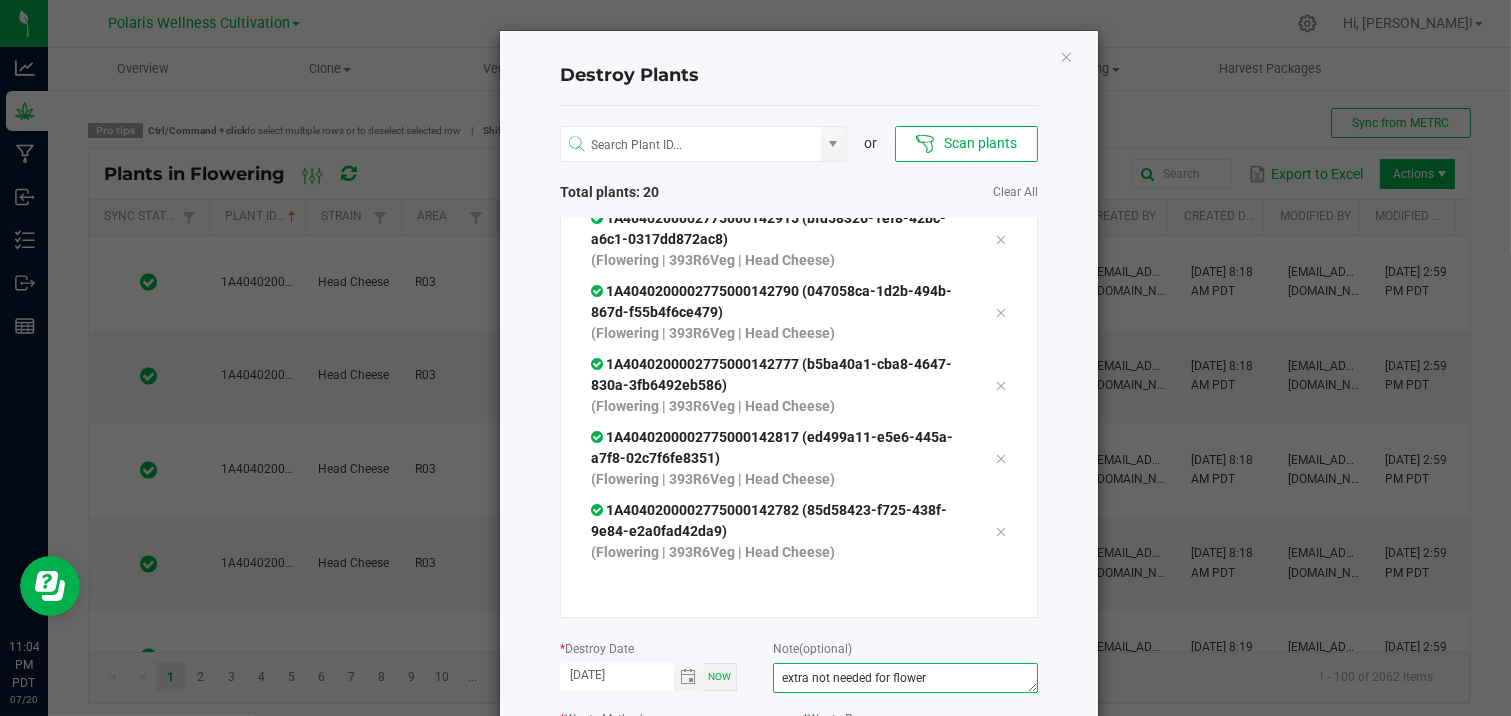 click on "extra not needed for flower" at bounding box center [905, 678] 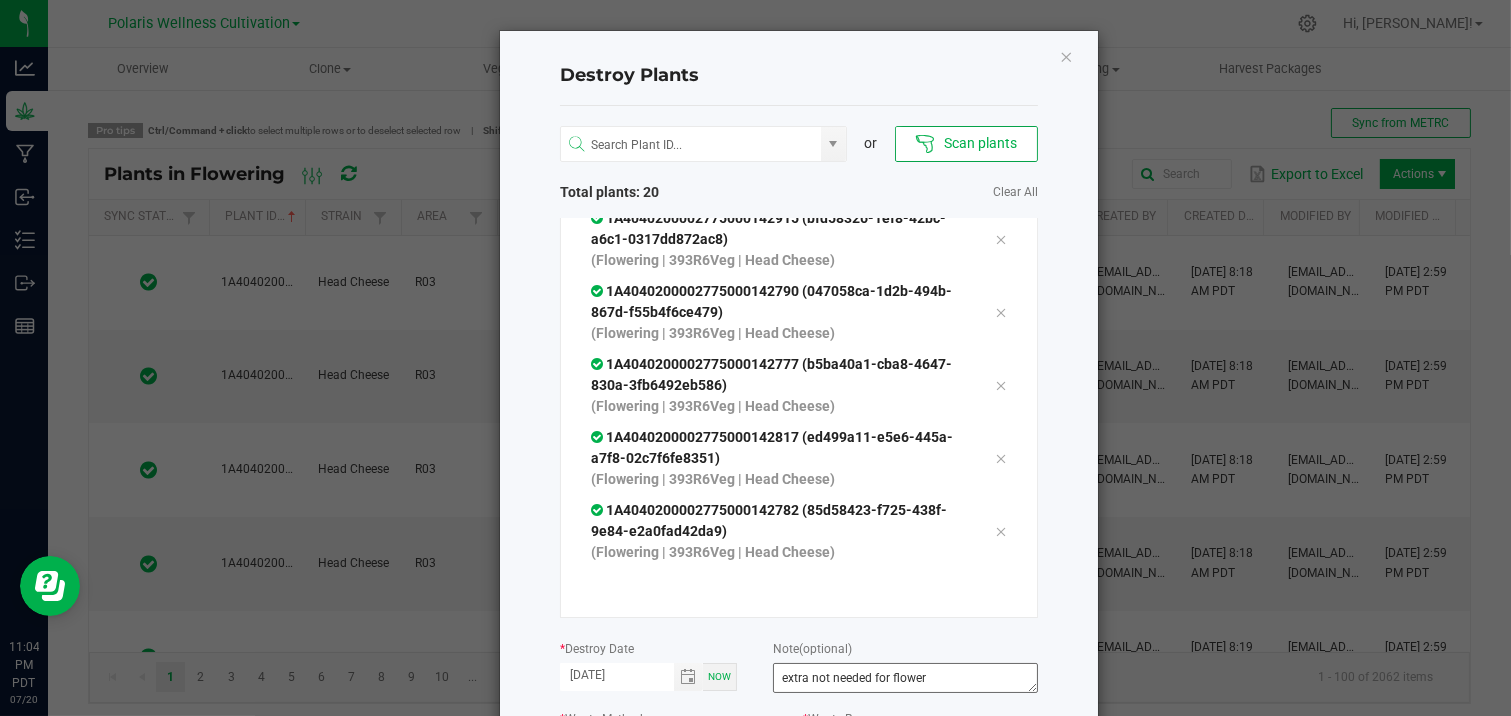 scroll, scrollTop: 243, scrollLeft: 0, axis: vertical 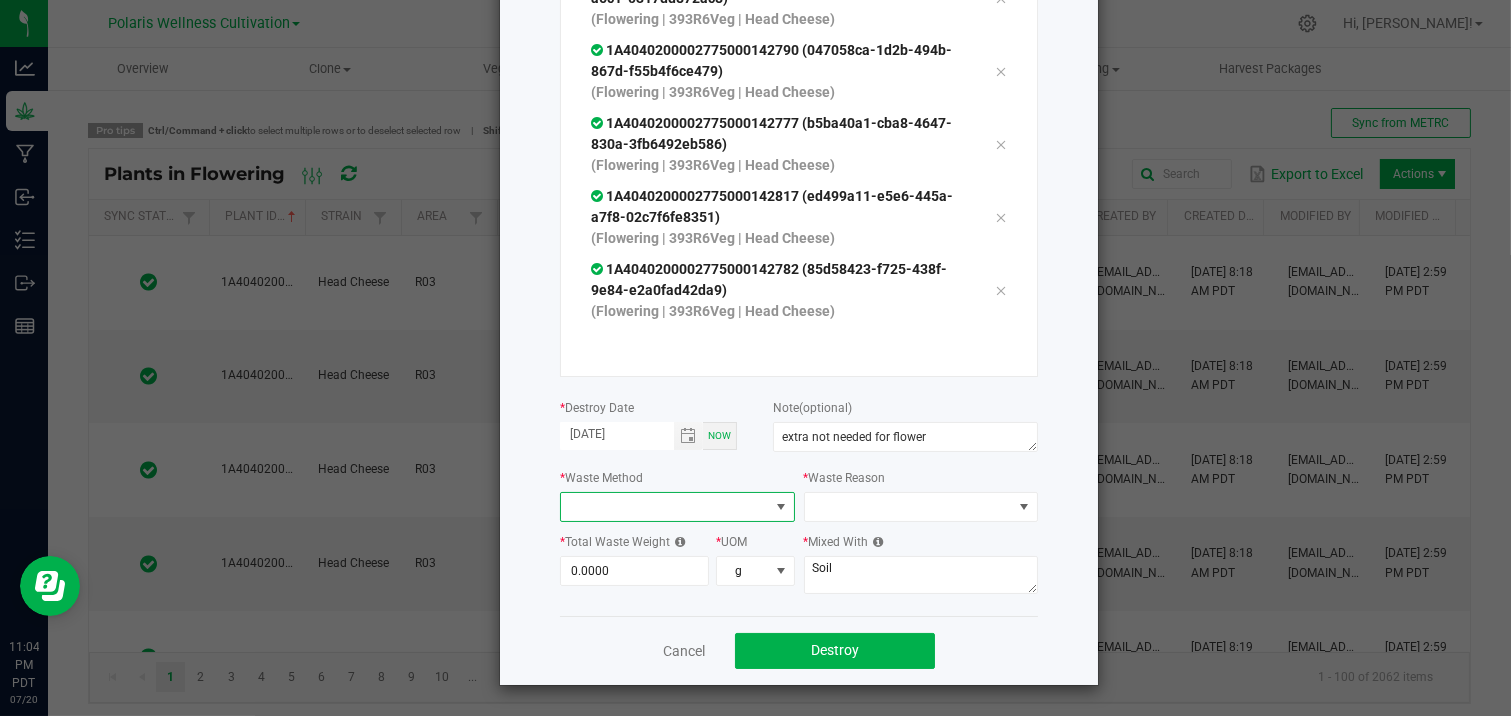 click at bounding box center (665, 507) 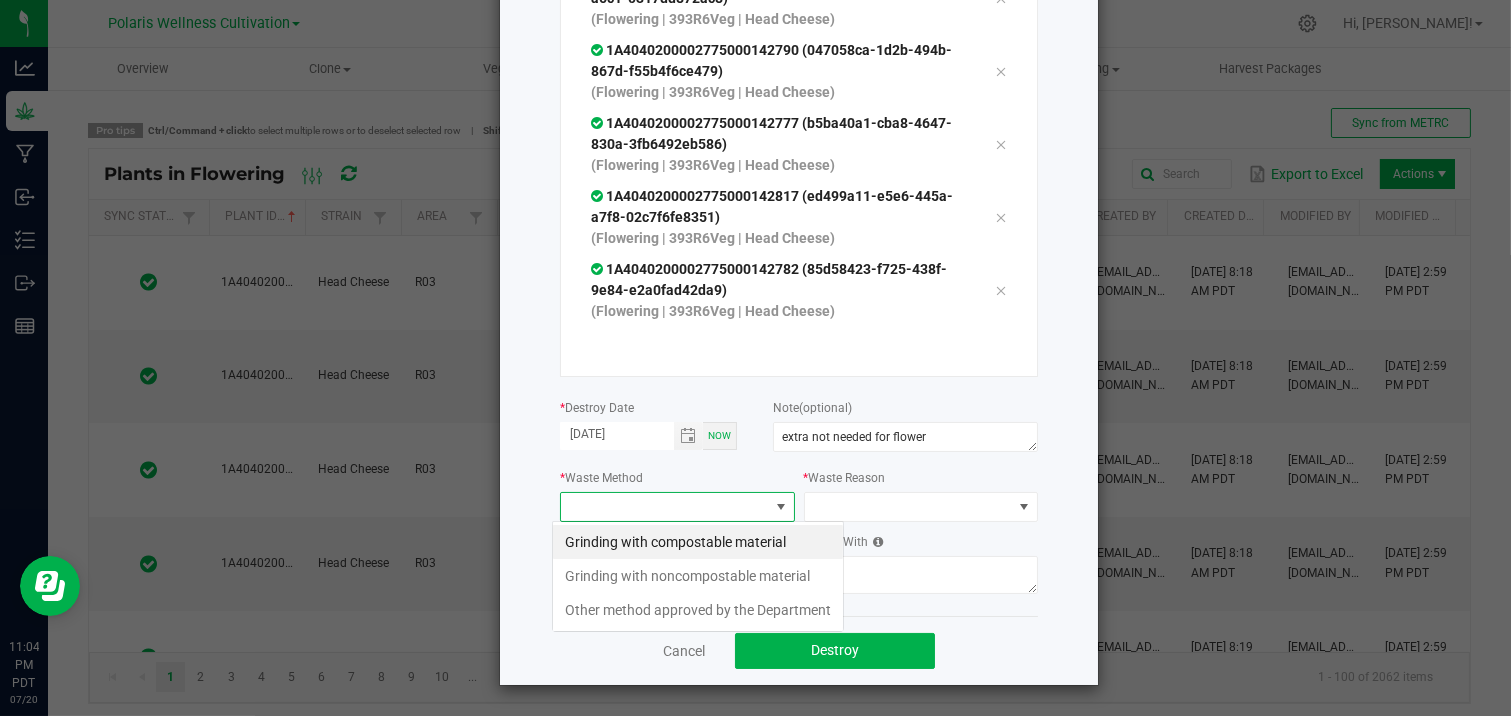 scroll, scrollTop: 99970, scrollLeft: 99765, axis: both 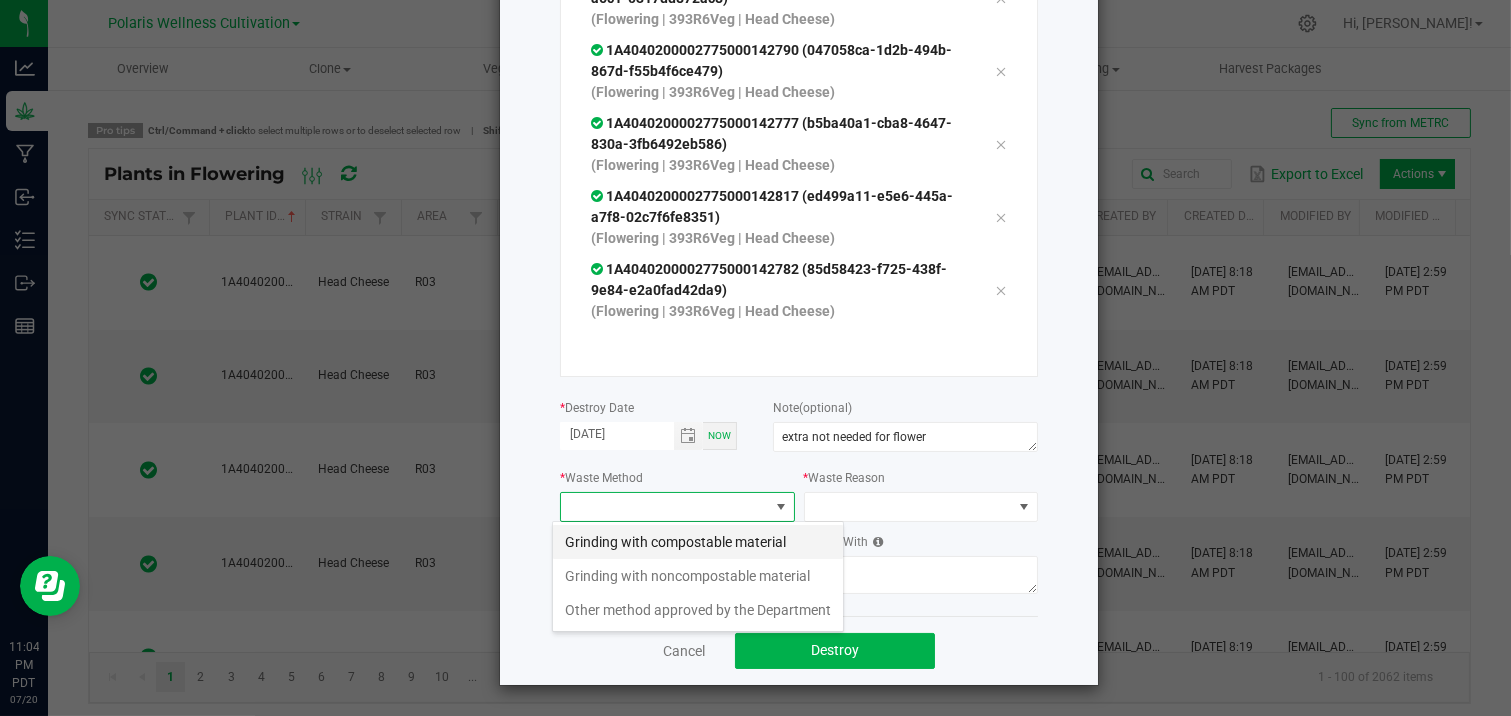click on "Grinding with compostable material" at bounding box center (698, 542) 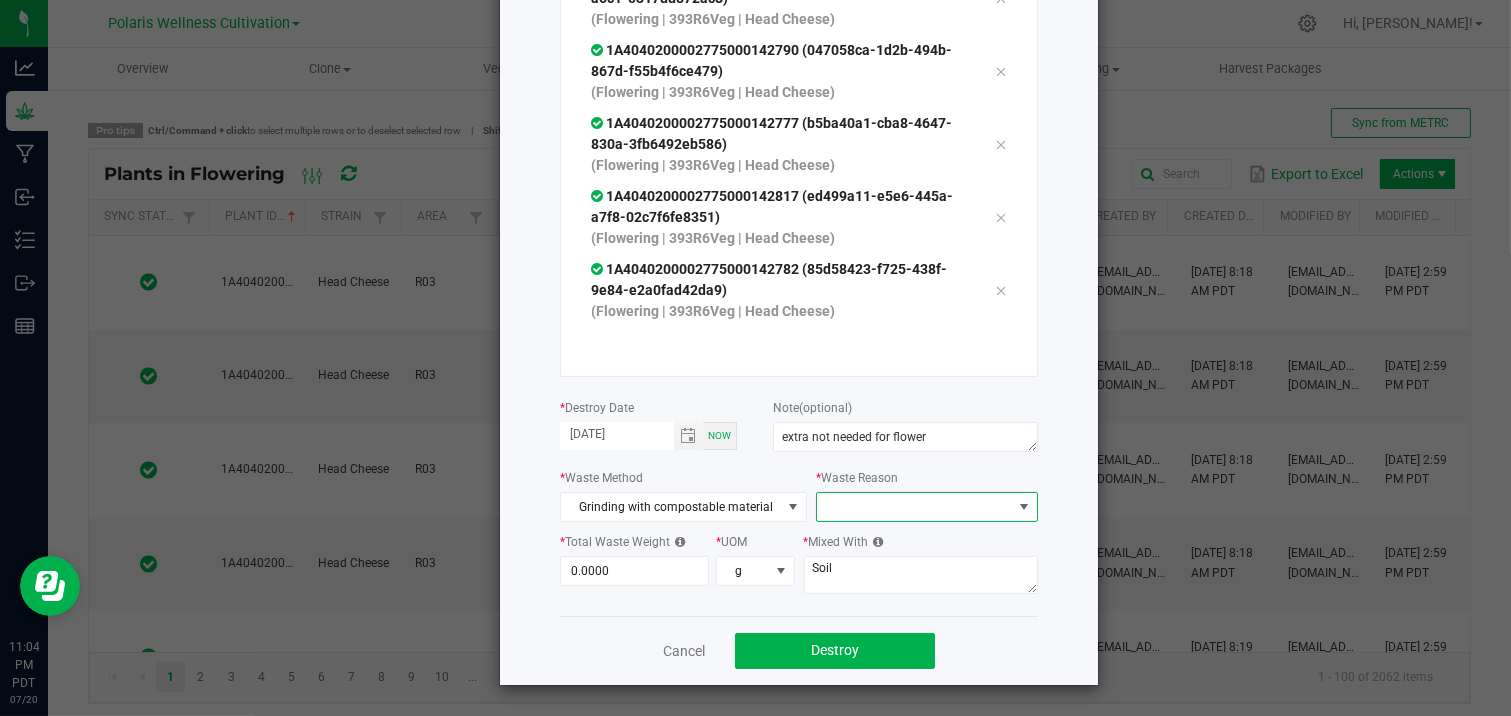 click at bounding box center [914, 507] 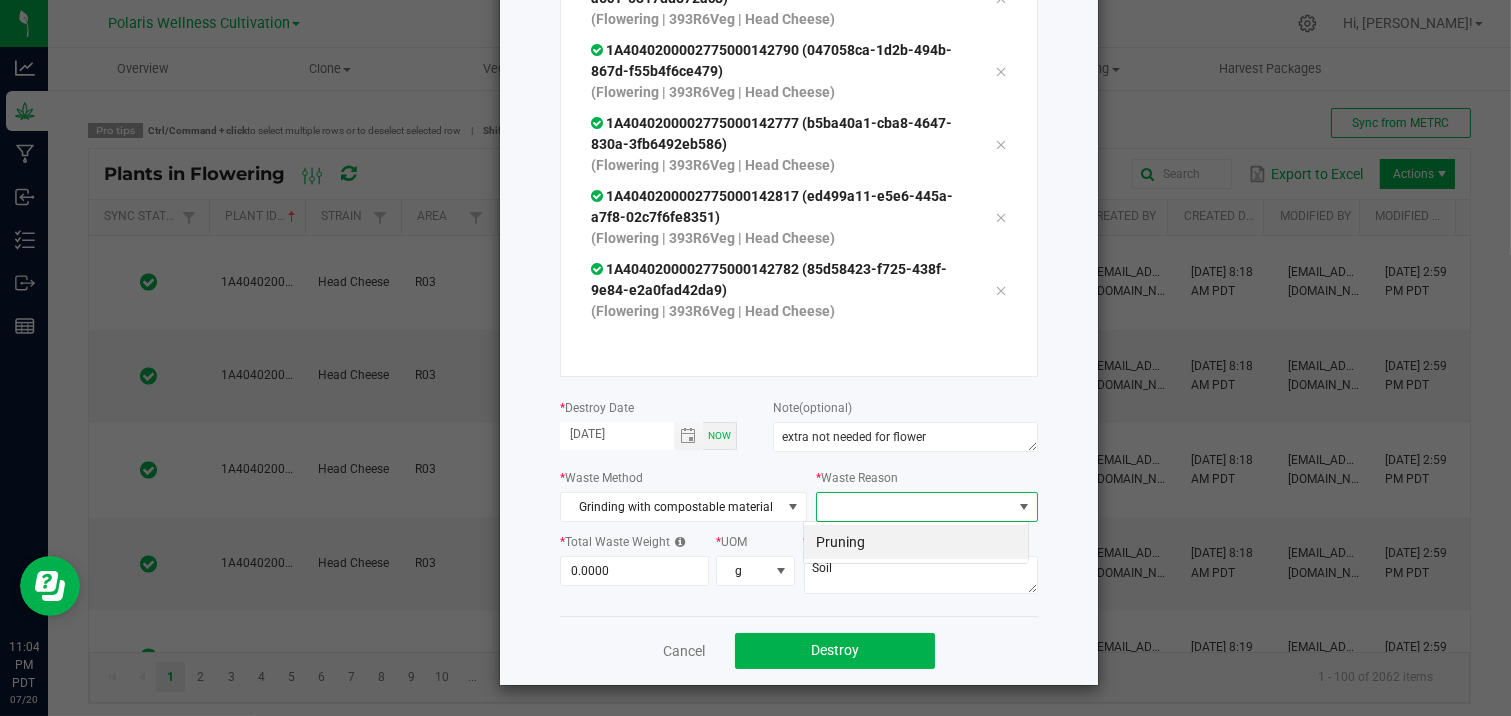 scroll, scrollTop: 99970, scrollLeft: 99773, axis: both 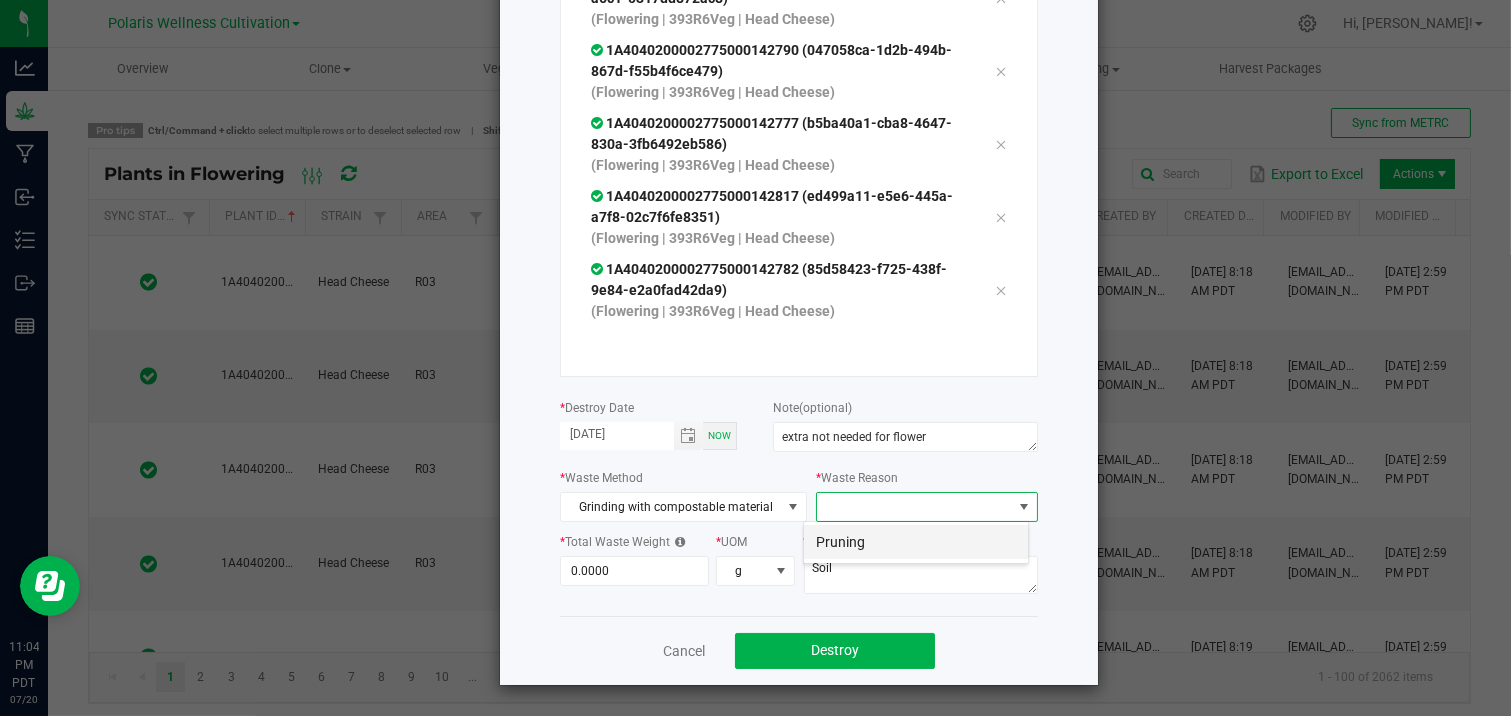 click on "Pruning" at bounding box center (916, 542) 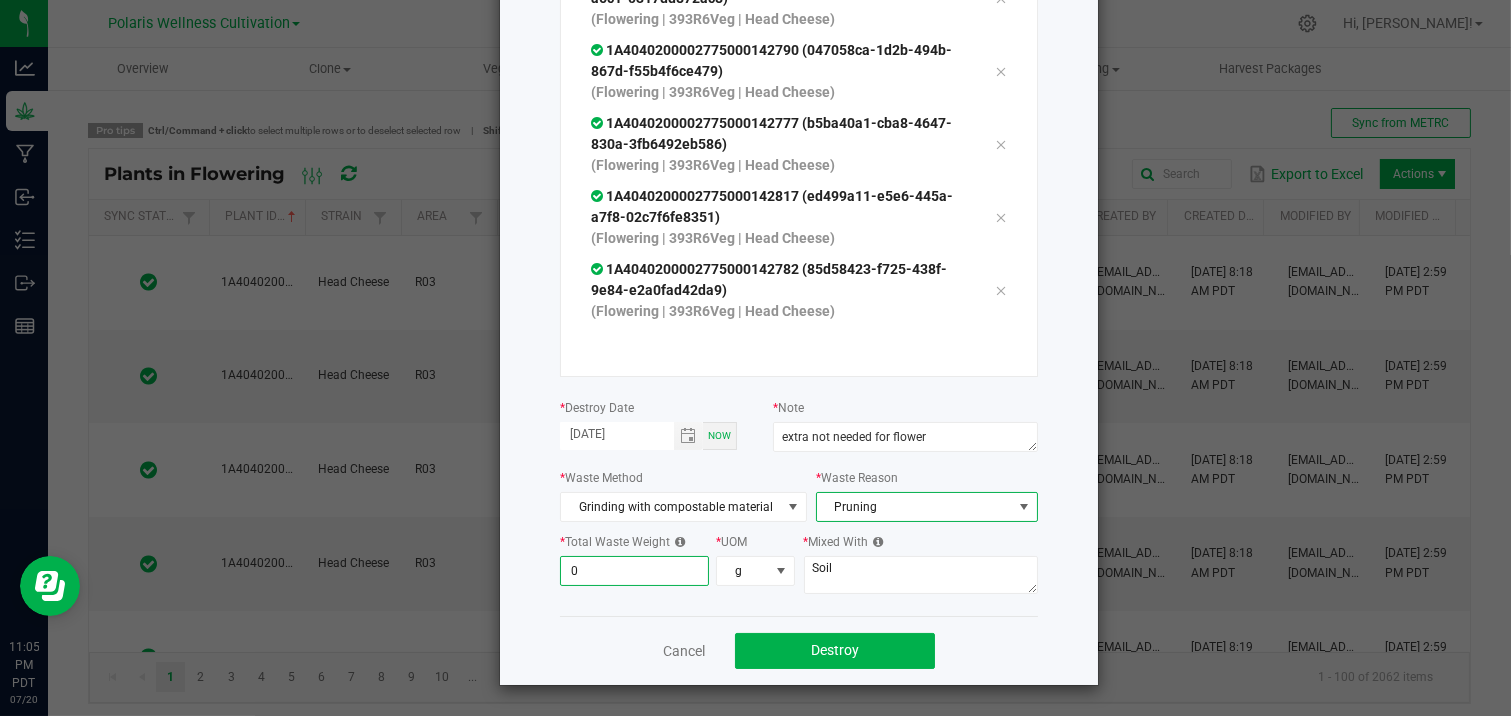 click on "0" at bounding box center (634, 571) 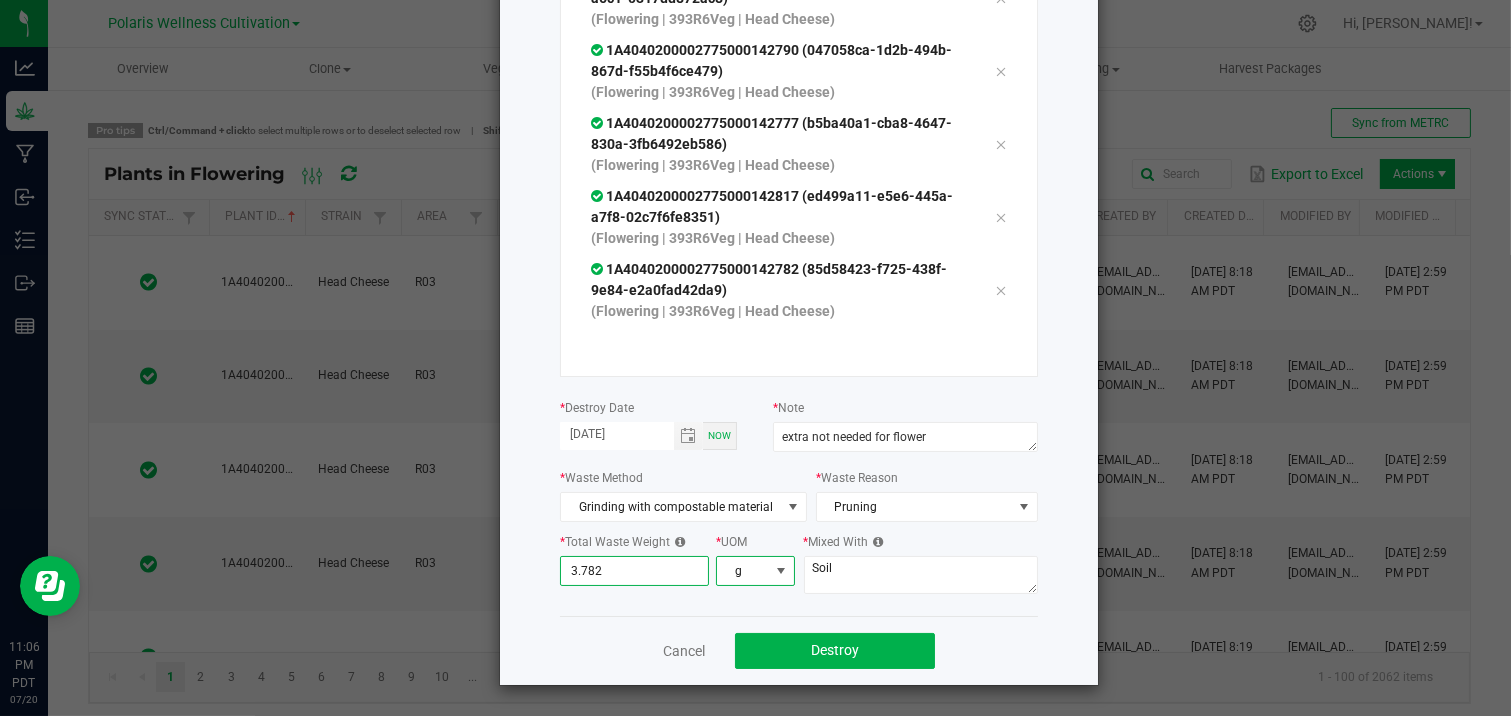 type on "3.7820" 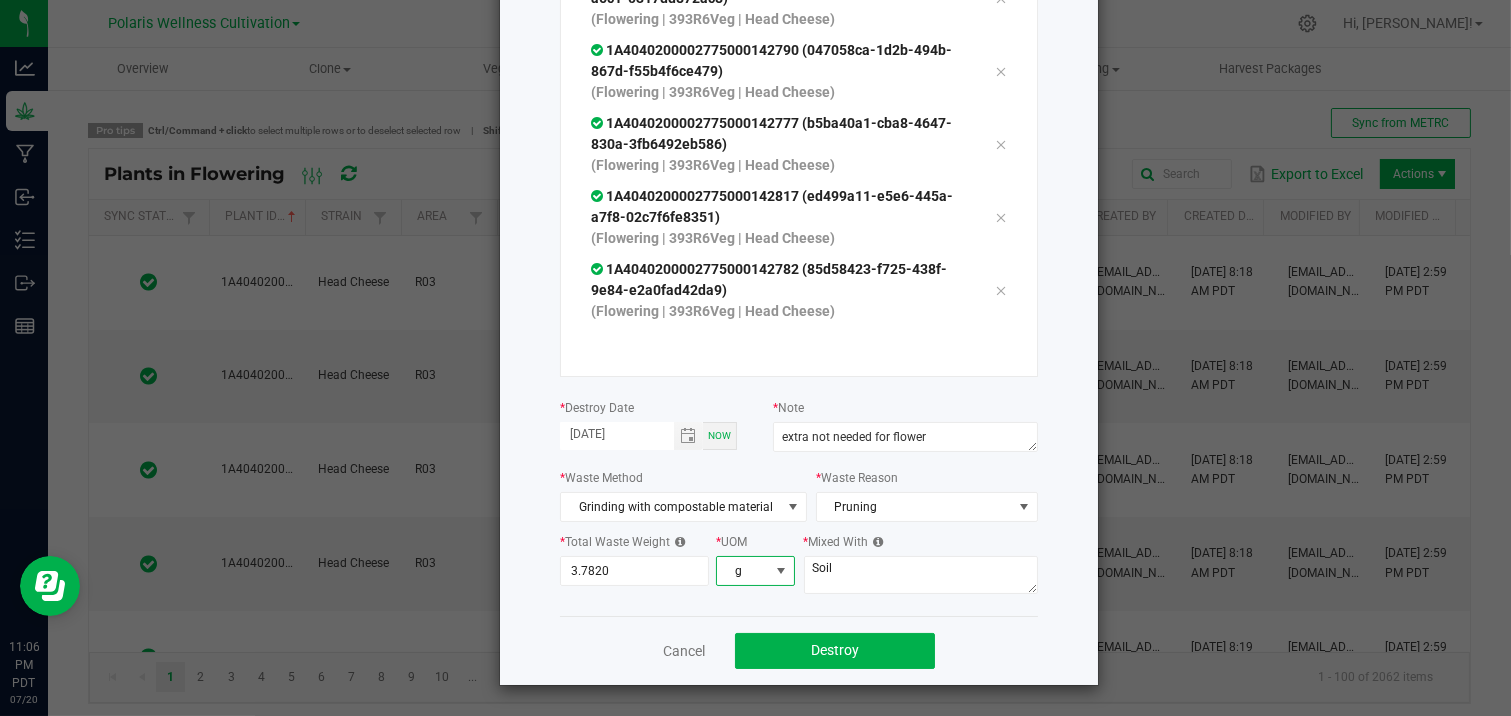 click at bounding box center (781, 571) 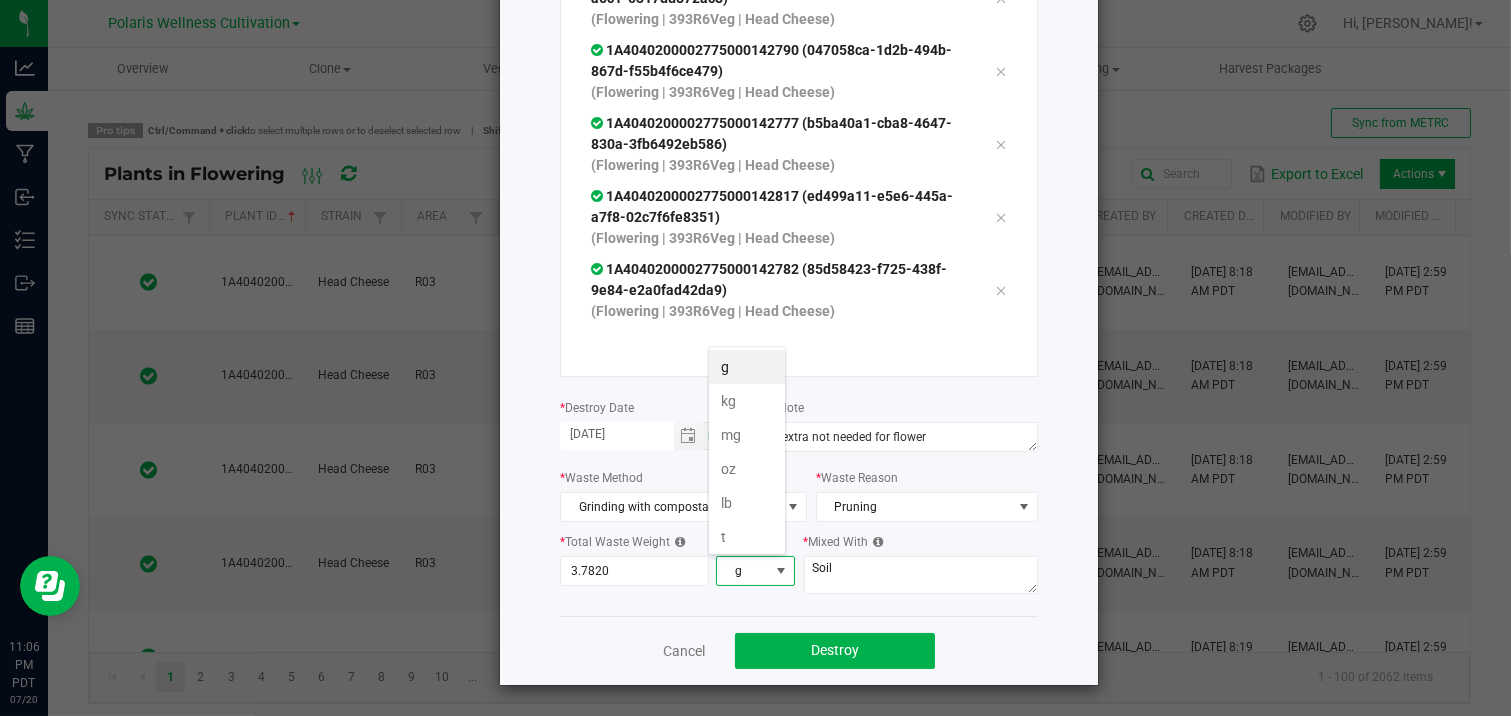 scroll, scrollTop: 99970, scrollLeft: 99922, axis: both 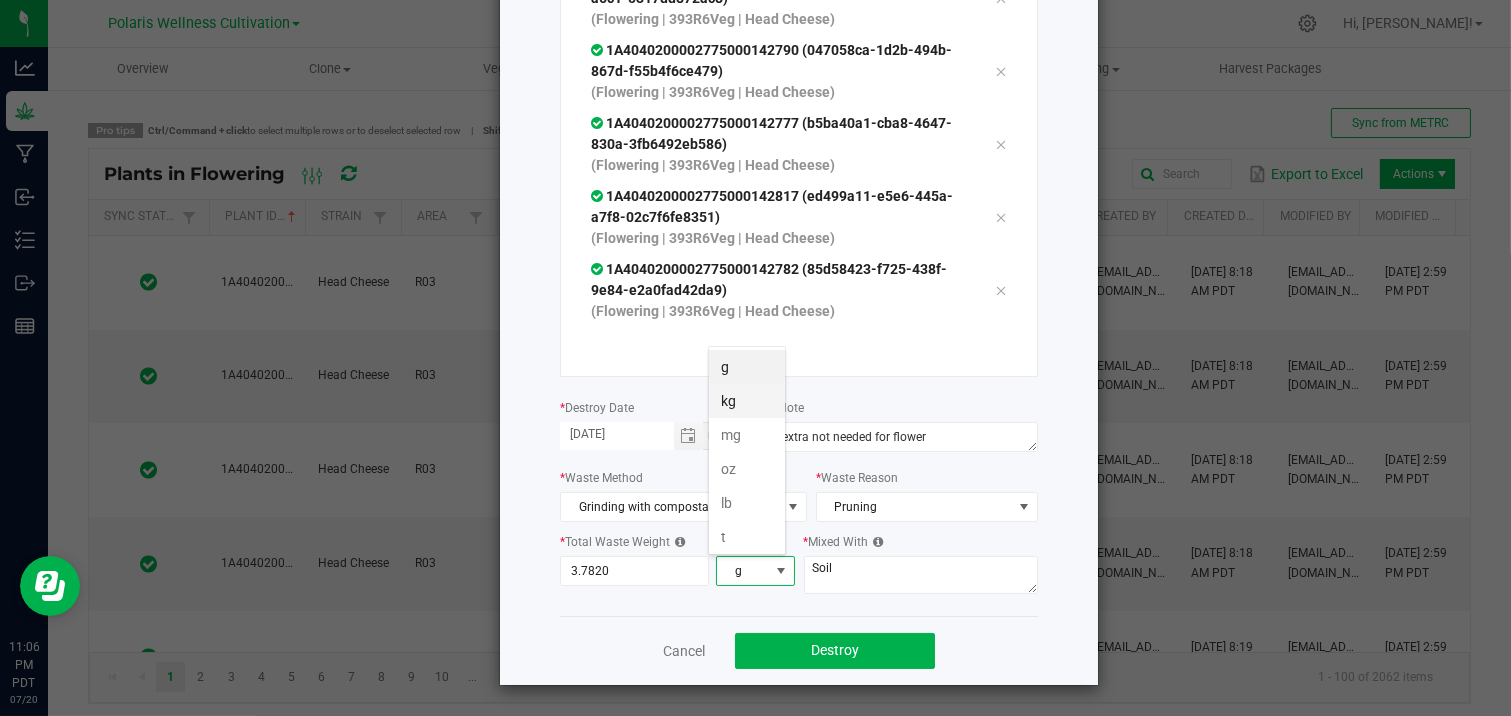 click on "kg" at bounding box center (747, 401) 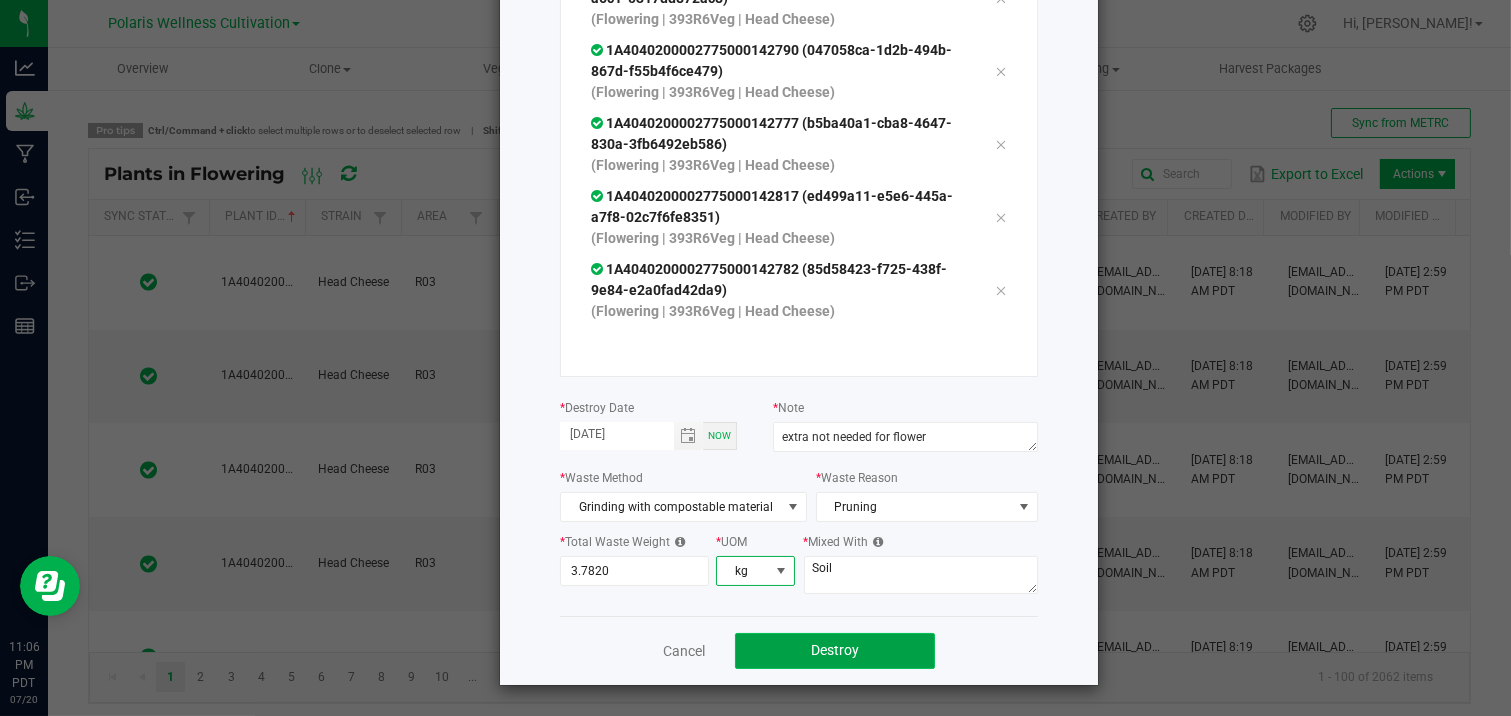 click on "Destroy" 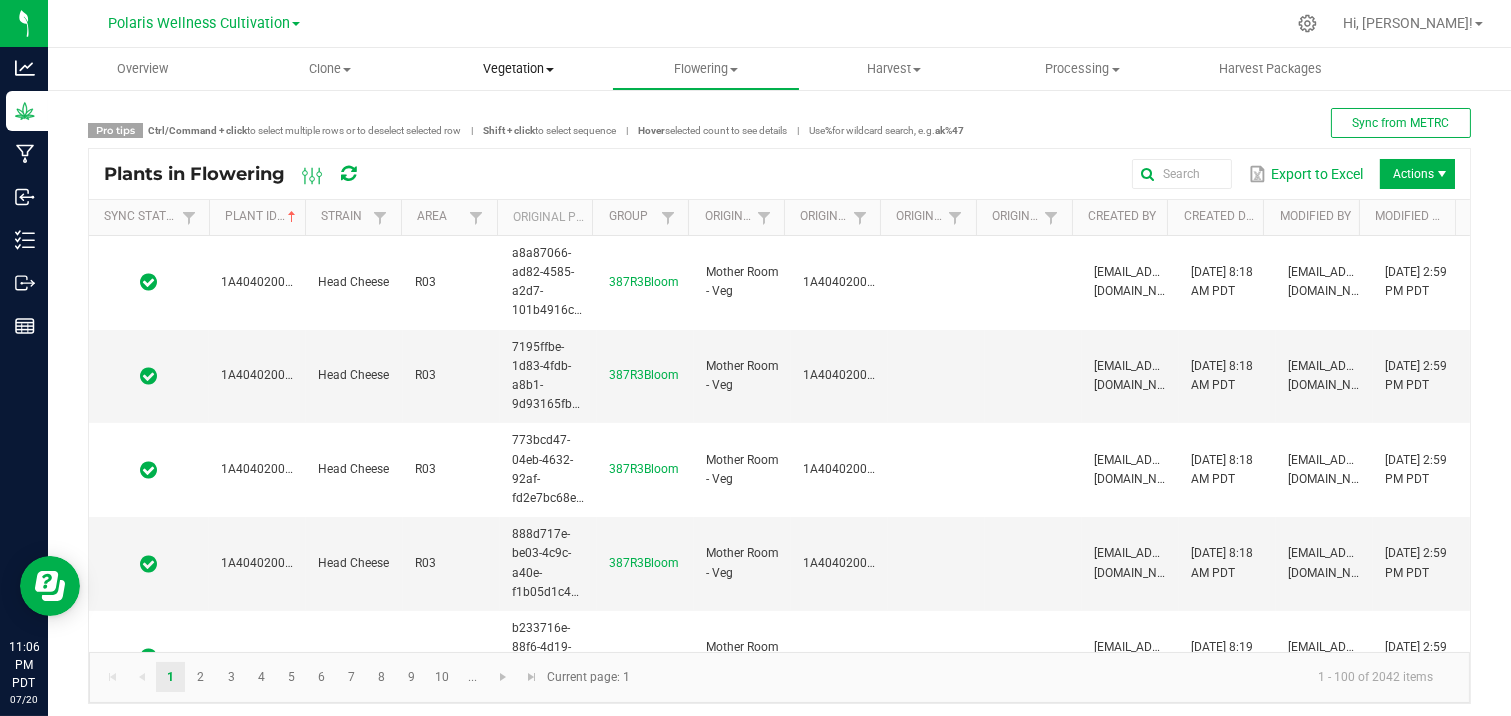 click on "Vegetation" at bounding box center [518, 69] 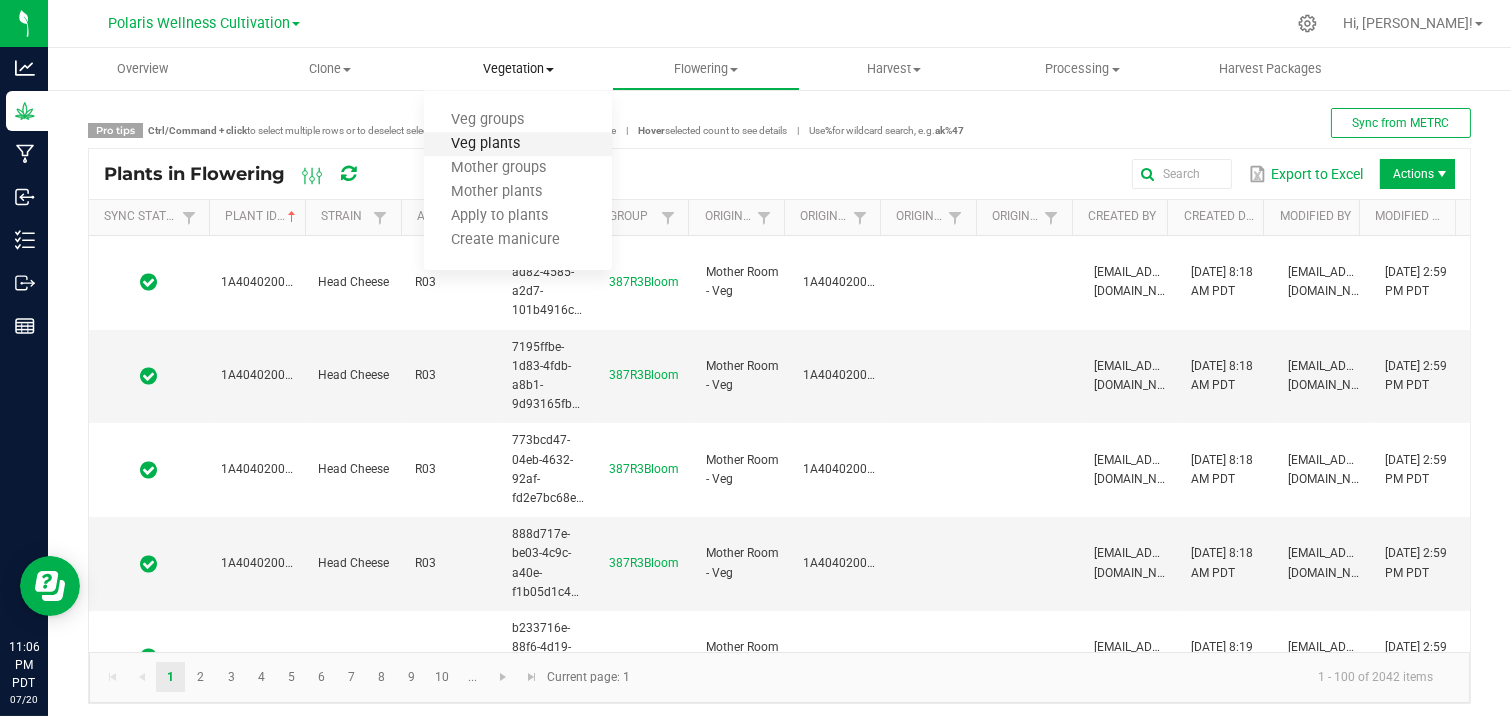 click on "Veg plants" at bounding box center [485, 144] 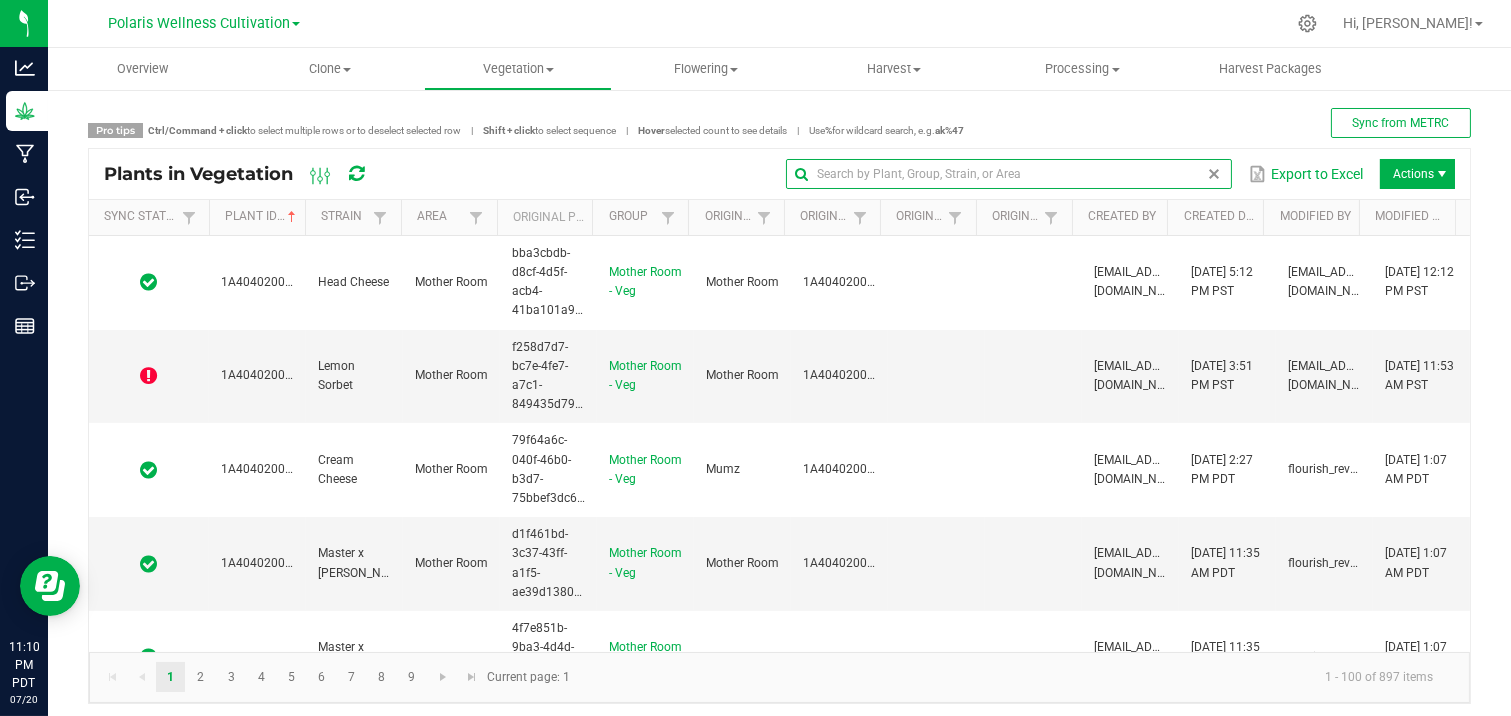 click at bounding box center (1009, 174) 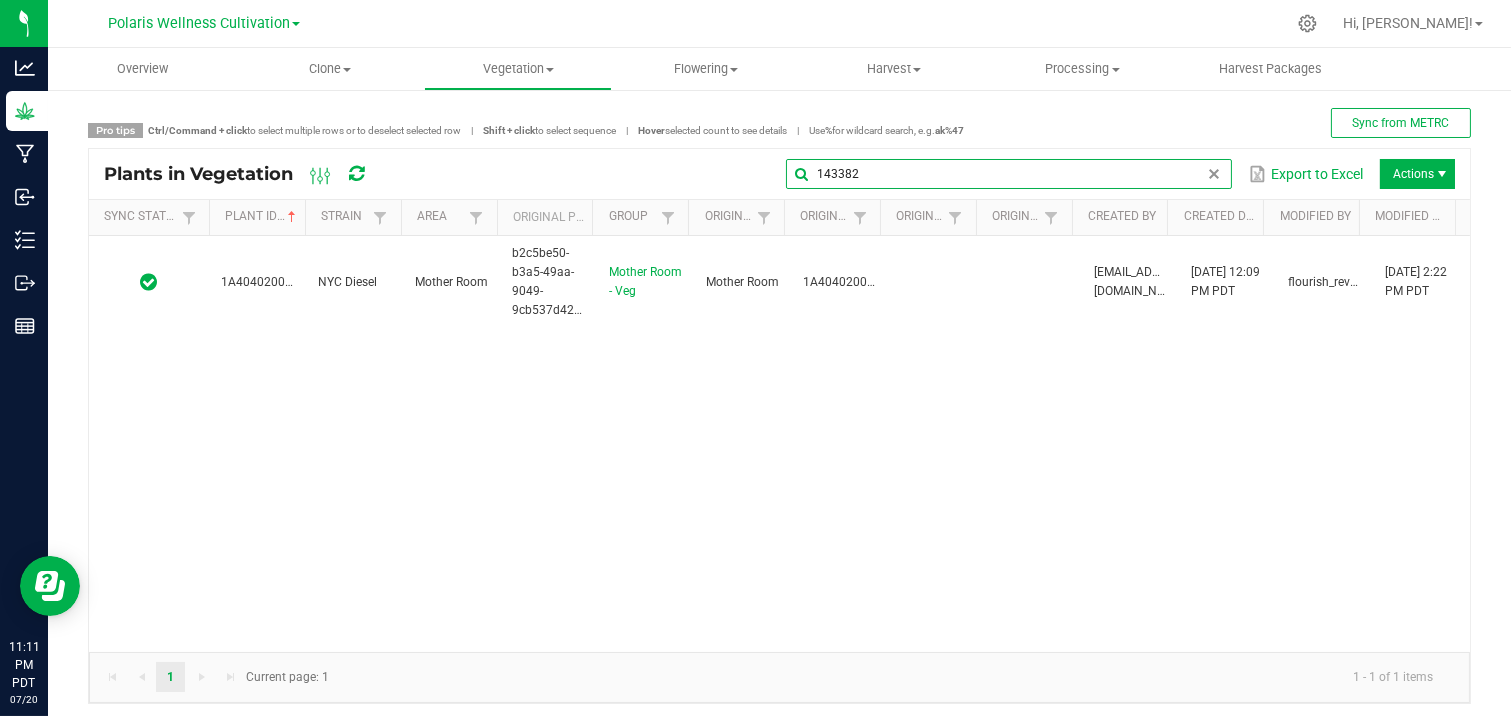 type on "143382" 